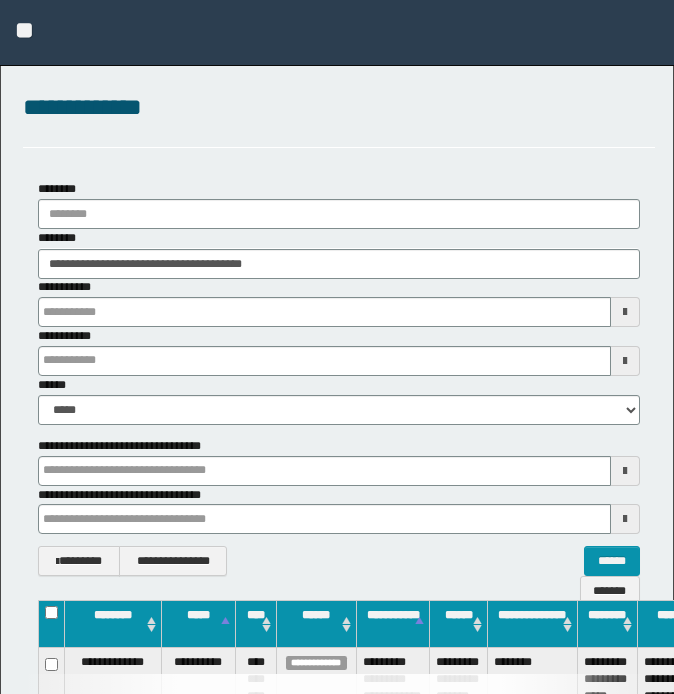 scroll, scrollTop: 0, scrollLeft: 0, axis: both 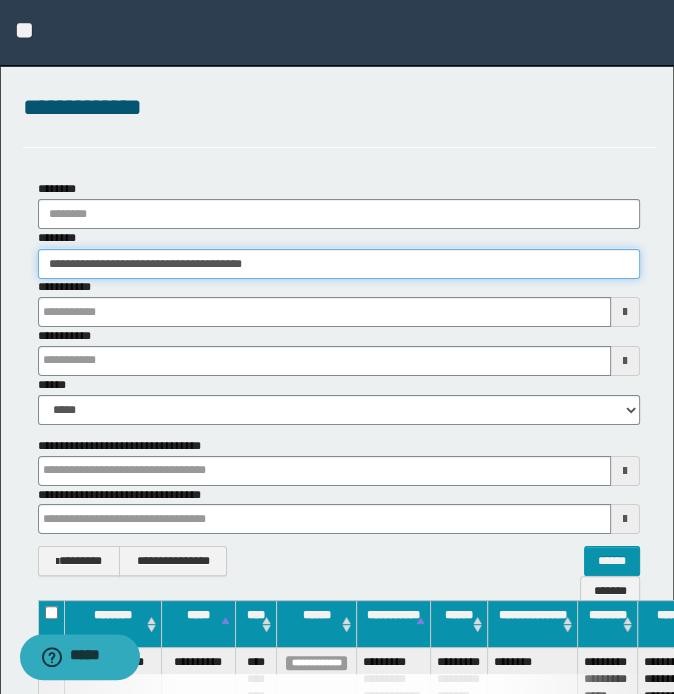 drag, startPoint x: 239, startPoint y: 260, endPoint x: -5, endPoint y: 258, distance: 244.0082 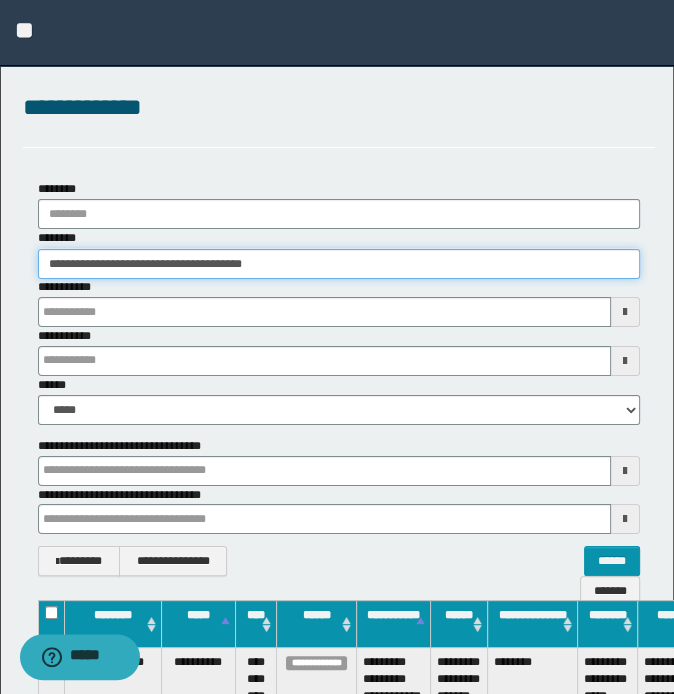 paste 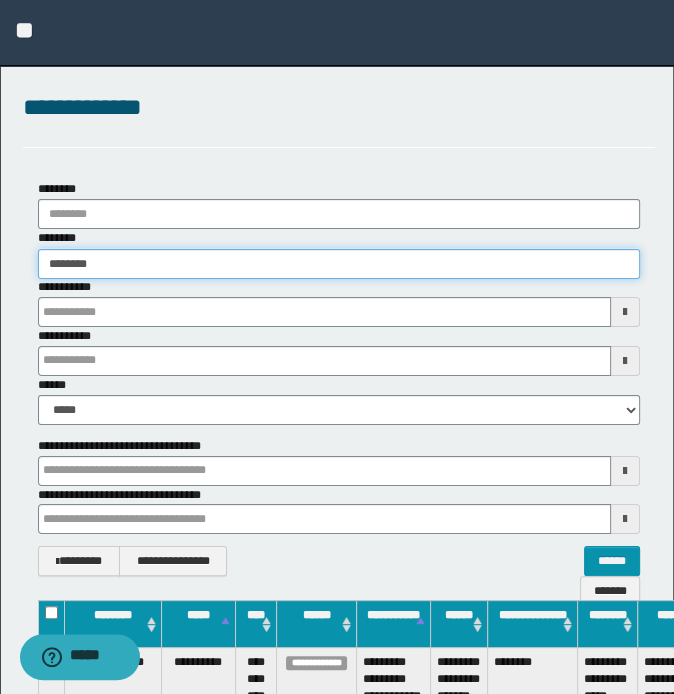 type on "********" 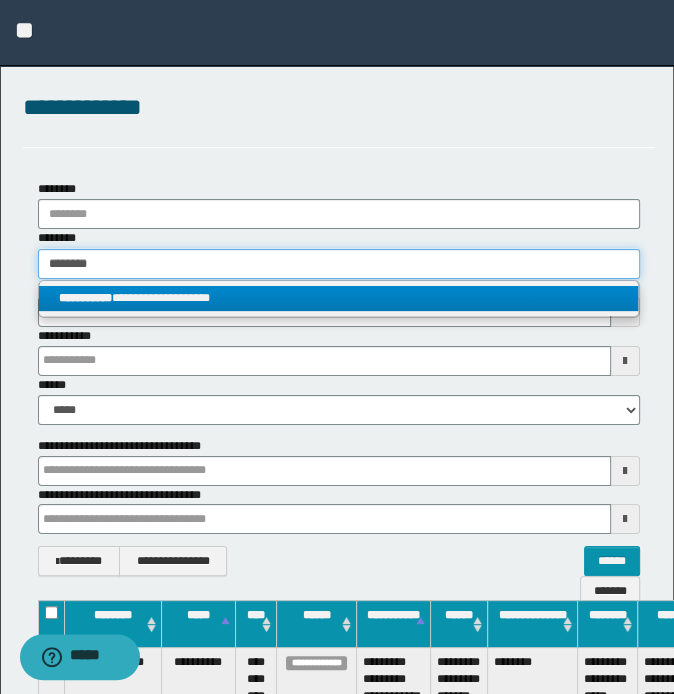 type on "********" 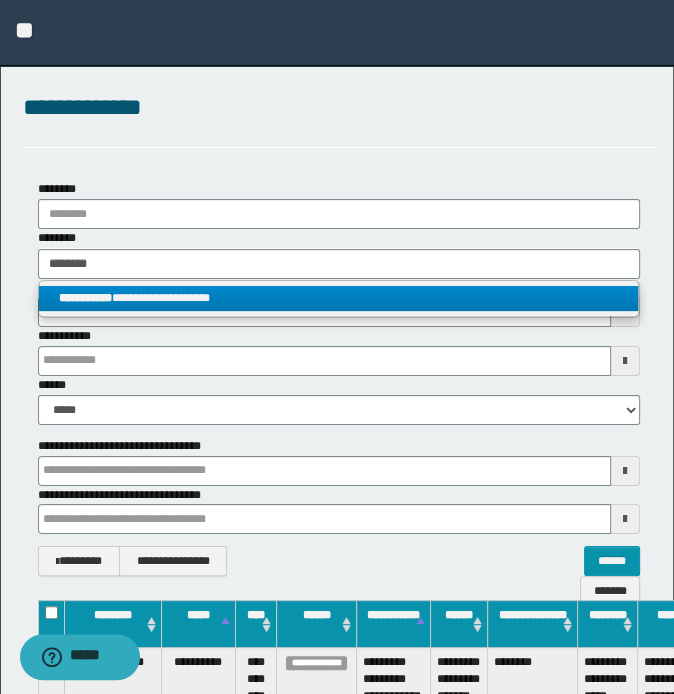 click on "**********" at bounding box center [339, 298] 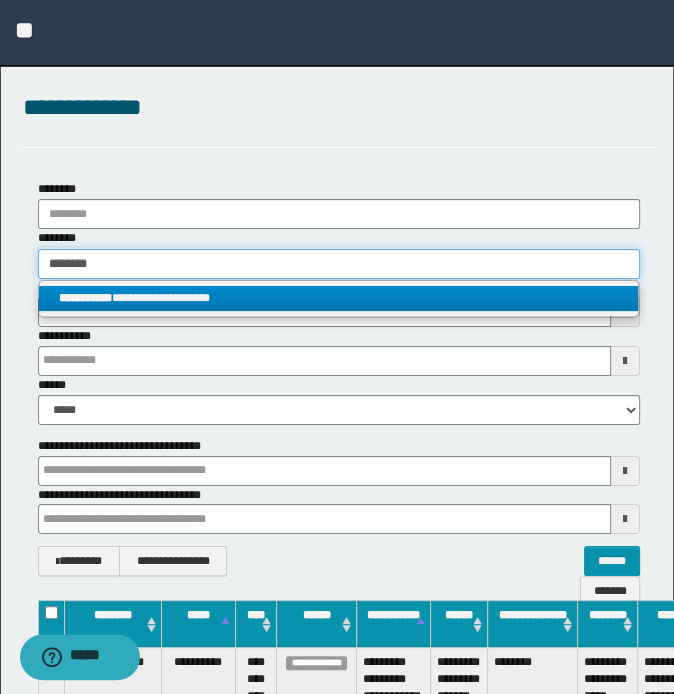 type 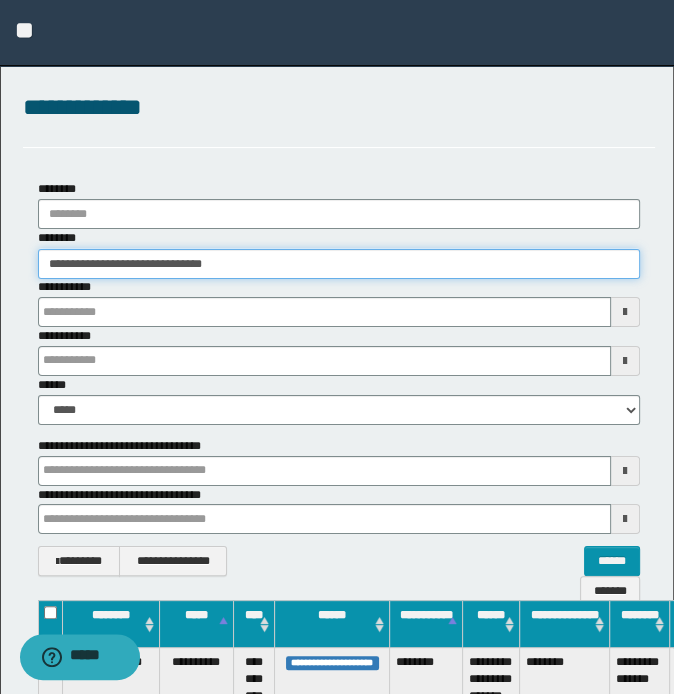 scroll, scrollTop: 0, scrollLeft: 186, axis: horizontal 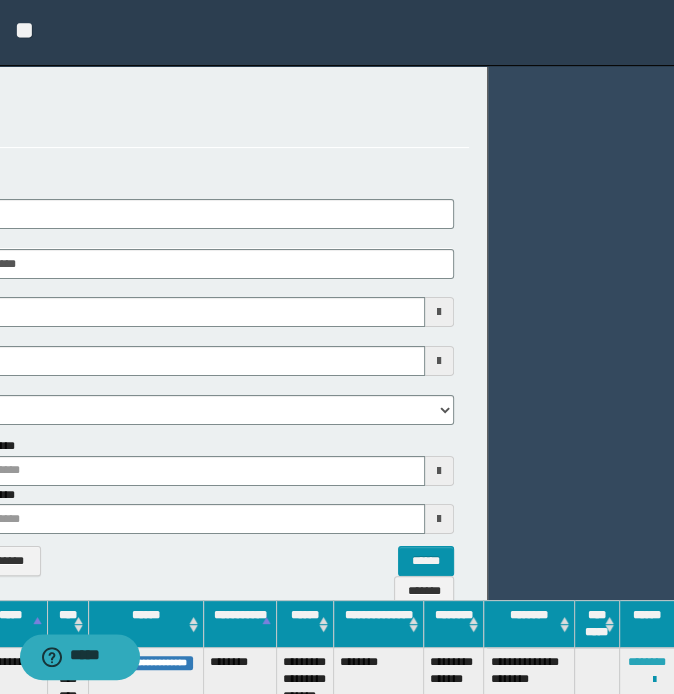click on "********" at bounding box center (647, 662) 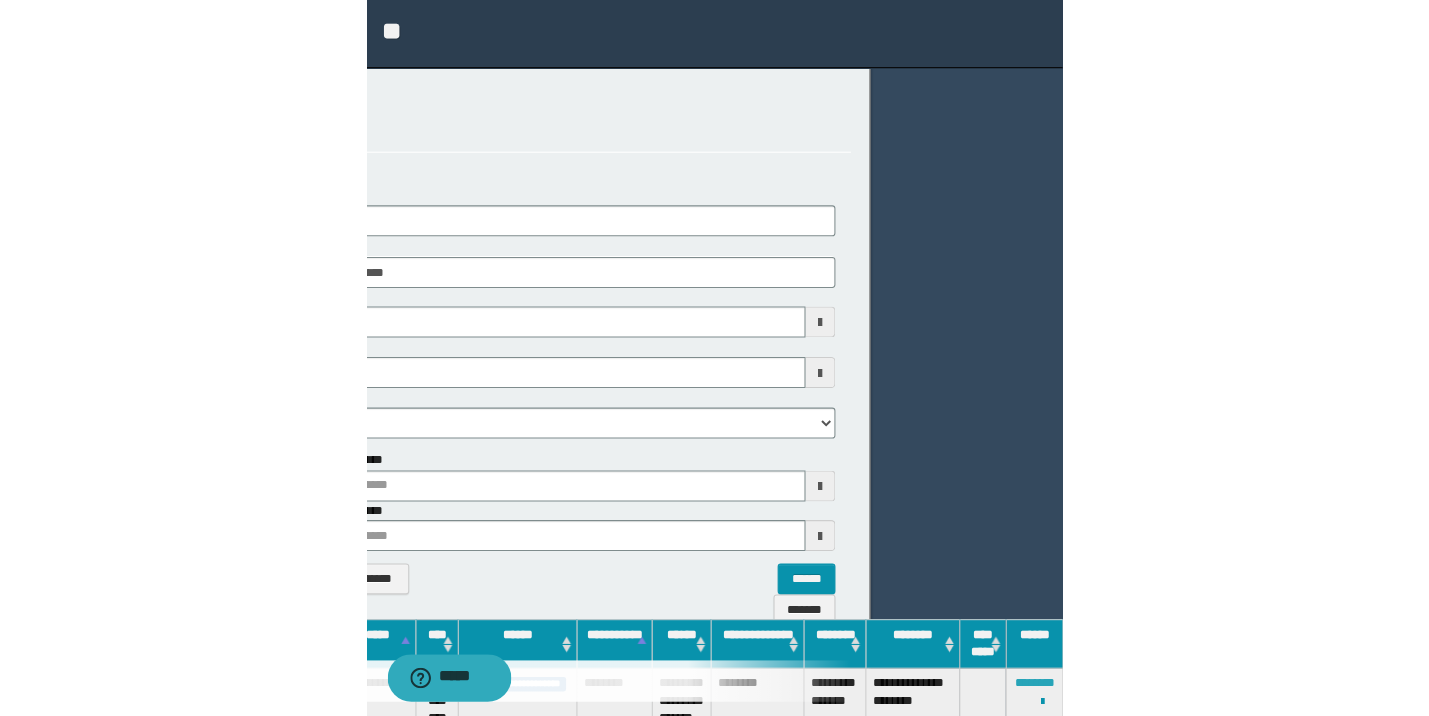 scroll, scrollTop: 0, scrollLeft: 0, axis: both 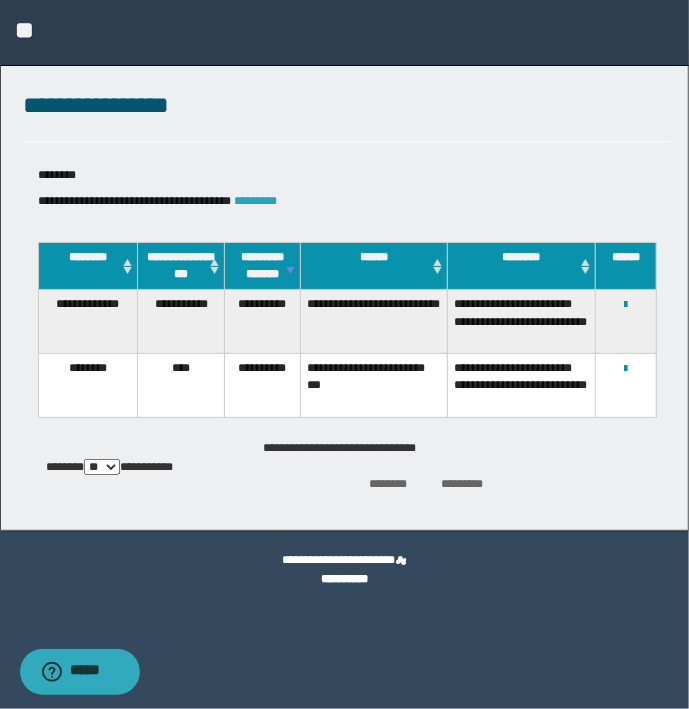 click on "**********" at bounding box center (347, 201) 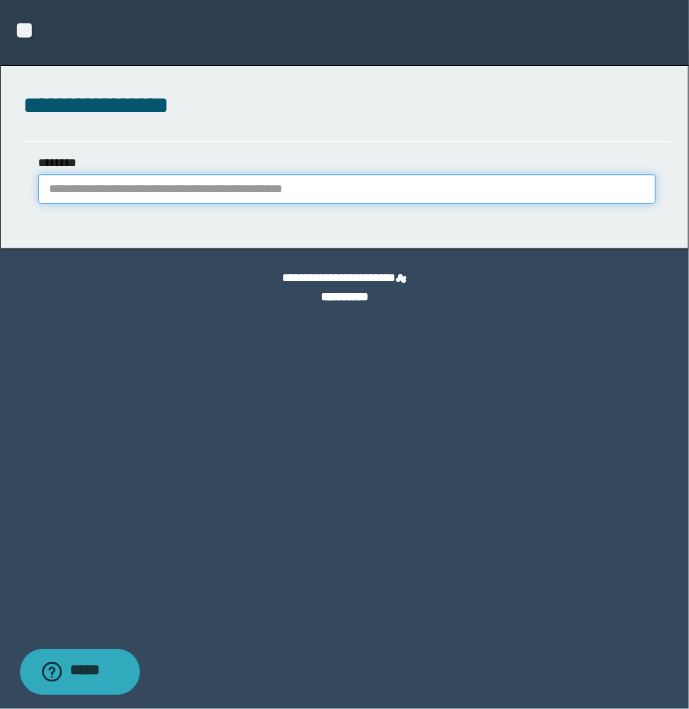 click on "********" at bounding box center (347, 189) 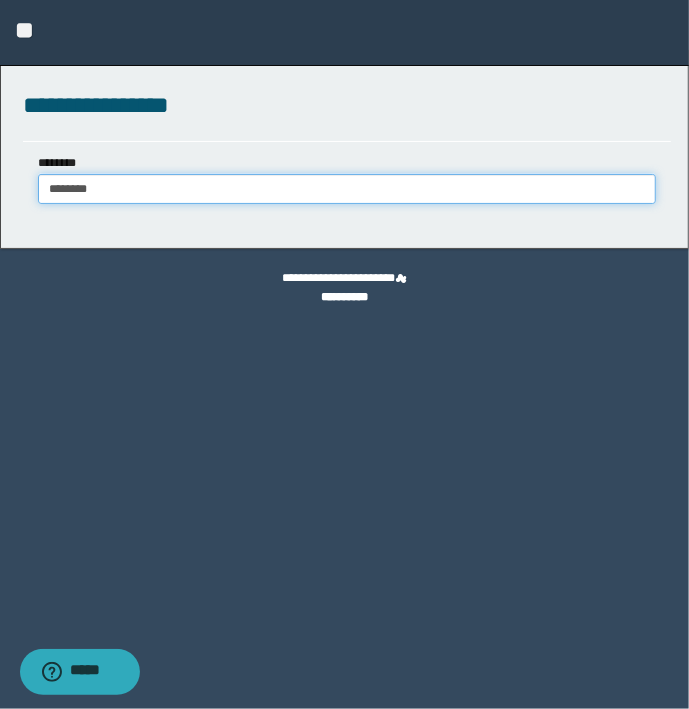 type on "********" 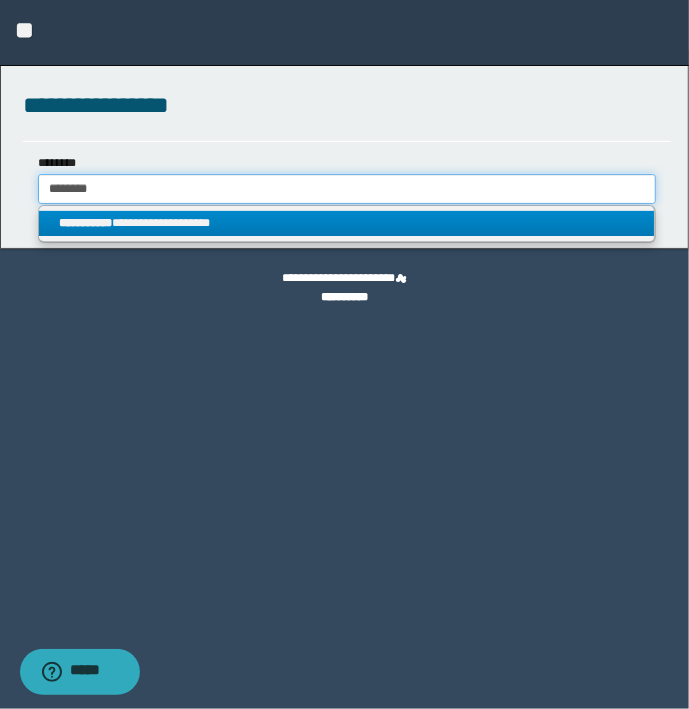 type on "********" 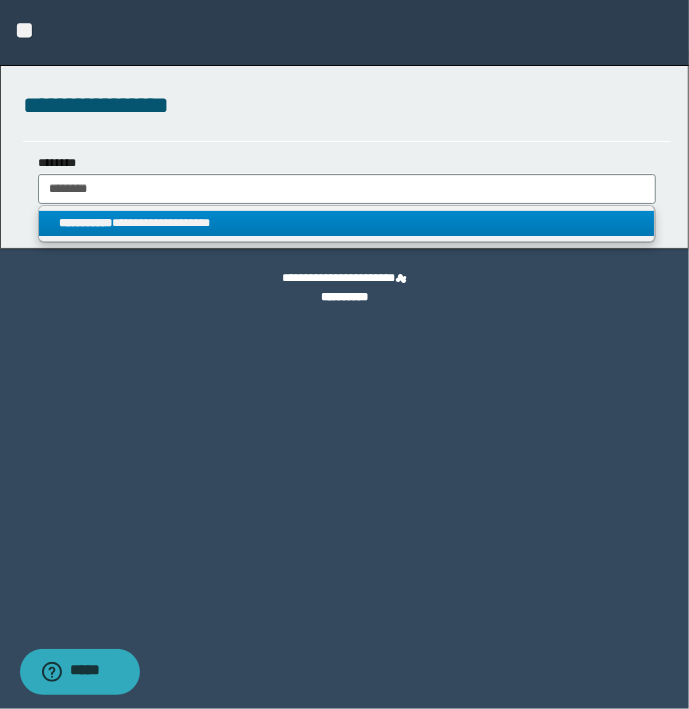 click on "**********" at bounding box center [347, 223] 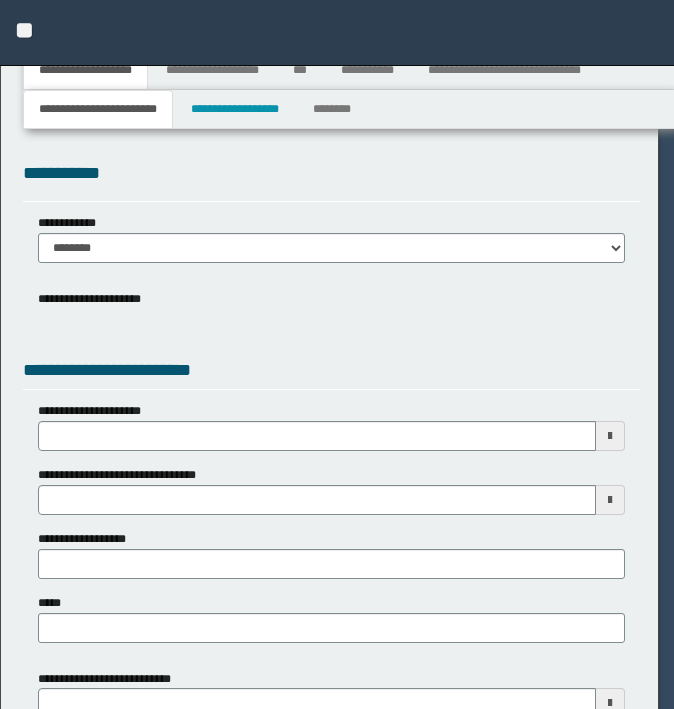 scroll, scrollTop: 0, scrollLeft: 0, axis: both 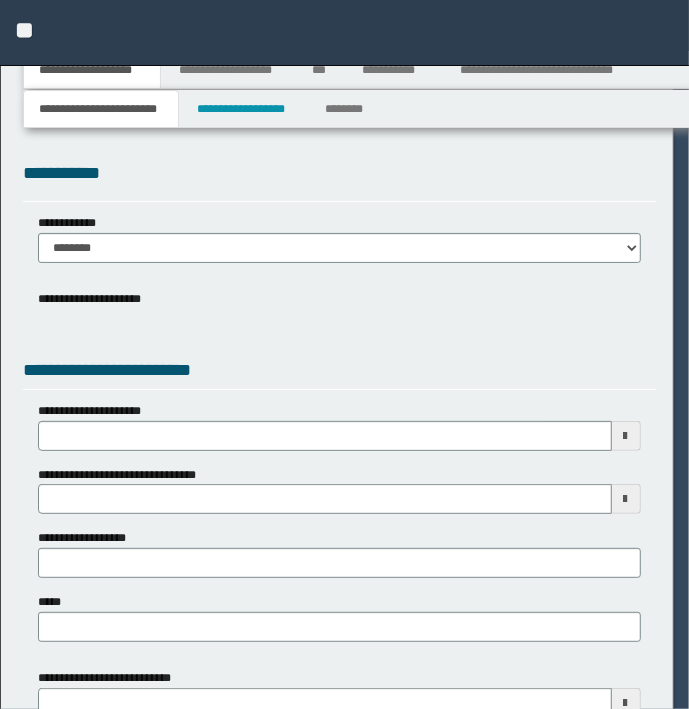 select on "*" 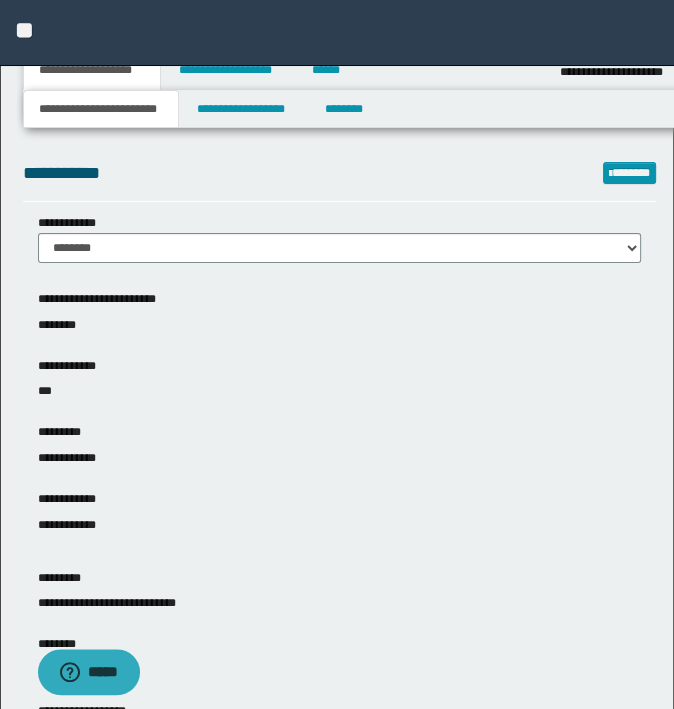scroll, scrollTop: 0, scrollLeft: 0, axis: both 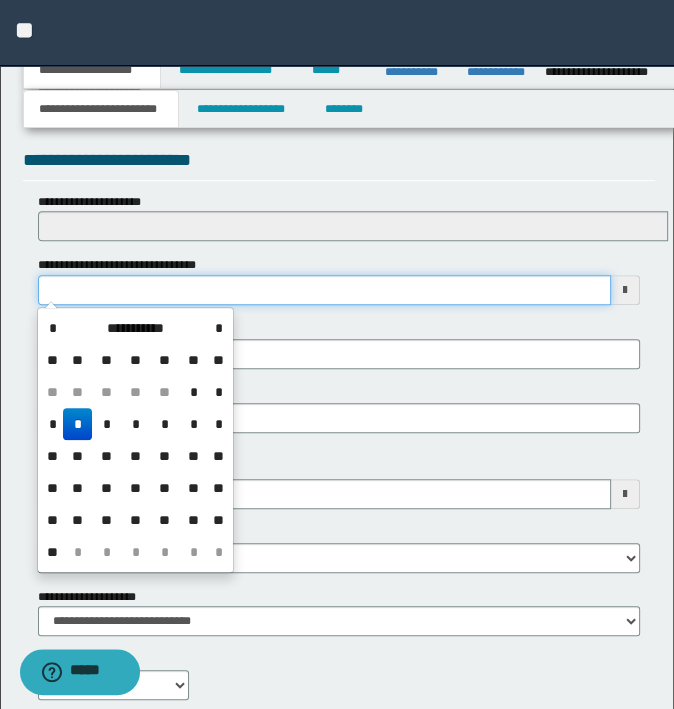 click on "**********" at bounding box center [325, 290] 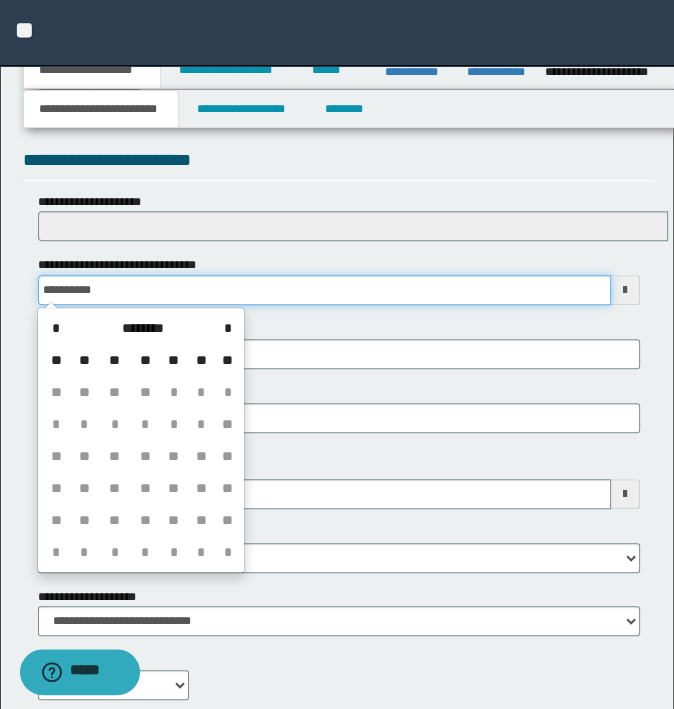 type on "**********" 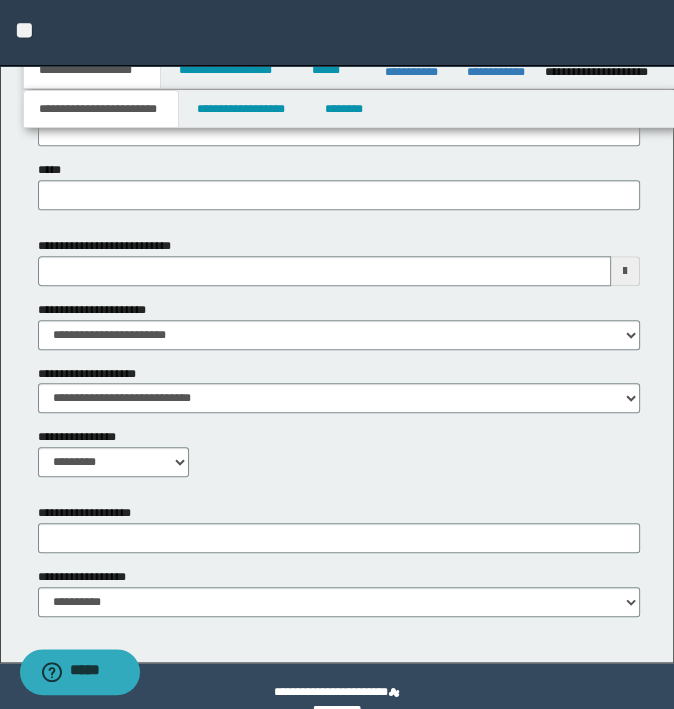 scroll, scrollTop: 953, scrollLeft: 0, axis: vertical 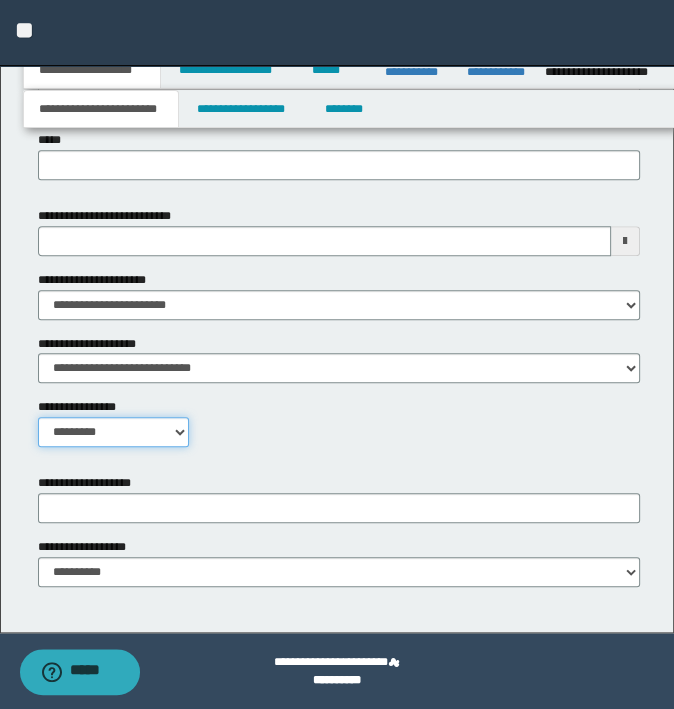click on "**********" at bounding box center (114, 432) 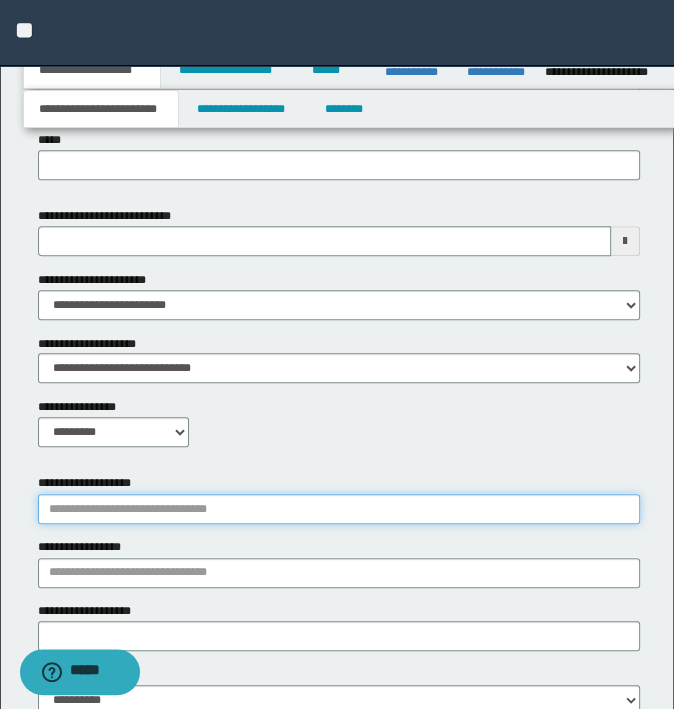 click on "**********" at bounding box center [339, 509] 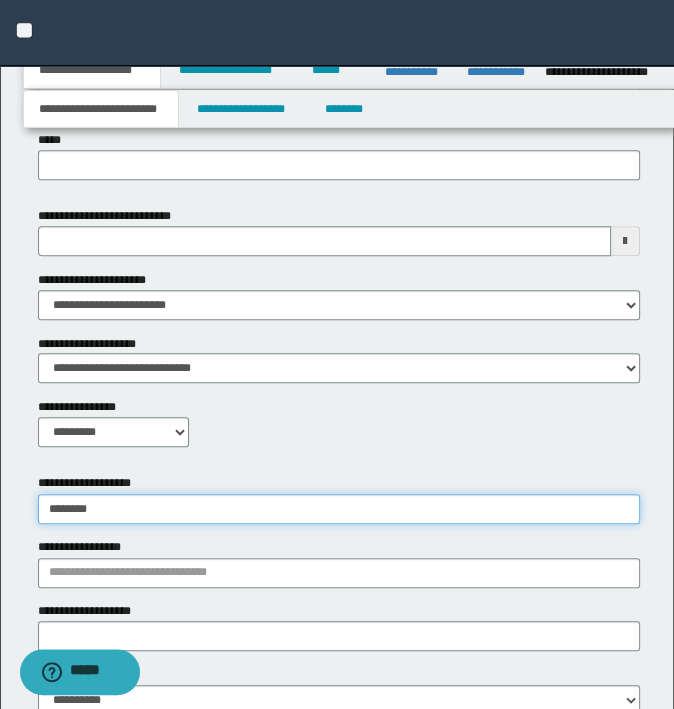 type on "********" 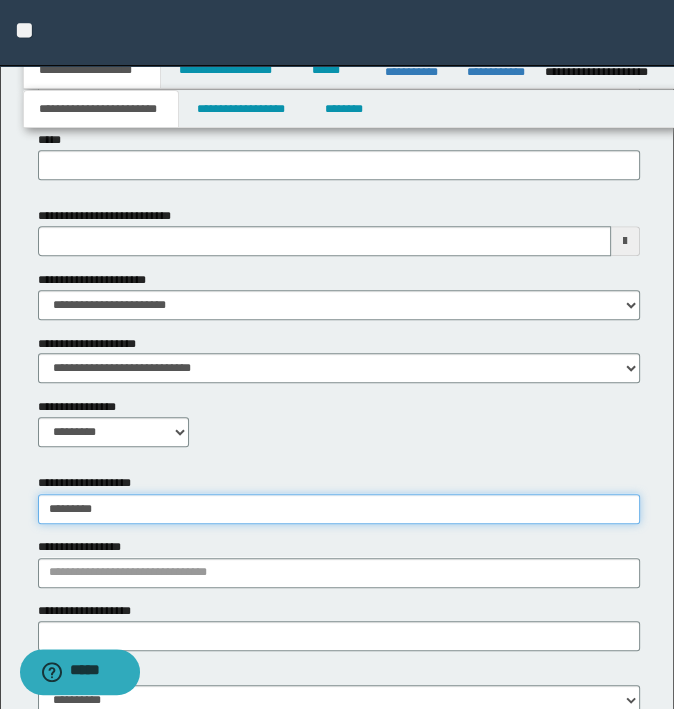 type on "********" 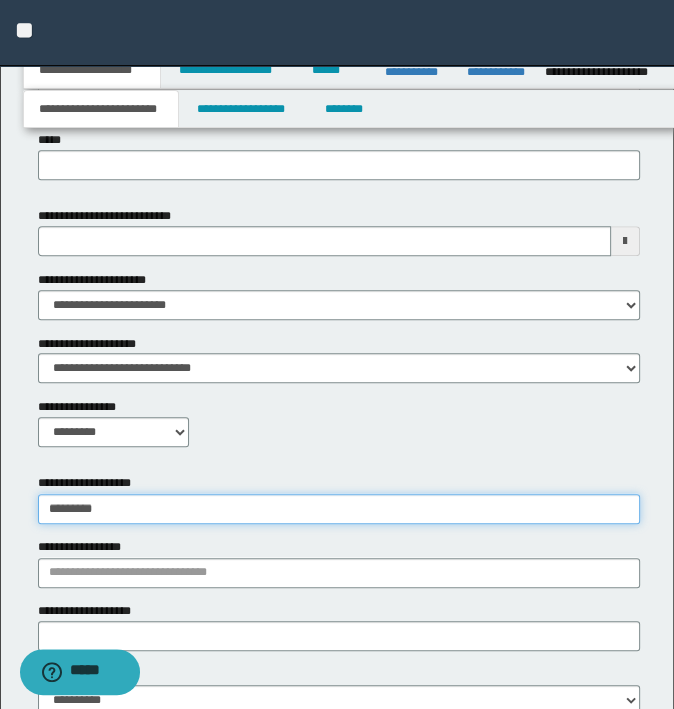 type 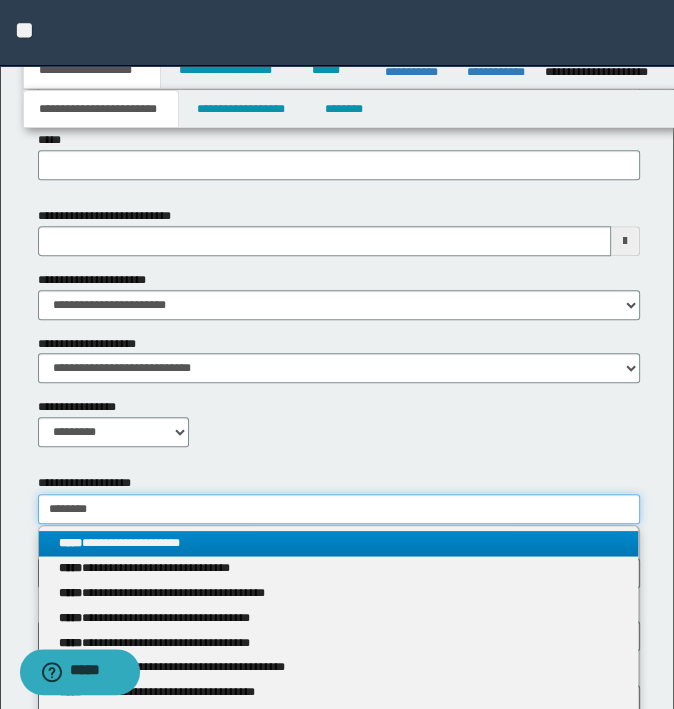 type on "********" 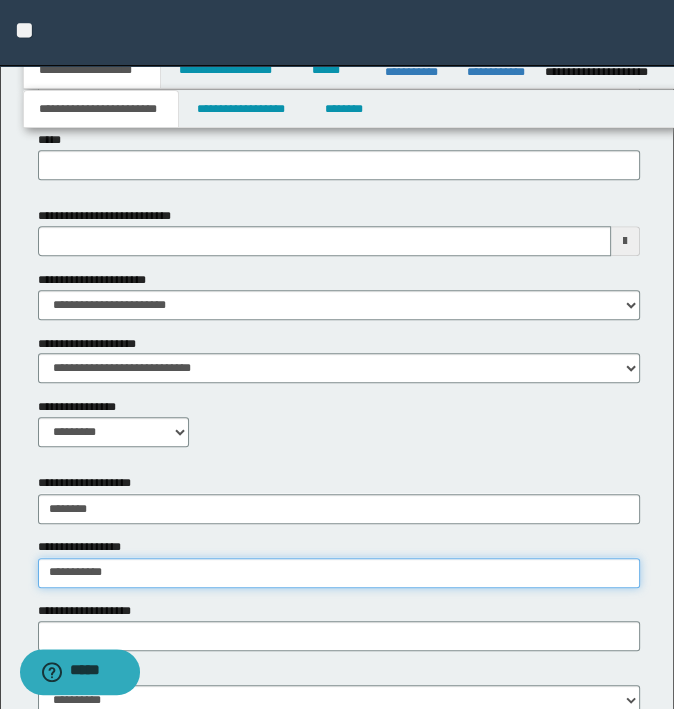 type on "**********" 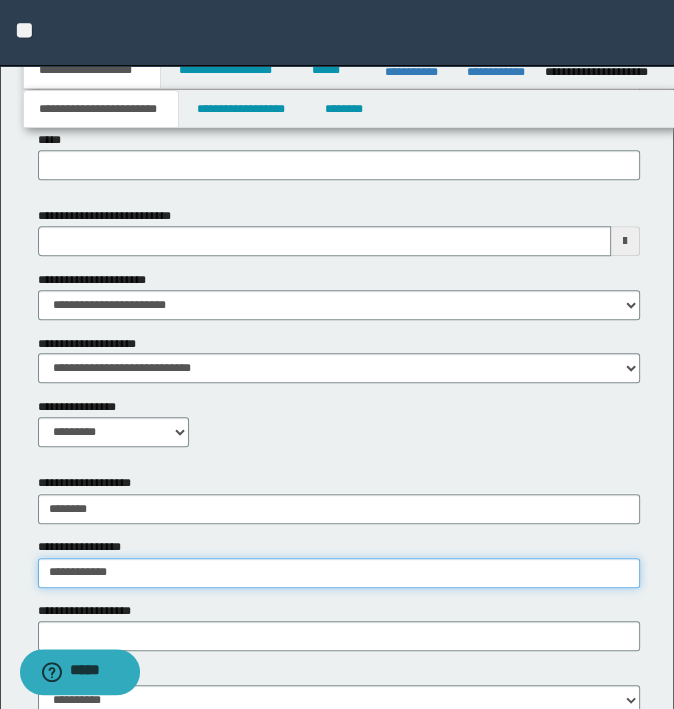 type on "**********" 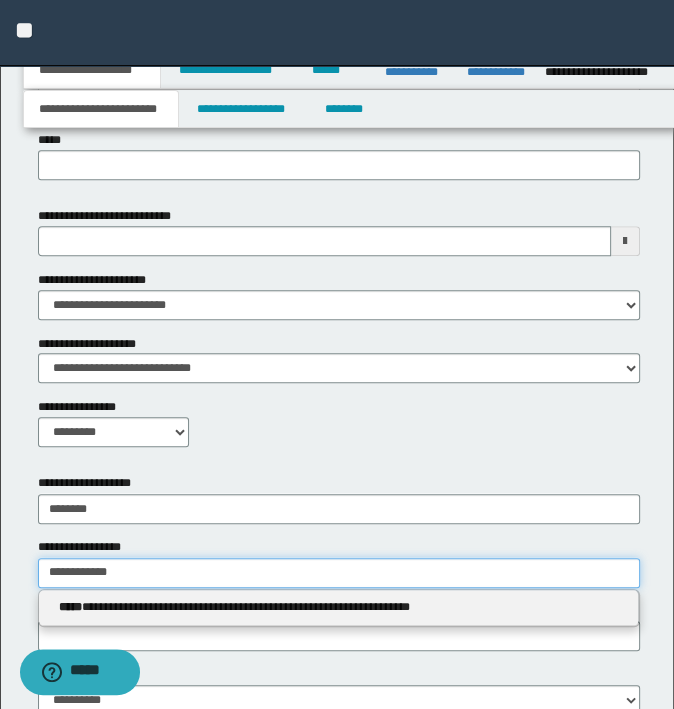 type 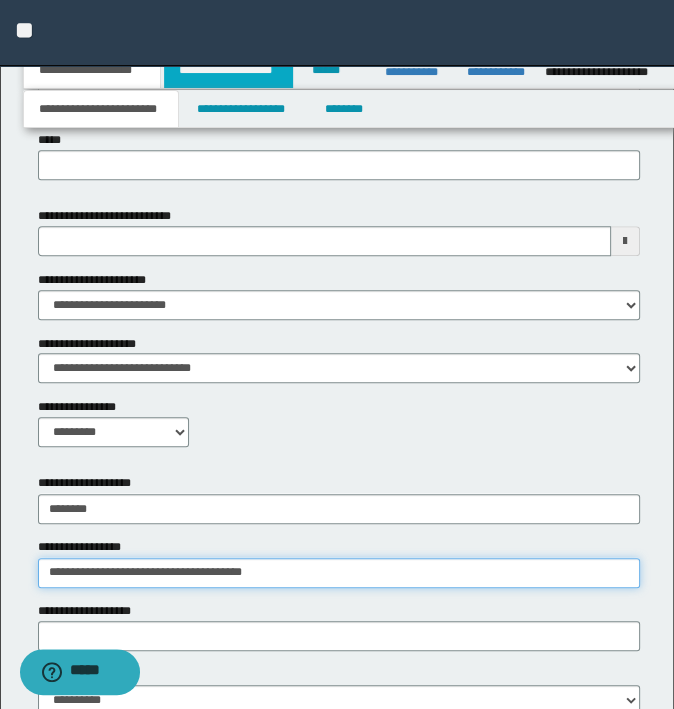 type on "**********" 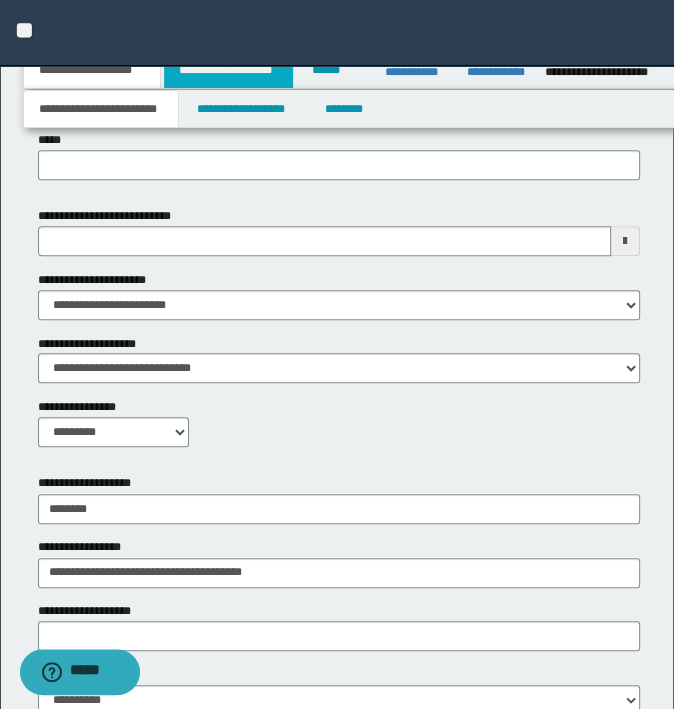 click on "**********" at bounding box center (228, 70) 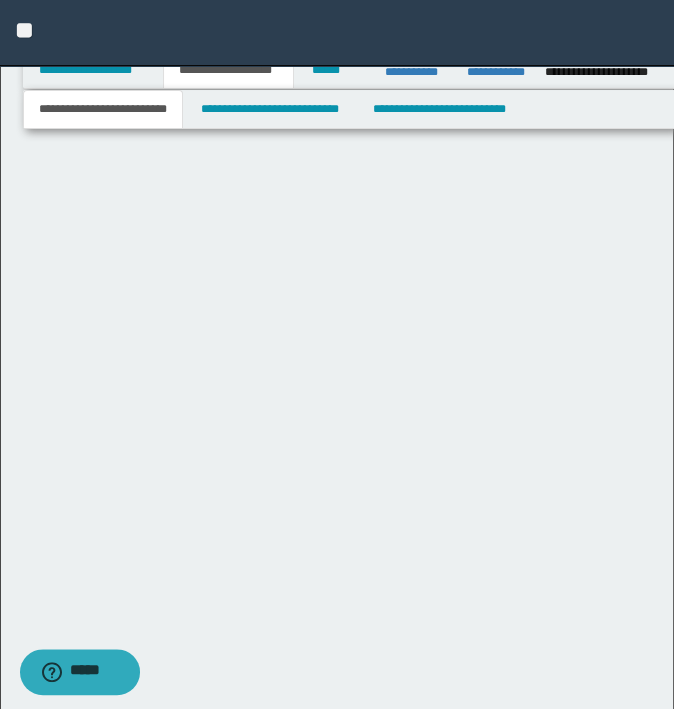 scroll, scrollTop: 0, scrollLeft: 0, axis: both 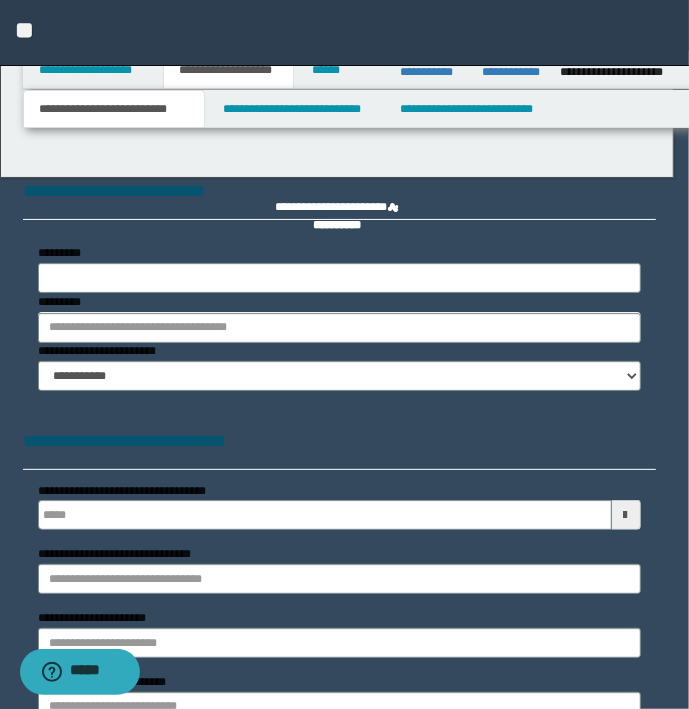 type 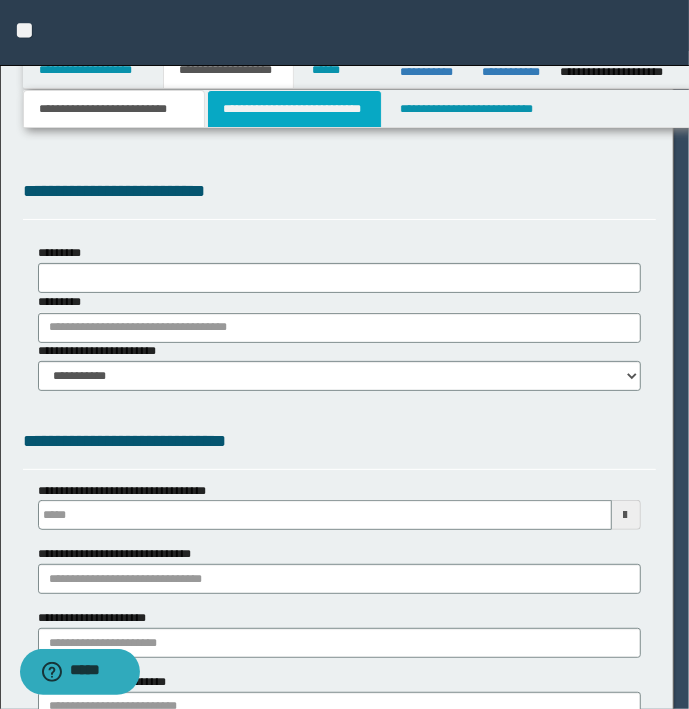 select on "*" 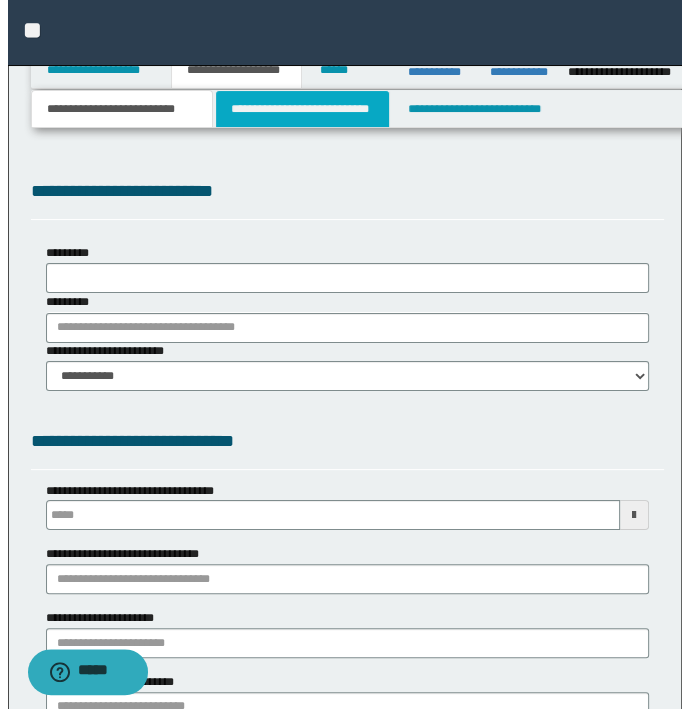scroll, scrollTop: 0, scrollLeft: 0, axis: both 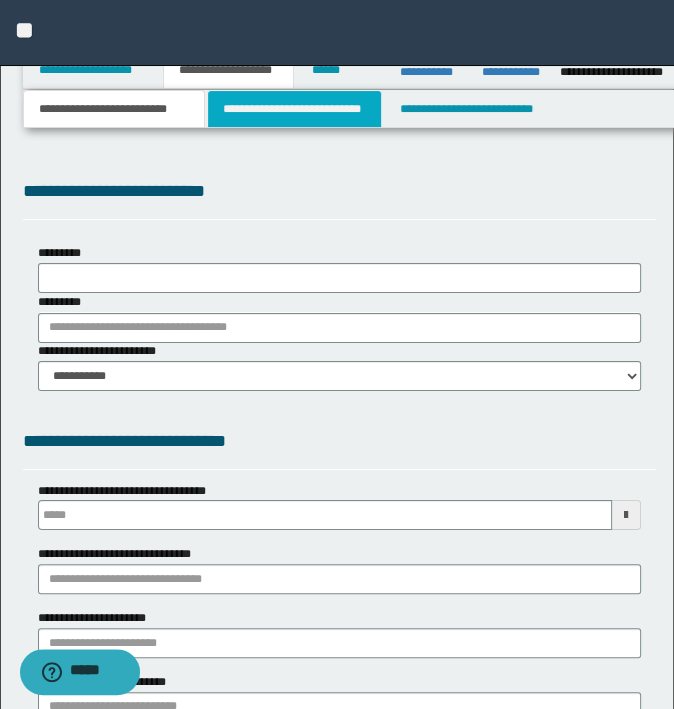 click on "**********" at bounding box center (294, 109) 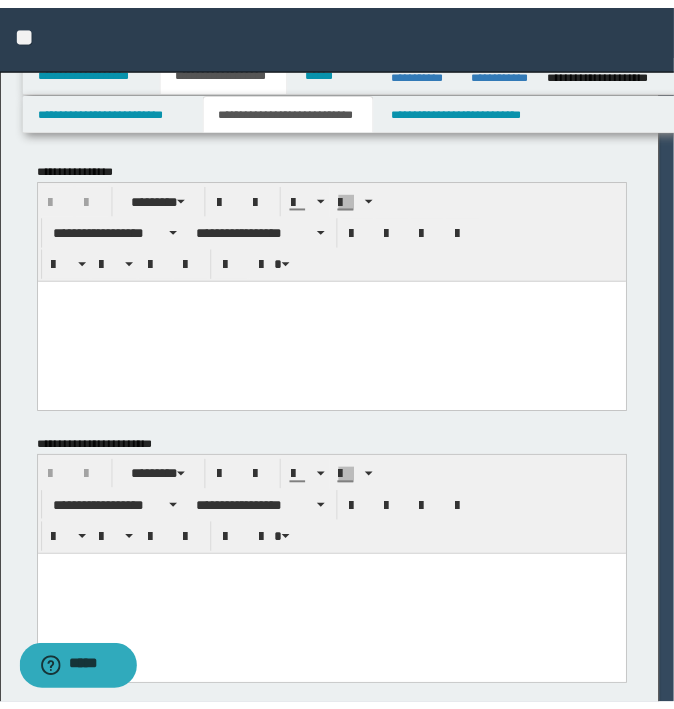 scroll, scrollTop: 0, scrollLeft: 0, axis: both 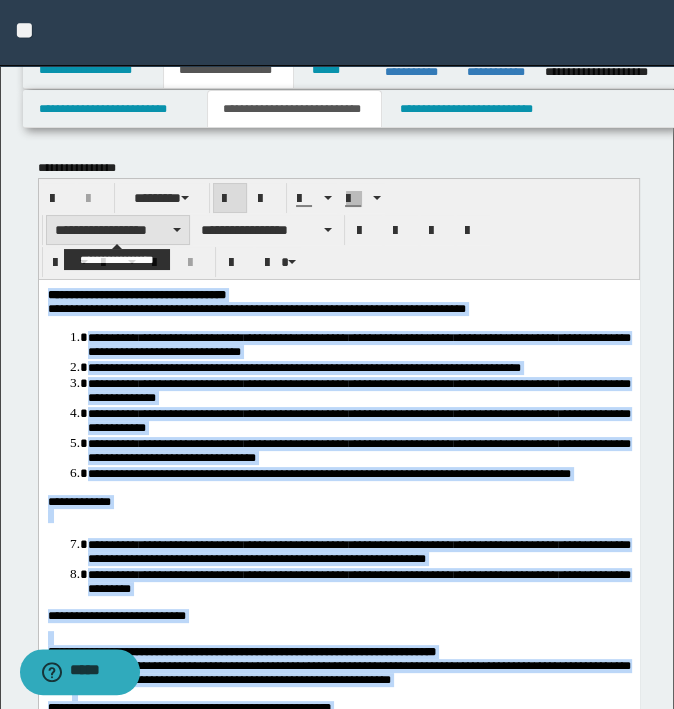 click on "**********" at bounding box center (118, 230) 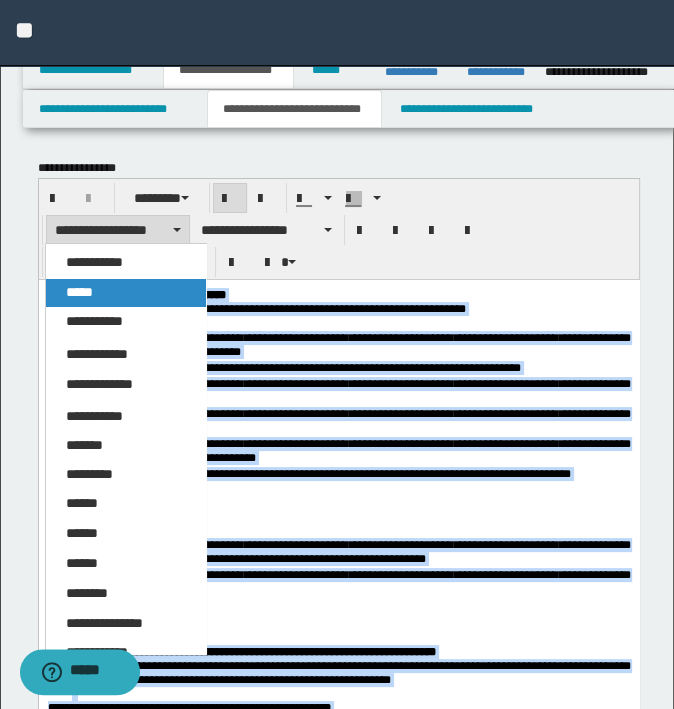 drag, startPoint x: 128, startPoint y: 283, endPoint x: 97, endPoint y: 17, distance: 267.8003 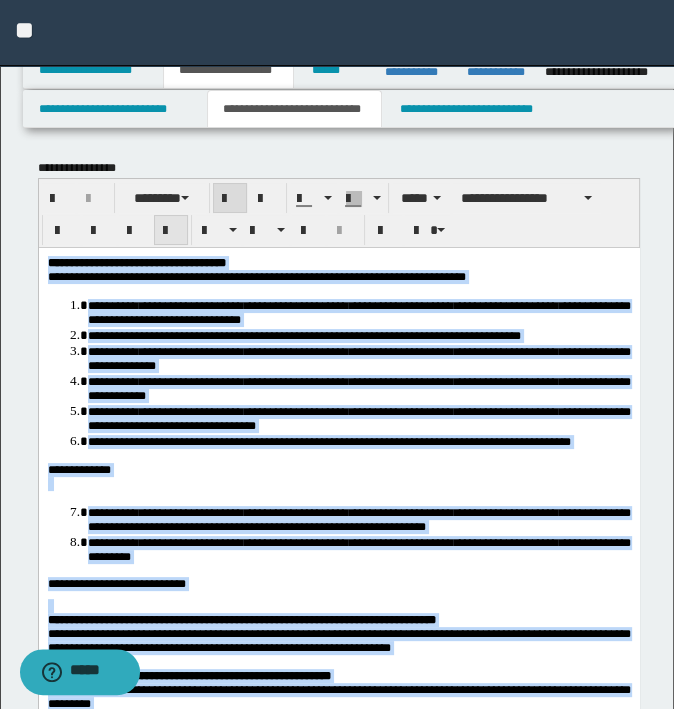click at bounding box center (171, 230) 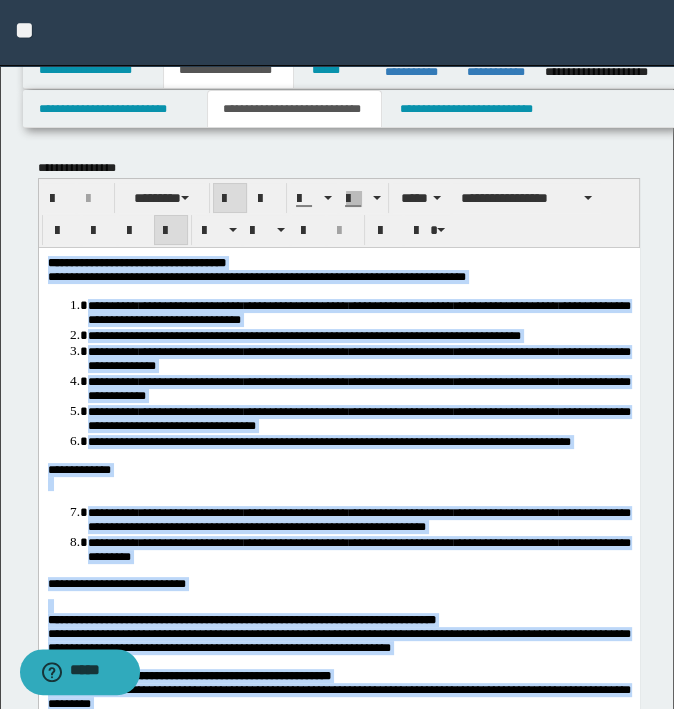 click at bounding box center [171, 230] 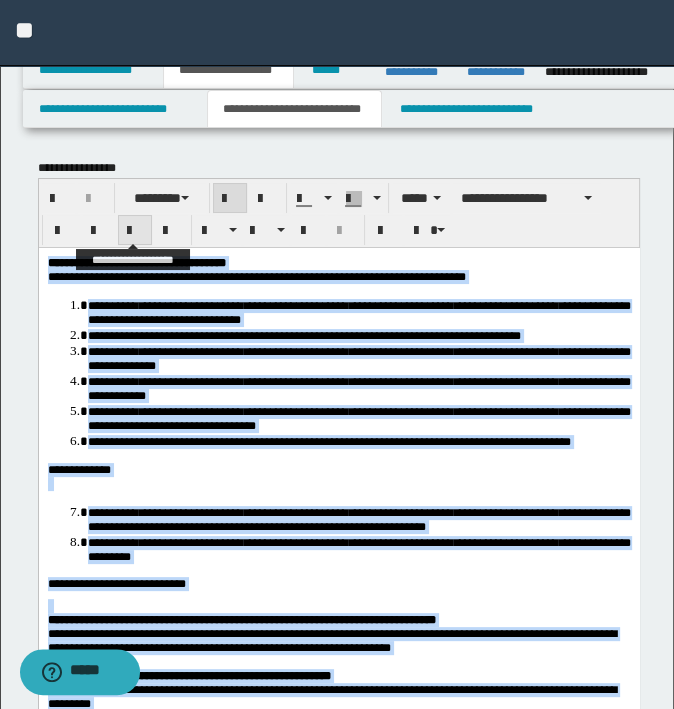 click at bounding box center [135, 230] 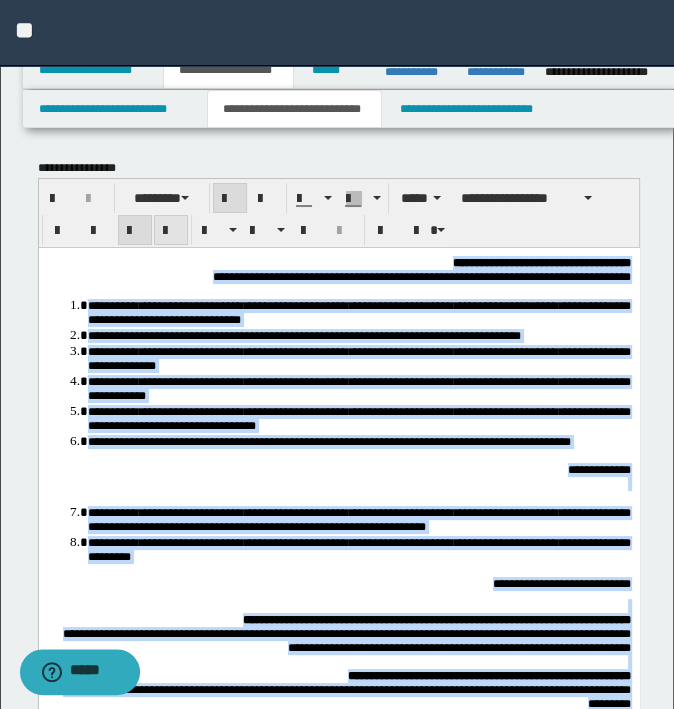 click at bounding box center (171, 230) 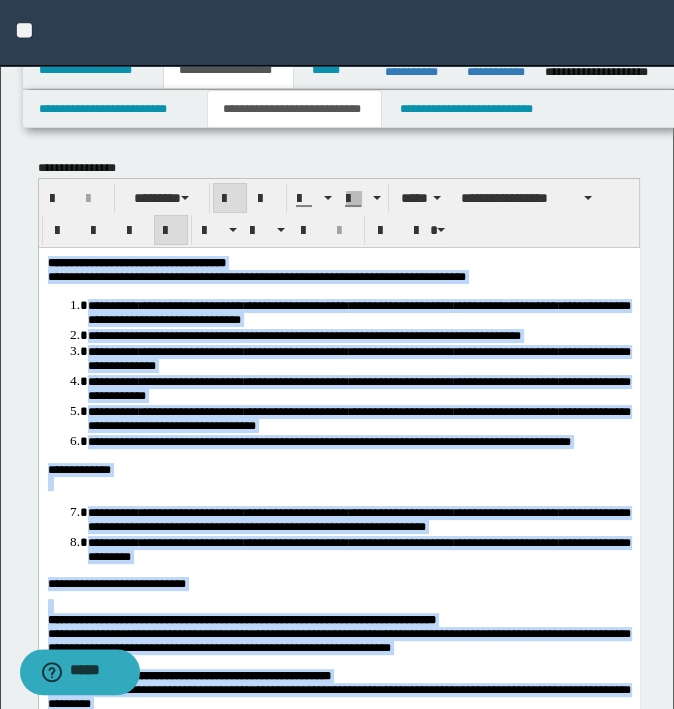 click on "**********" at bounding box center [358, 418] 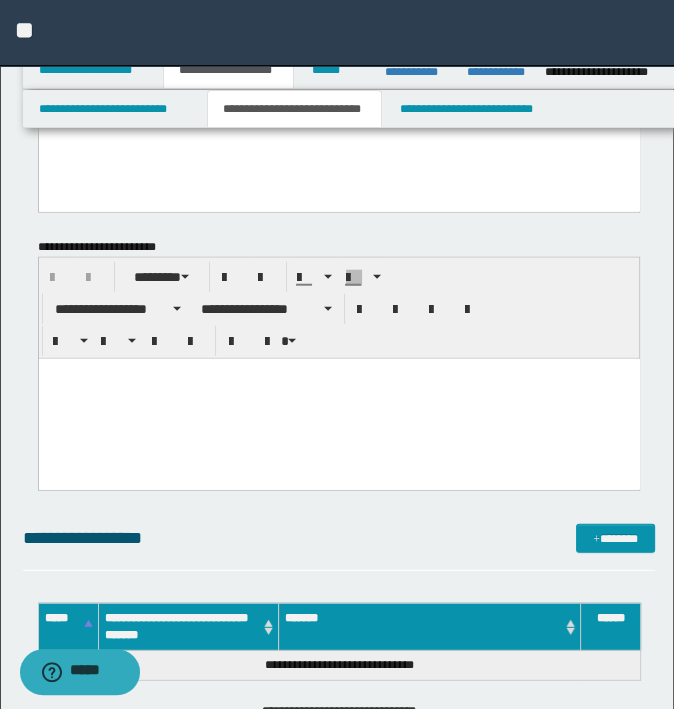 scroll, scrollTop: 2900, scrollLeft: 0, axis: vertical 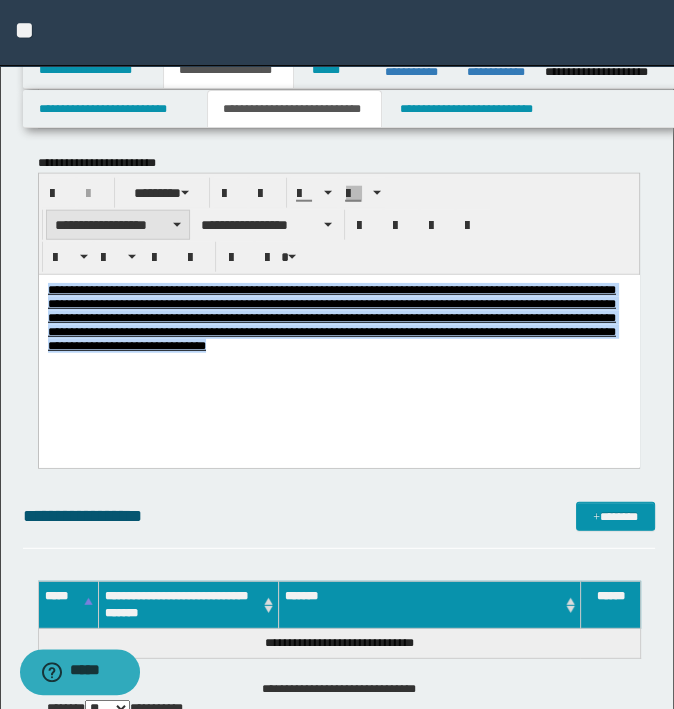 click on "**********" at bounding box center (118, 225) 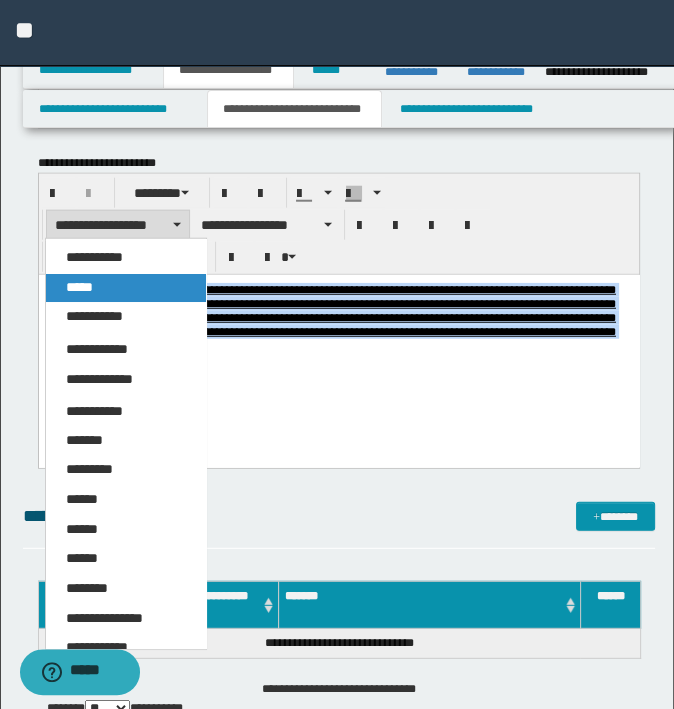 click on "*****" at bounding box center [126, 288] 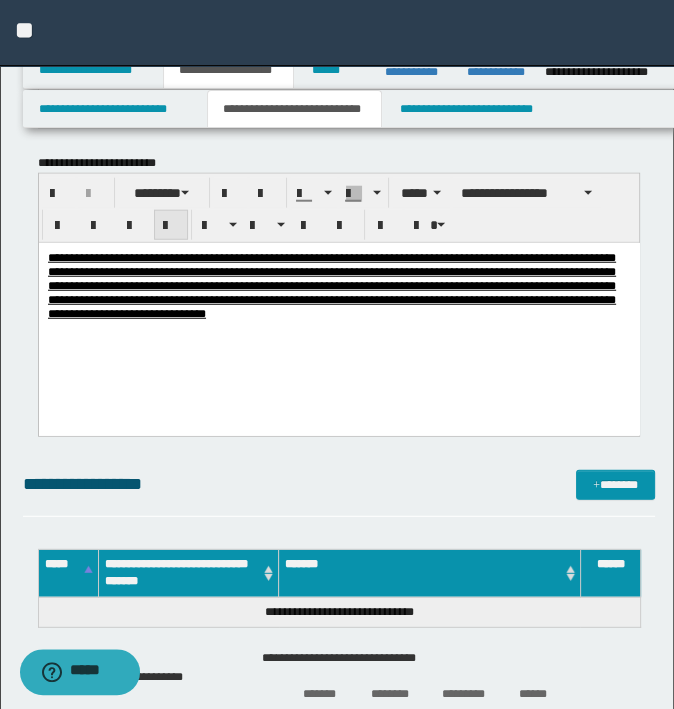 click at bounding box center [171, 226] 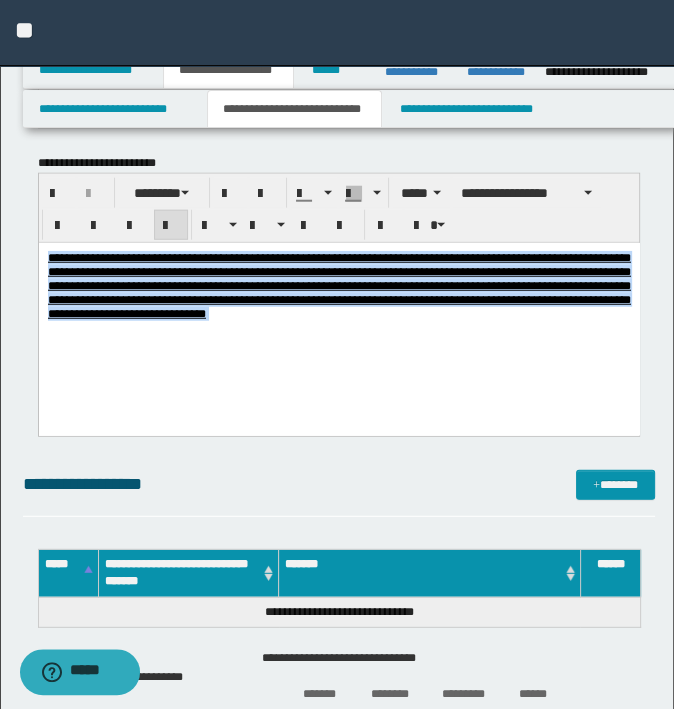 click on "**********" at bounding box center [338, 311] 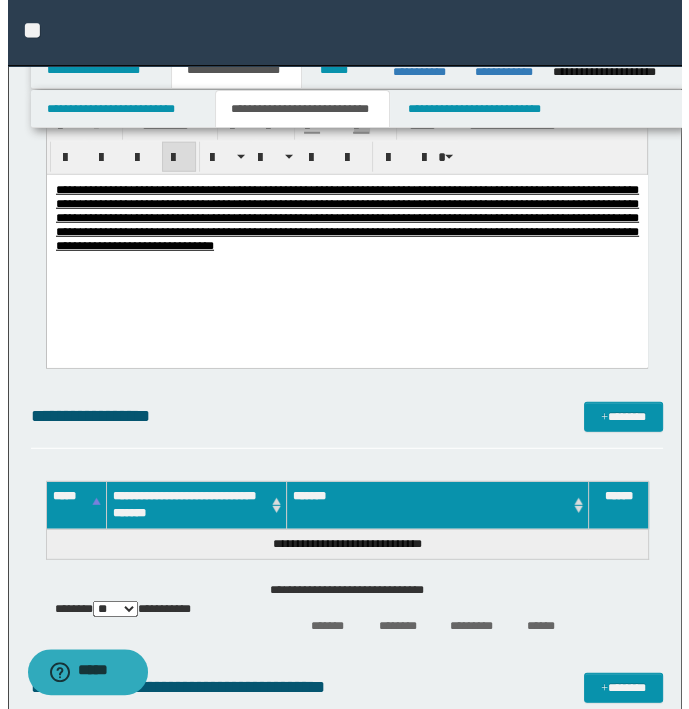 scroll, scrollTop: 3100, scrollLeft: 0, axis: vertical 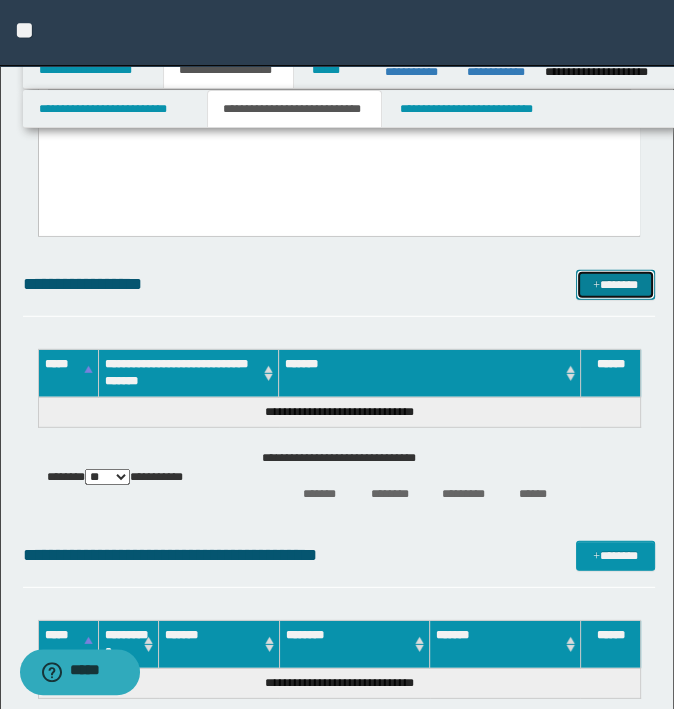 drag, startPoint x: 592, startPoint y: 272, endPoint x: 630, endPoint y: 299, distance: 46.615448 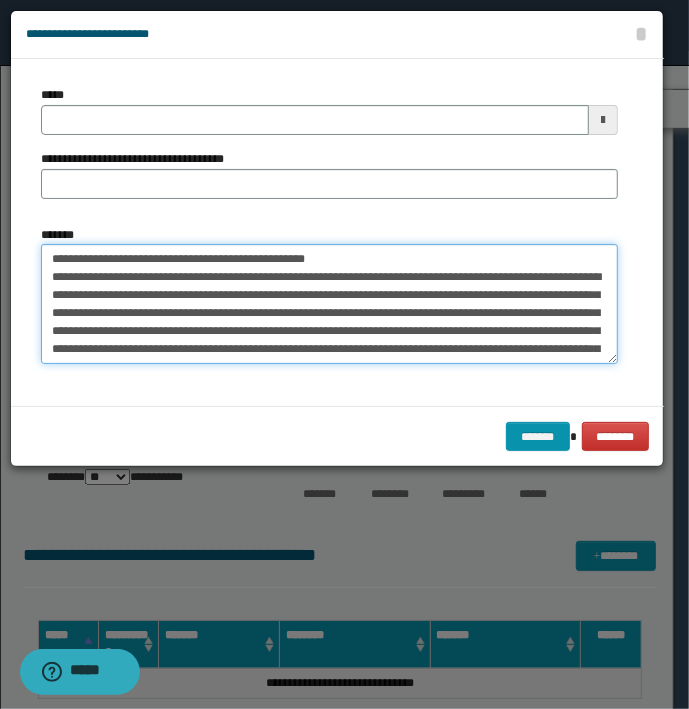 click on "**********" at bounding box center (329, 304) 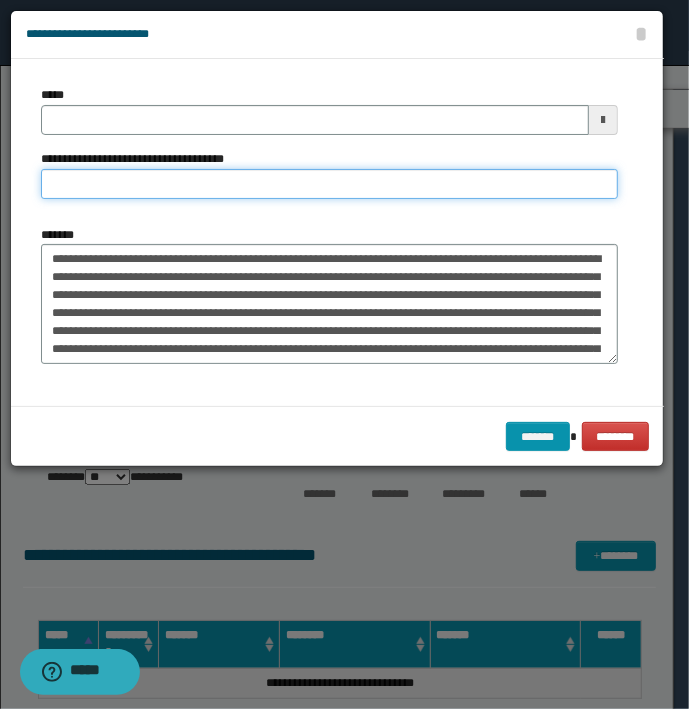 type on "**********" 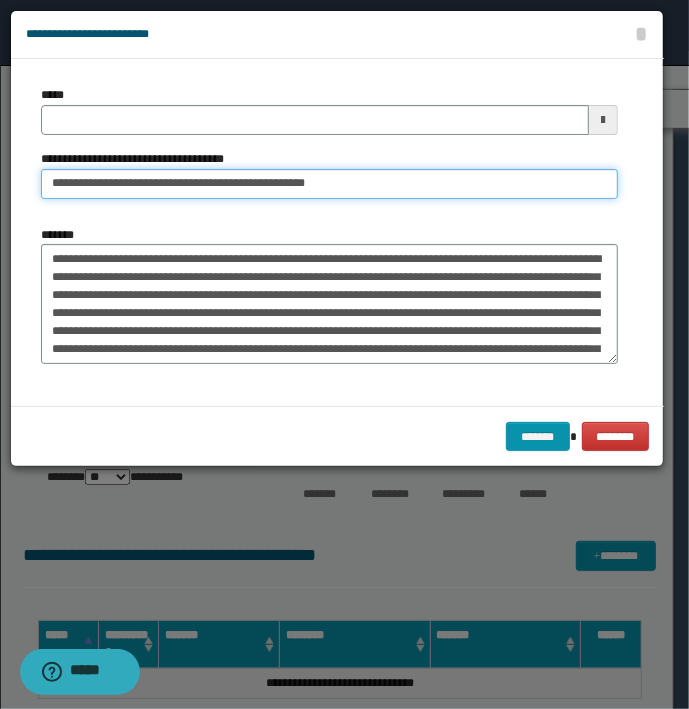 type 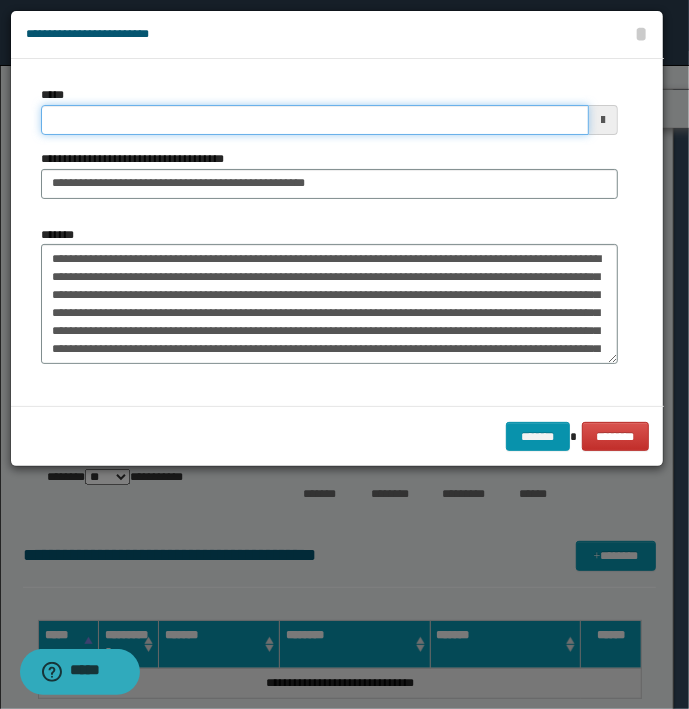 click on "*****" at bounding box center (315, 120) 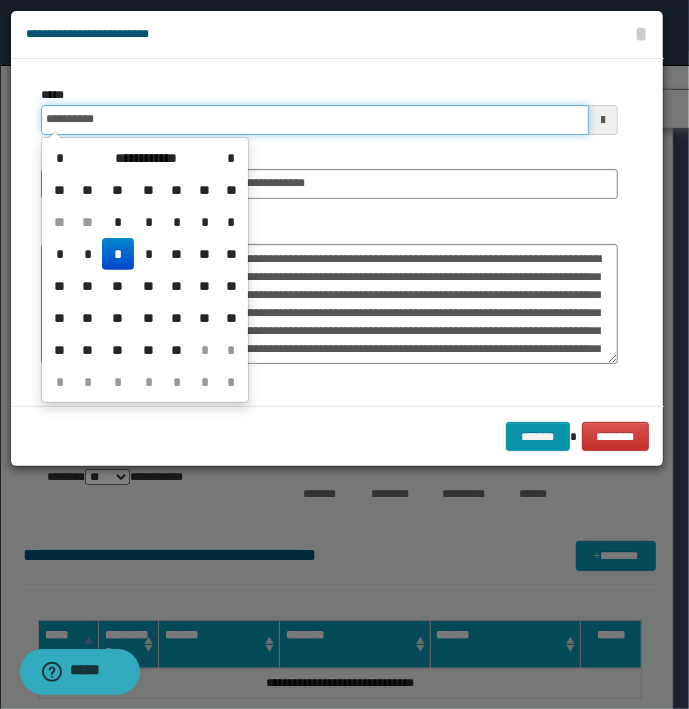 type on "**********" 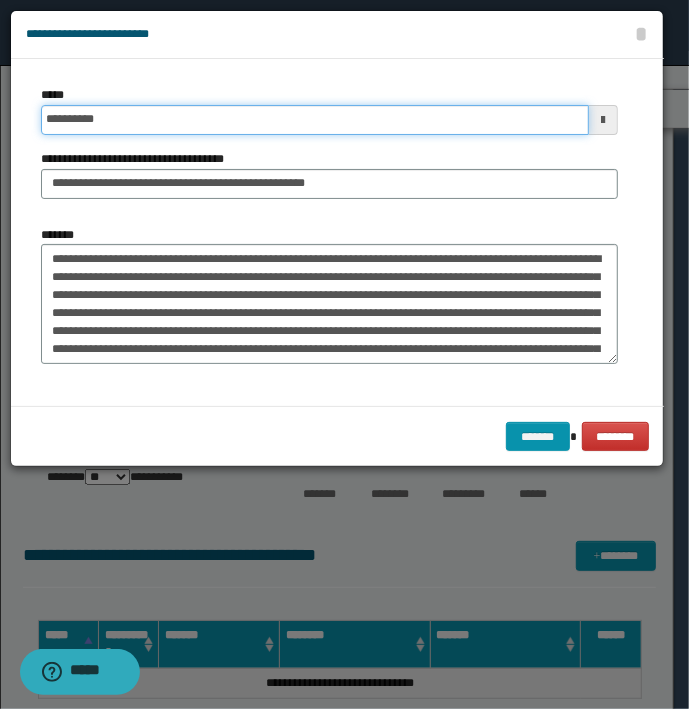 click on "*******" at bounding box center (538, 437) 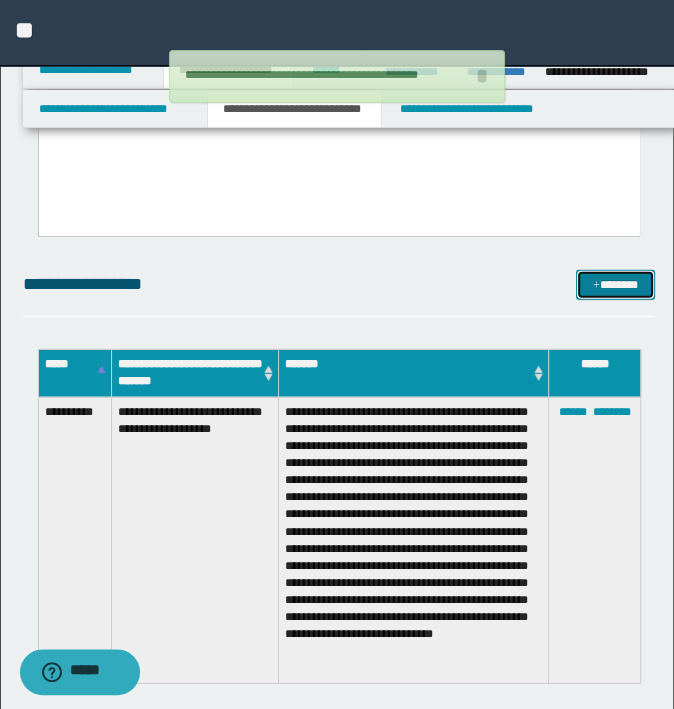 type 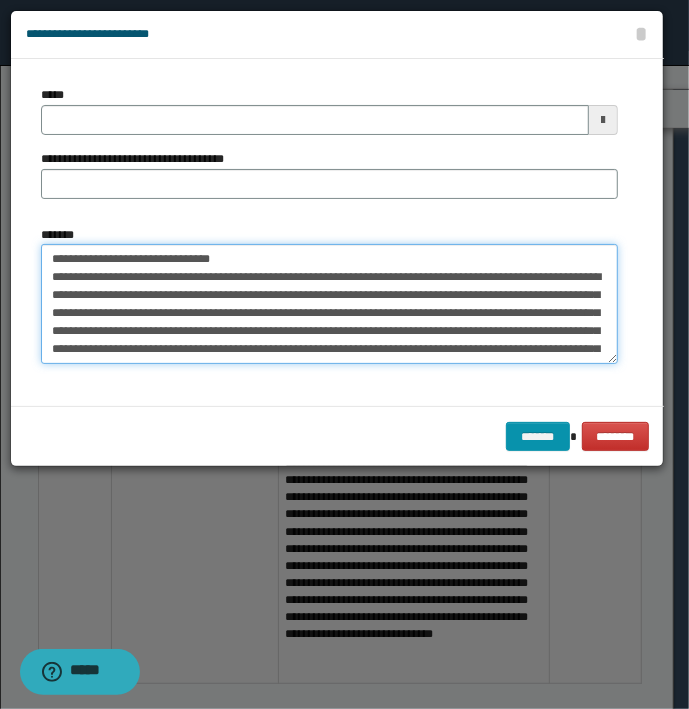 click on "**********" at bounding box center [329, 304] 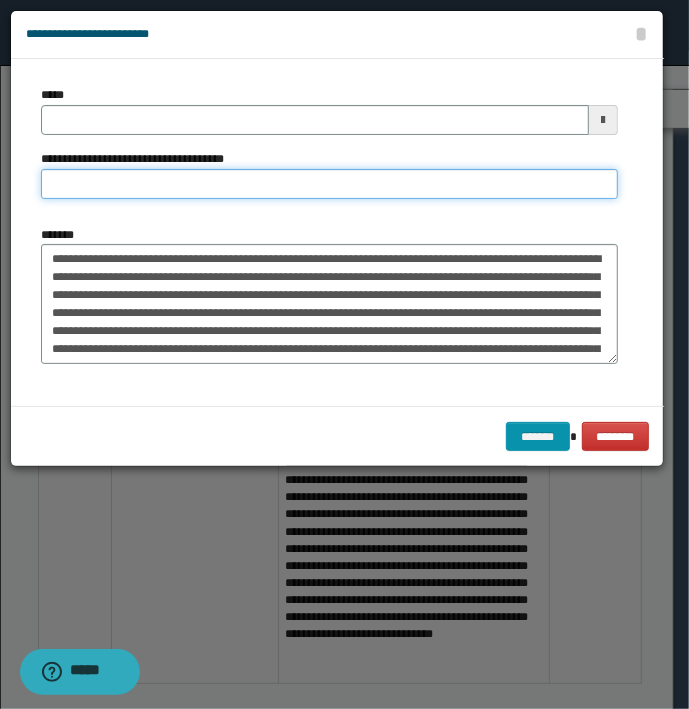 type on "**********" 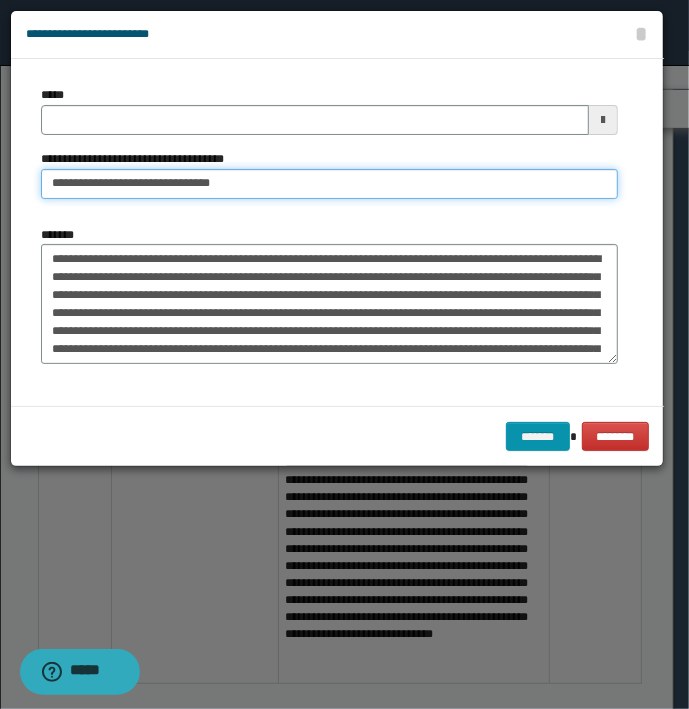 type 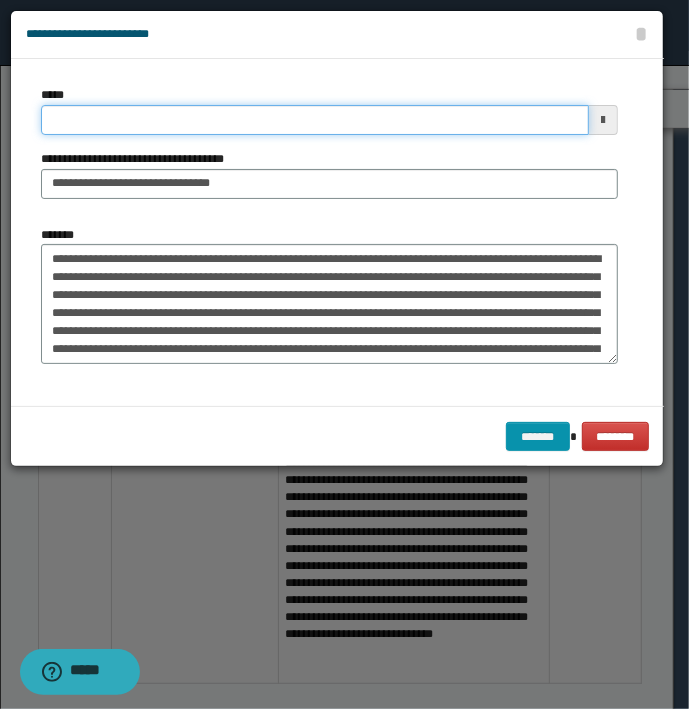 click on "*****" at bounding box center [315, 120] 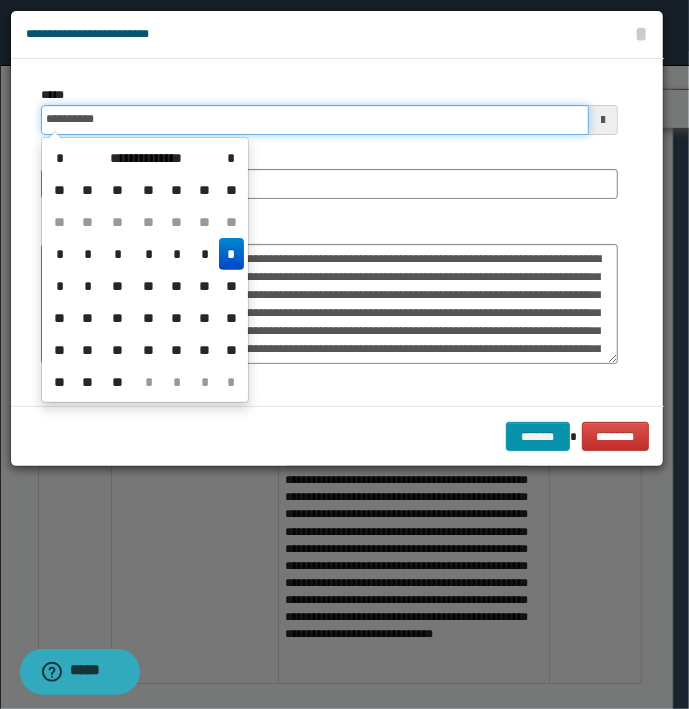type on "**********" 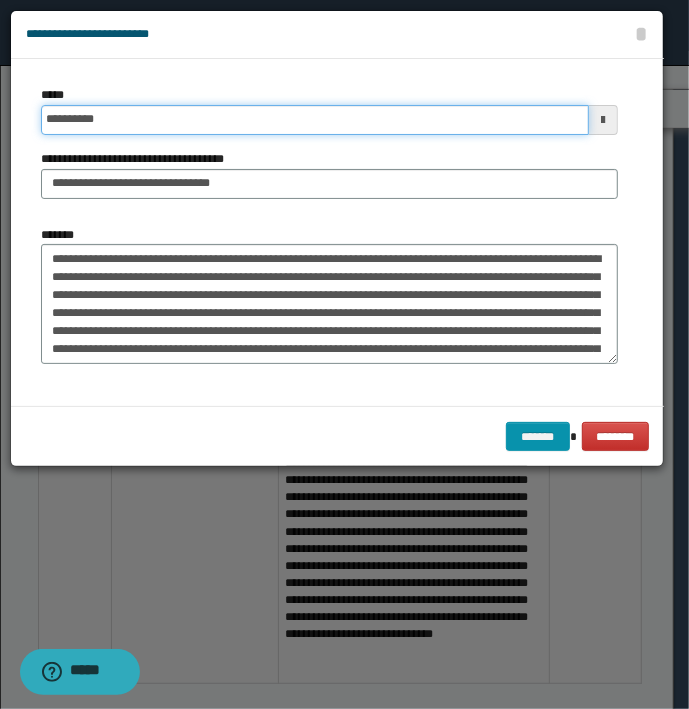 click on "*******" at bounding box center [538, 437] 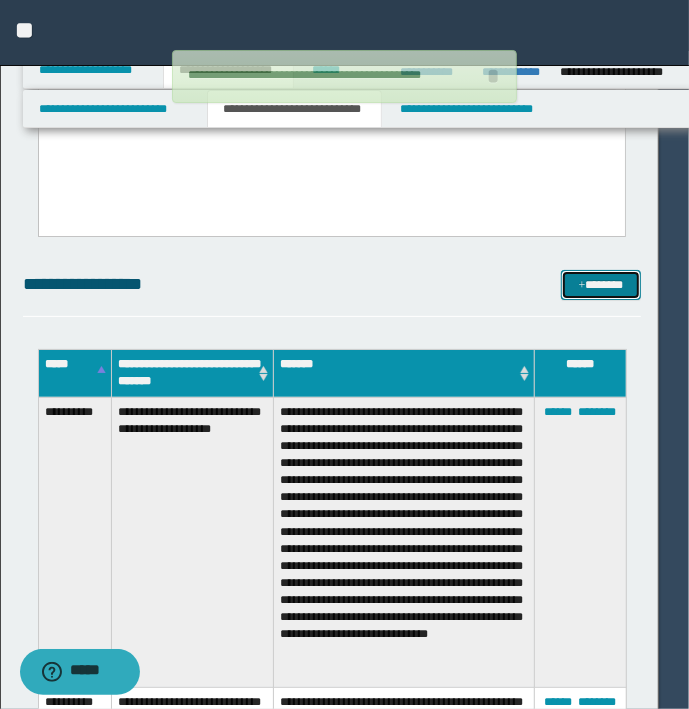 type 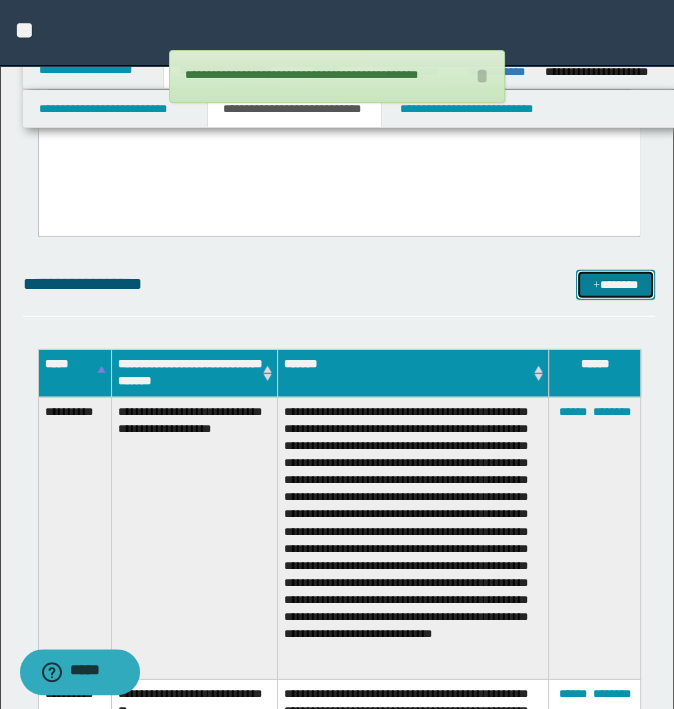 click on "*******" at bounding box center [615, 285] 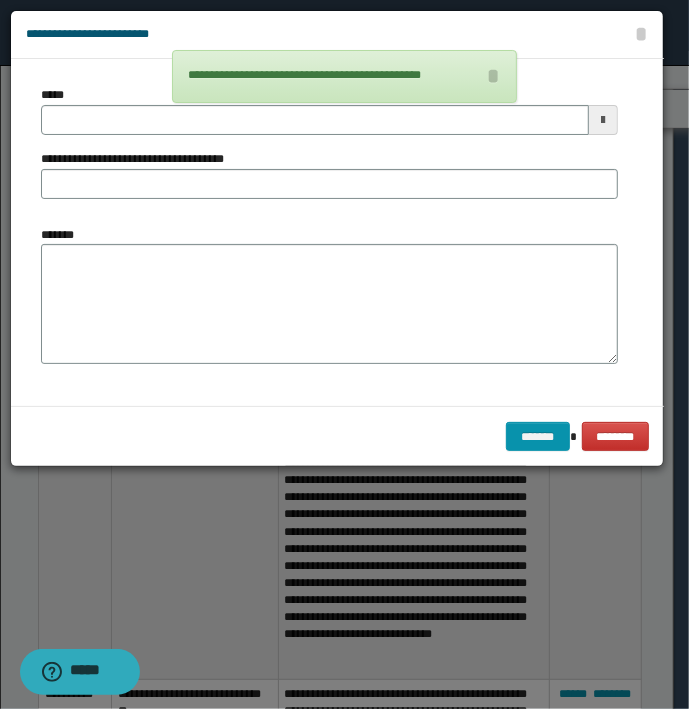 type 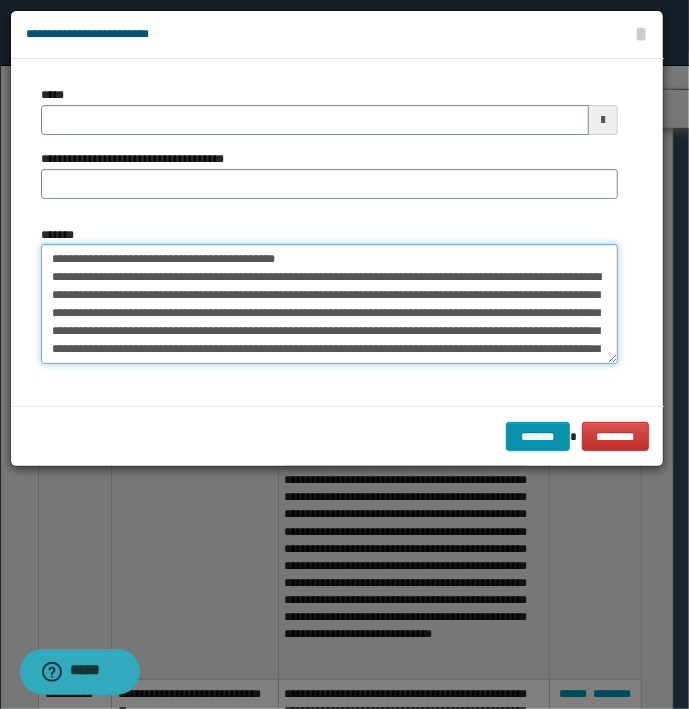 click on "*******" at bounding box center (329, 304) 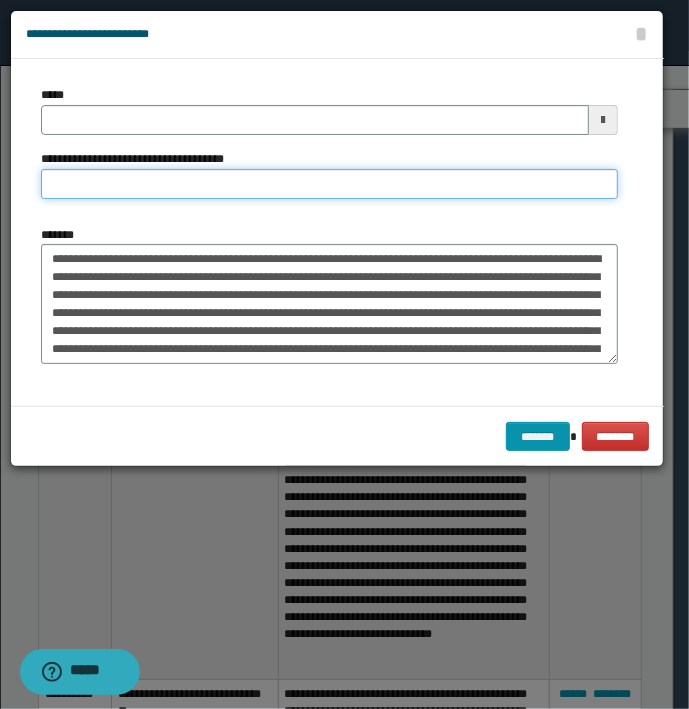 type on "**********" 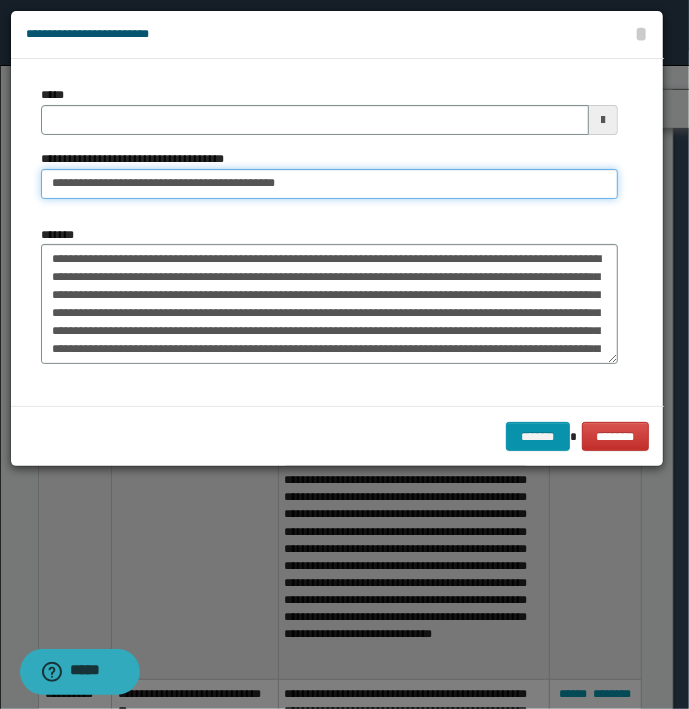 type 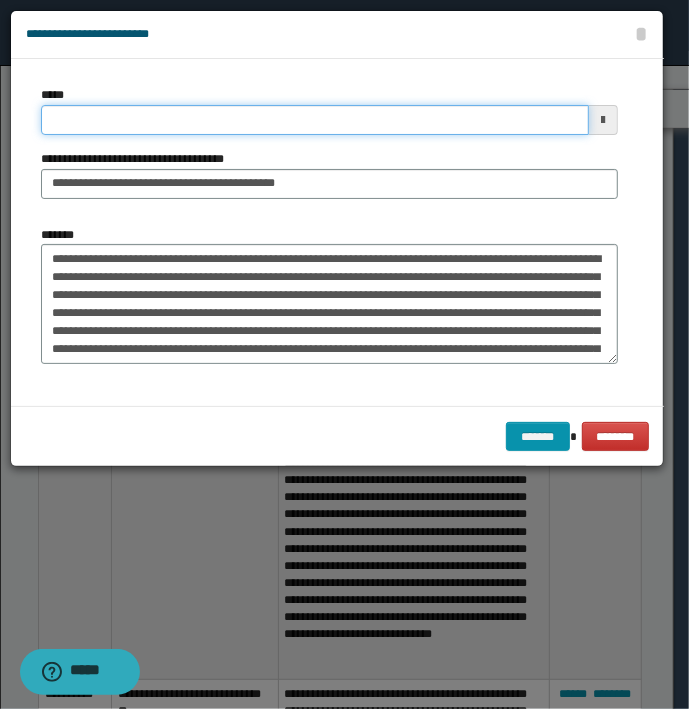 click on "*****" at bounding box center [315, 120] 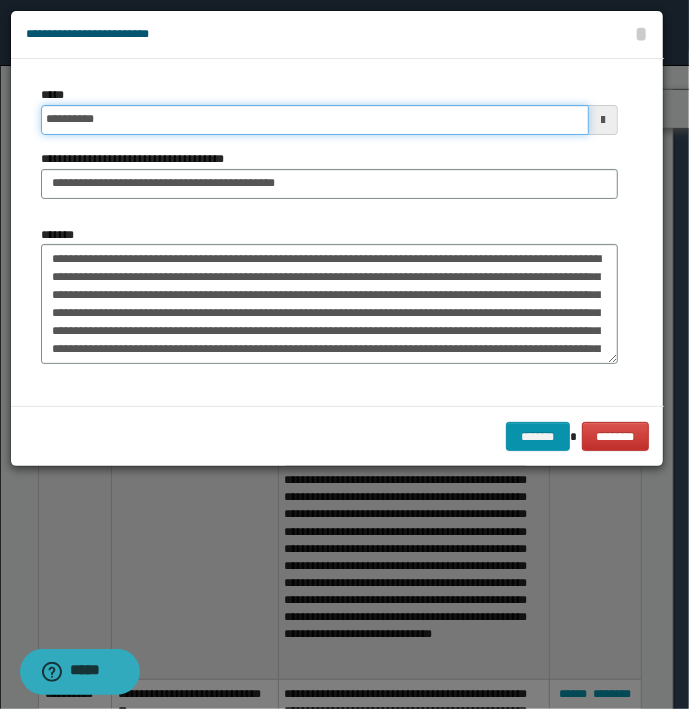 click on "*******" at bounding box center (538, 437) 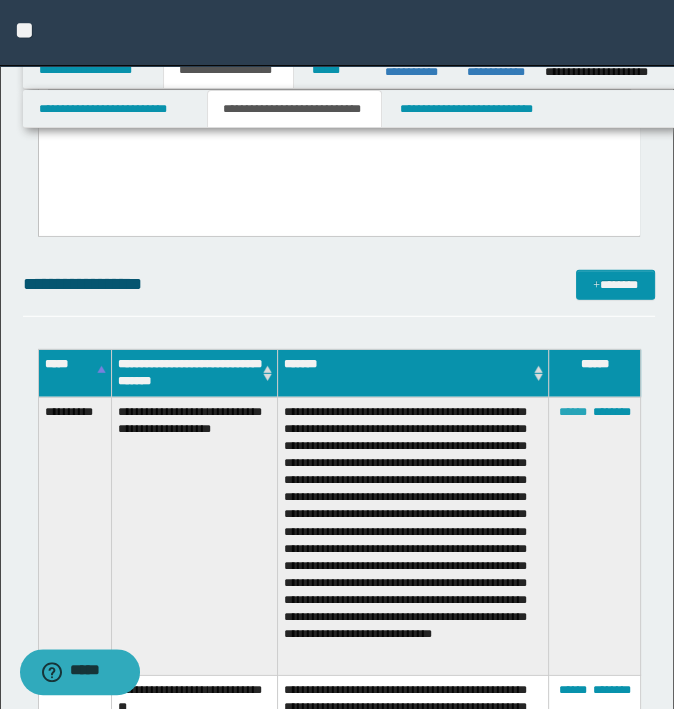 click on "******" at bounding box center [573, 412] 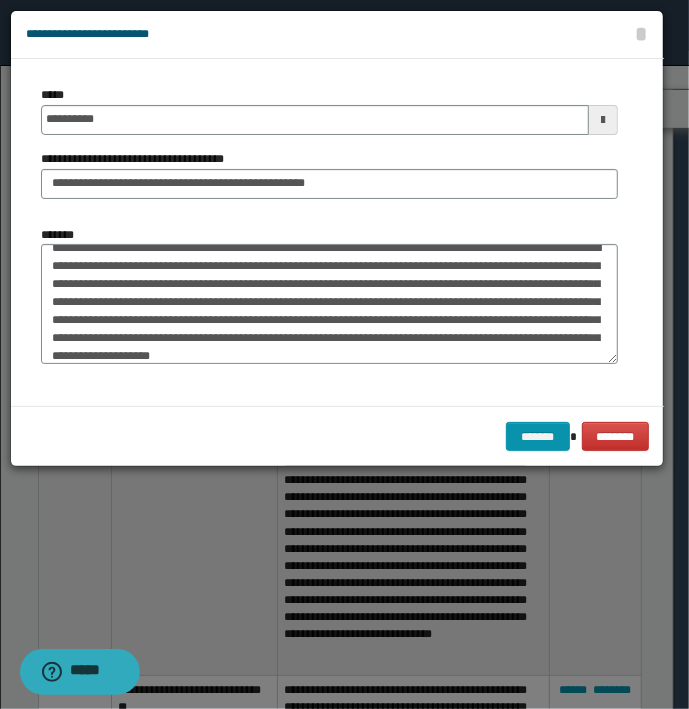 scroll, scrollTop: 17, scrollLeft: 0, axis: vertical 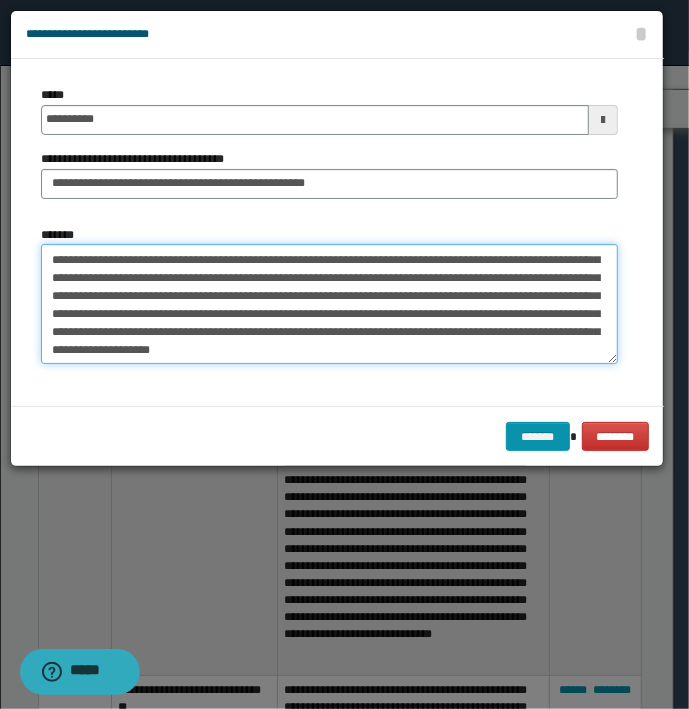click on "**********" at bounding box center (329, 303) 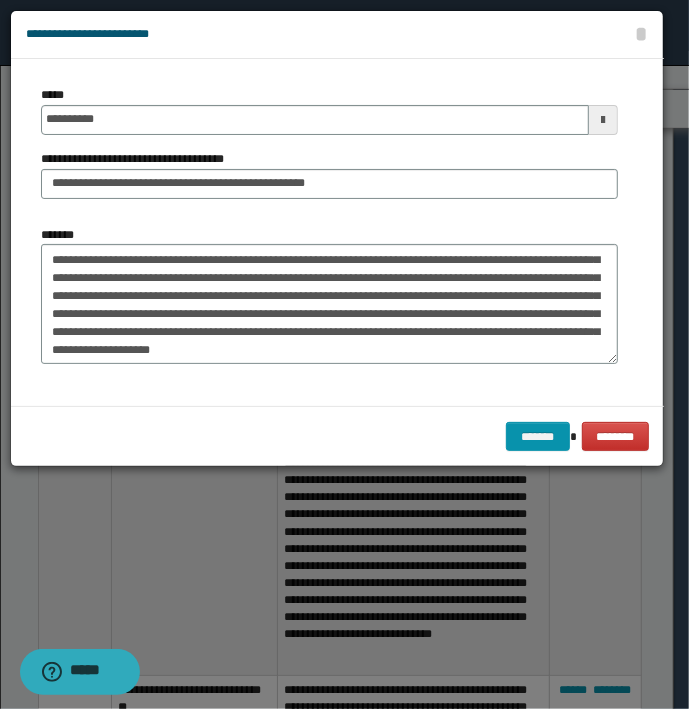 click on "*******
********" at bounding box center [337, 436] 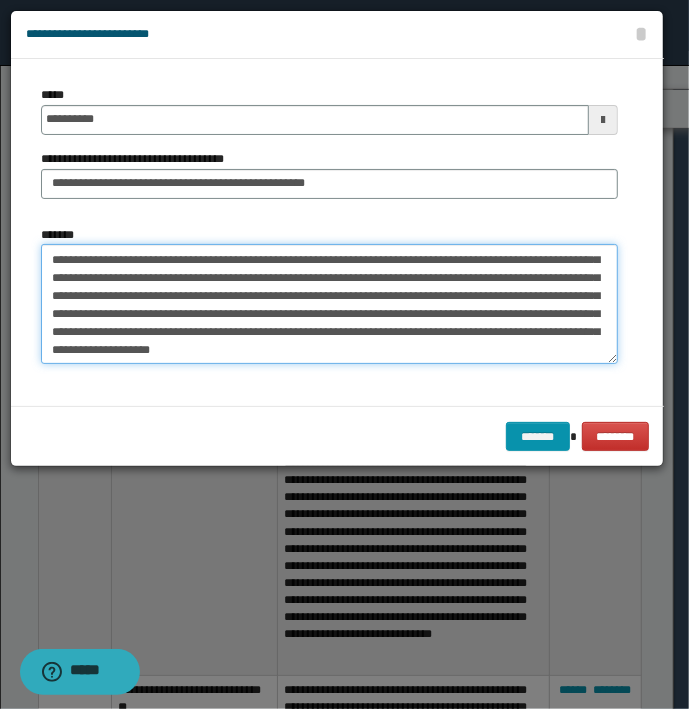 click on "**********" at bounding box center [329, 303] 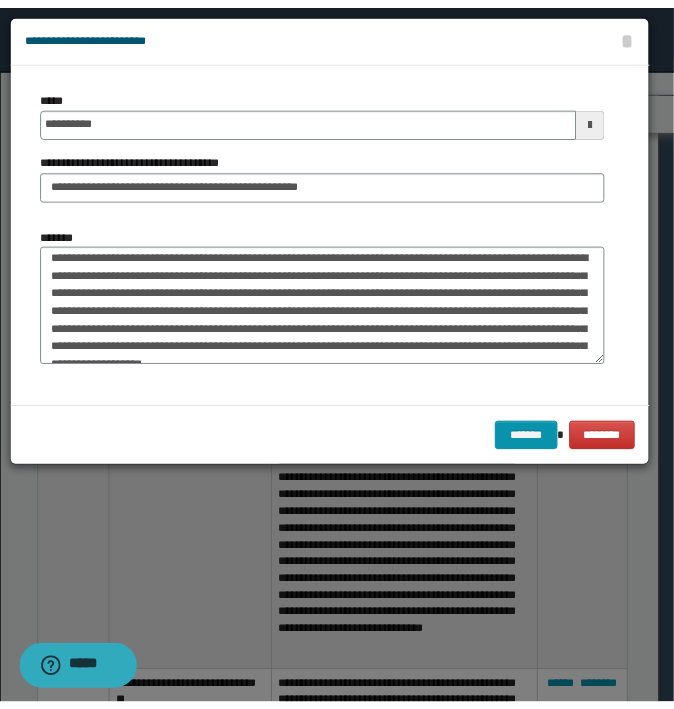 scroll, scrollTop: 0, scrollLeft: 0, axis: both 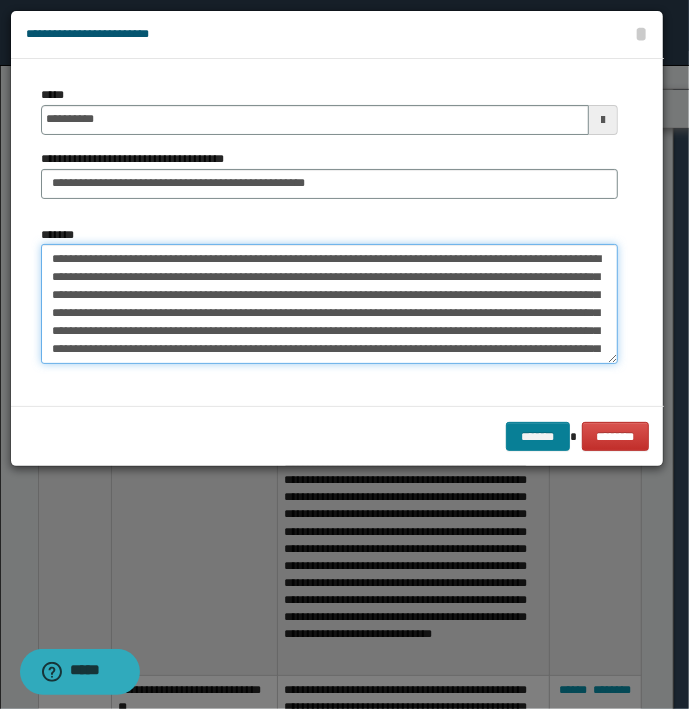 type on "**********" 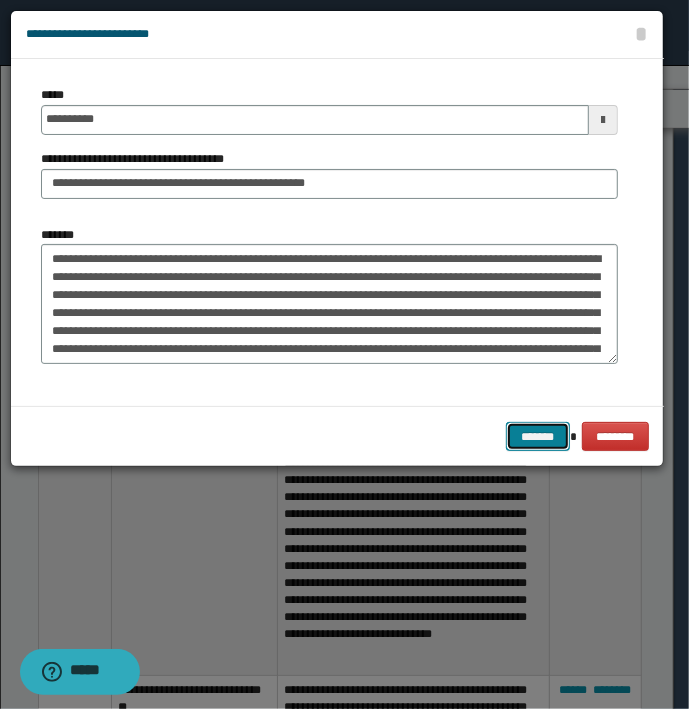 click on "*******" at bounding box center (538, 437) 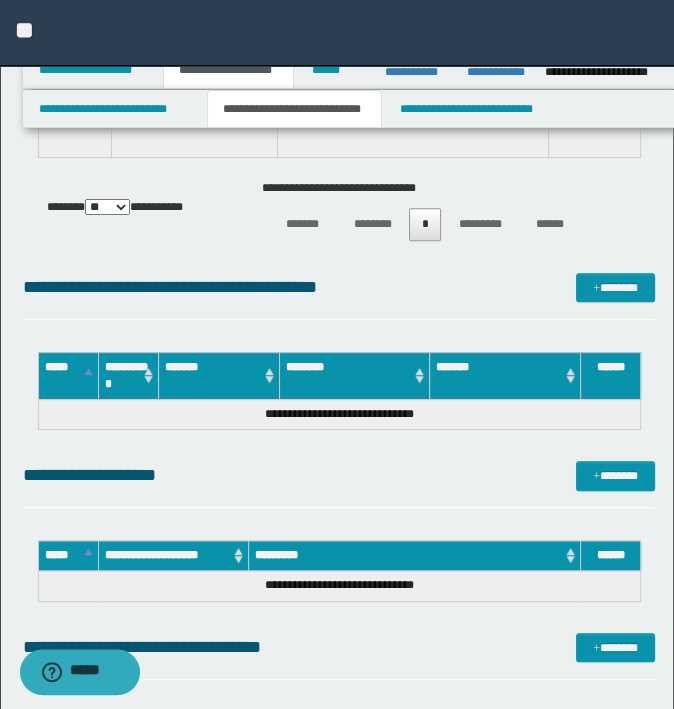 scroll, scrollTop: 4900, scrollLeft: 0, axis: vertical 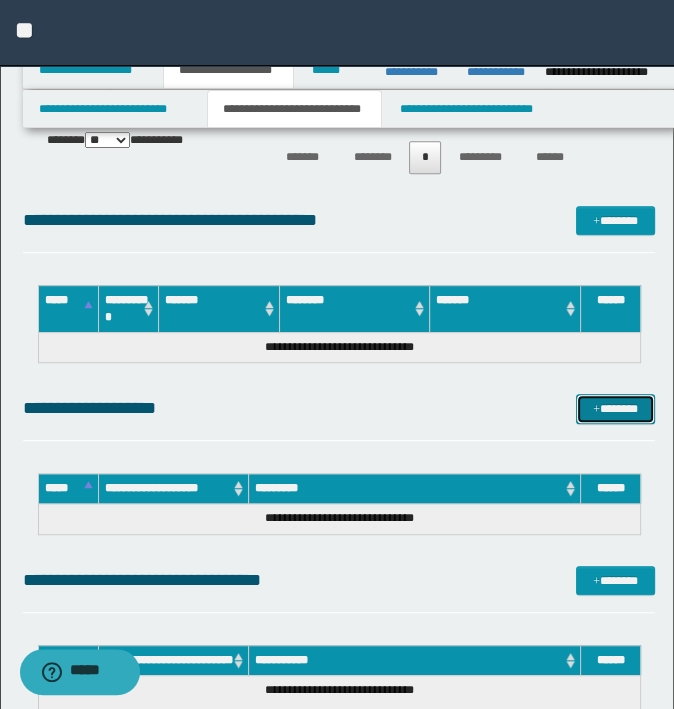 drag, startPoint x: 624, startPoint y: 405, endPoint x: 669, endPoint y: 395, distance: 46.09772 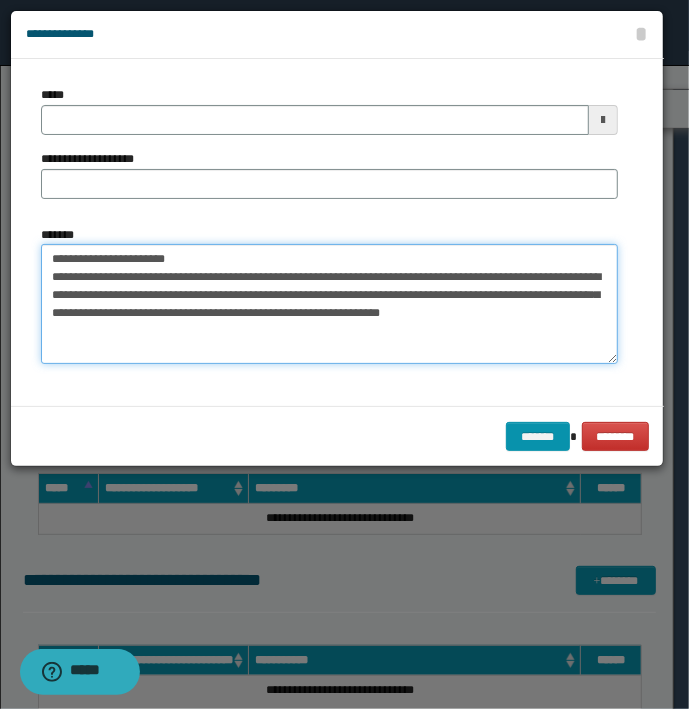 click on "**********" at bounding box center (329, 304) 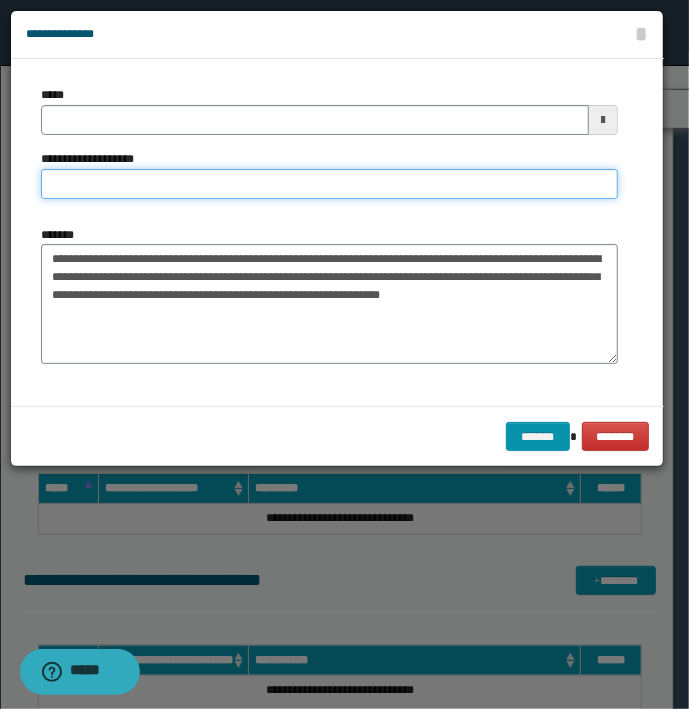 type on "**********" 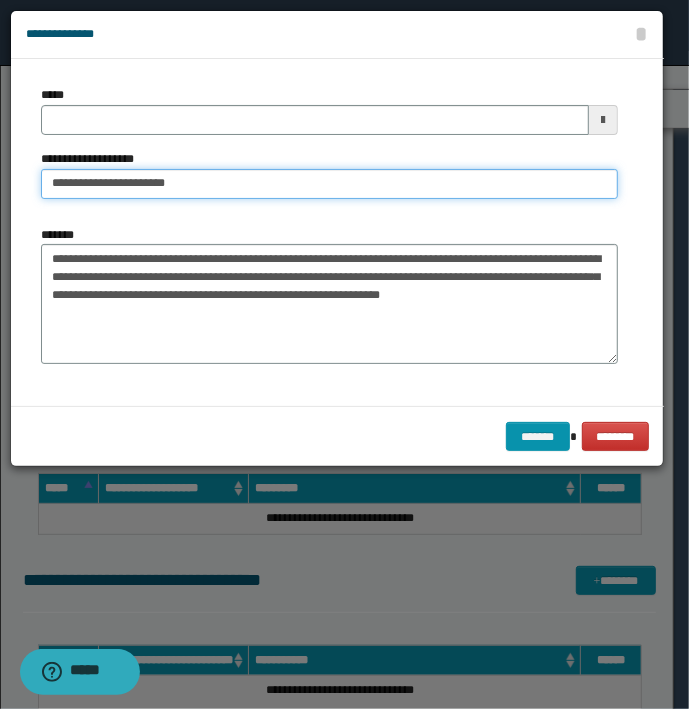 type 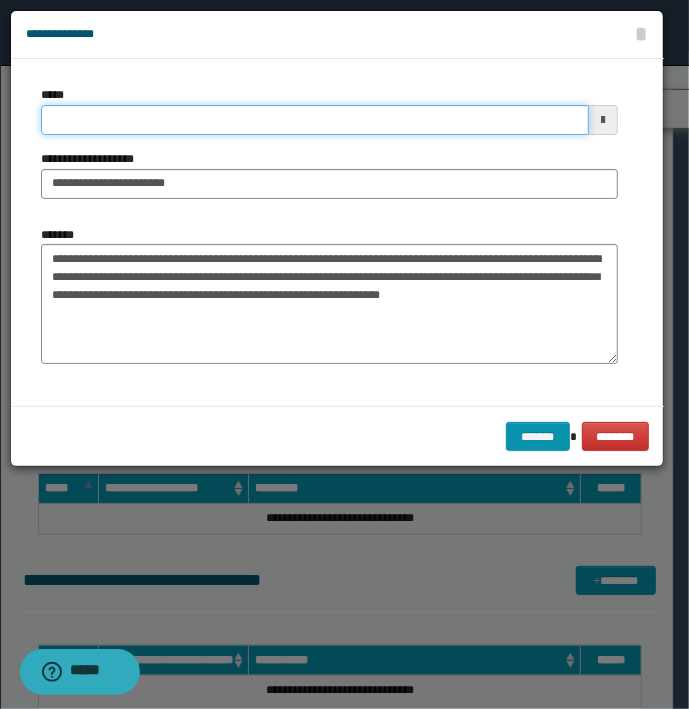 click on "*****" at bounding box center (315, 120) 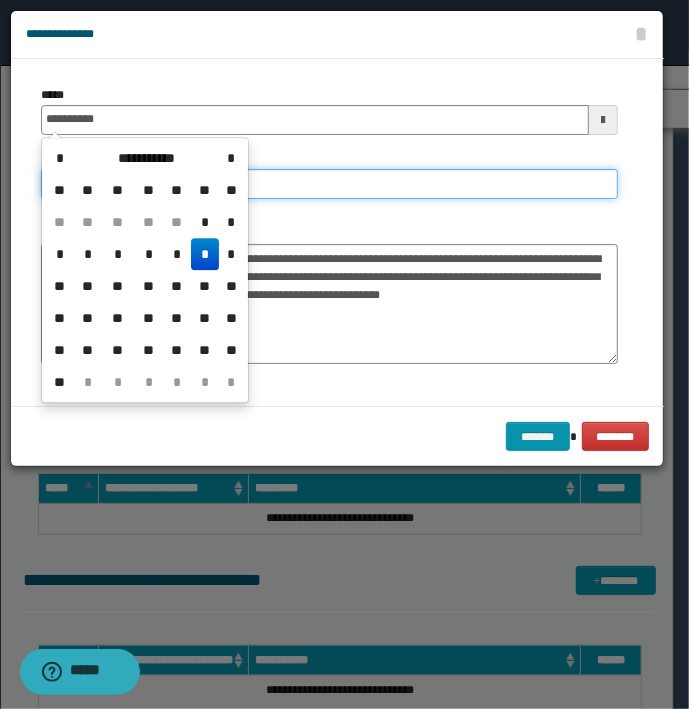 type on "**********" 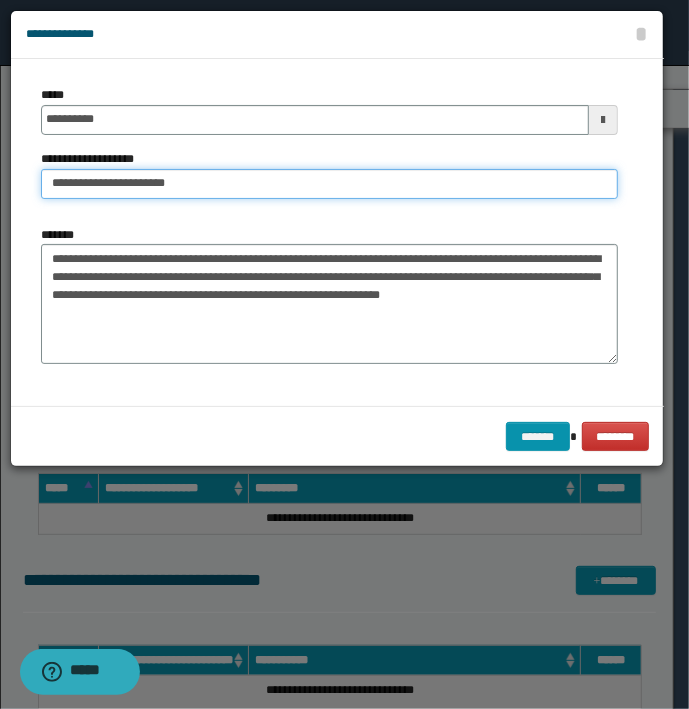 click on "*******" at bounding box center [538, 437] 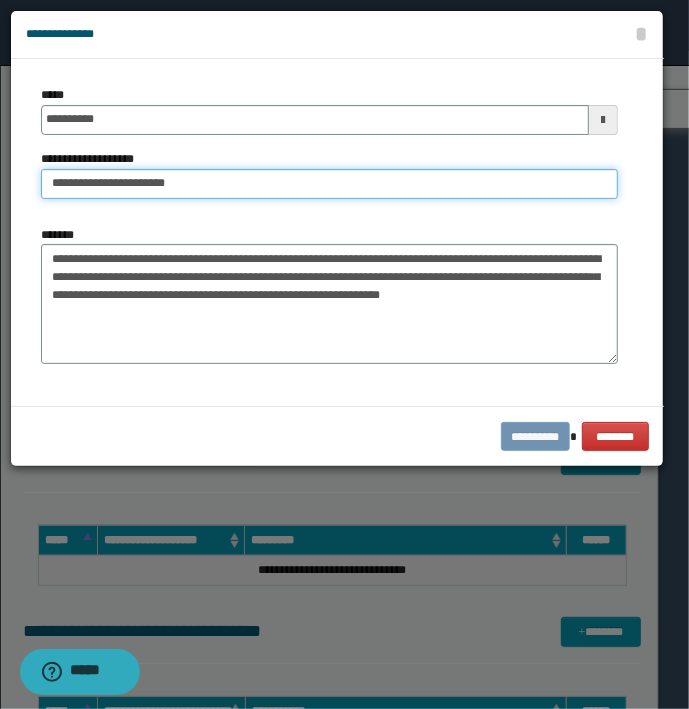 click on "**********" at bounding box center (535, 437) 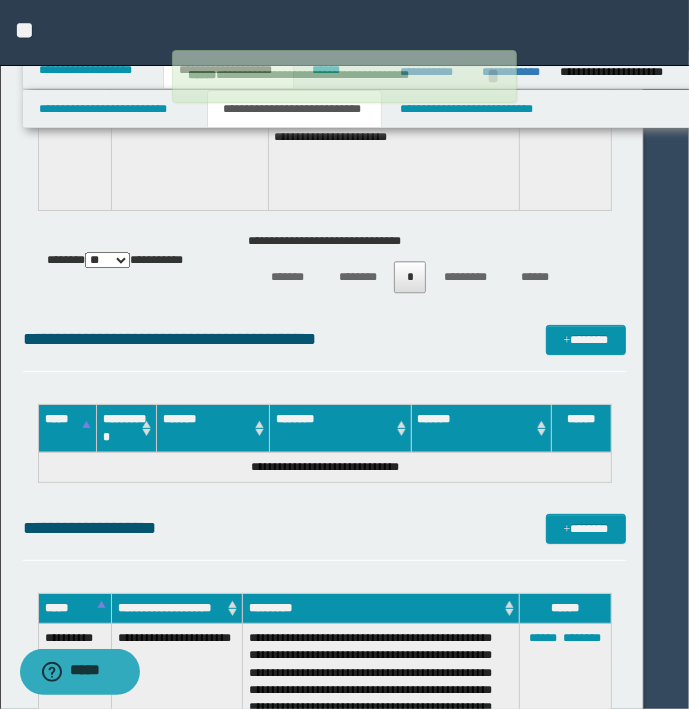 type 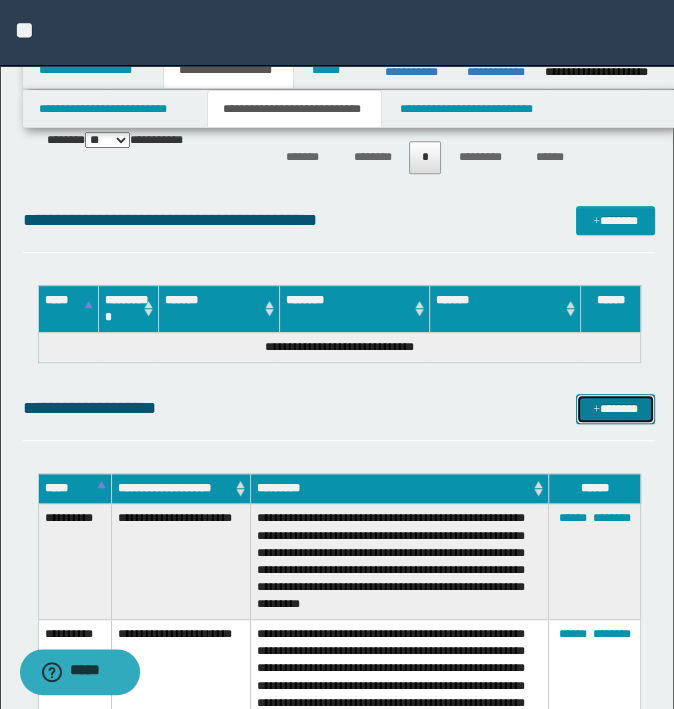 click on "*******" at bounding box center (615, 409) 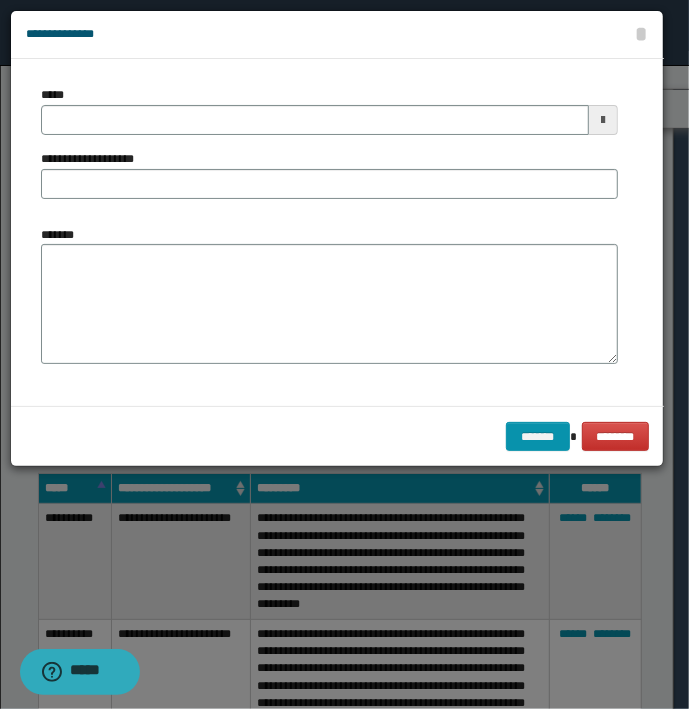 type 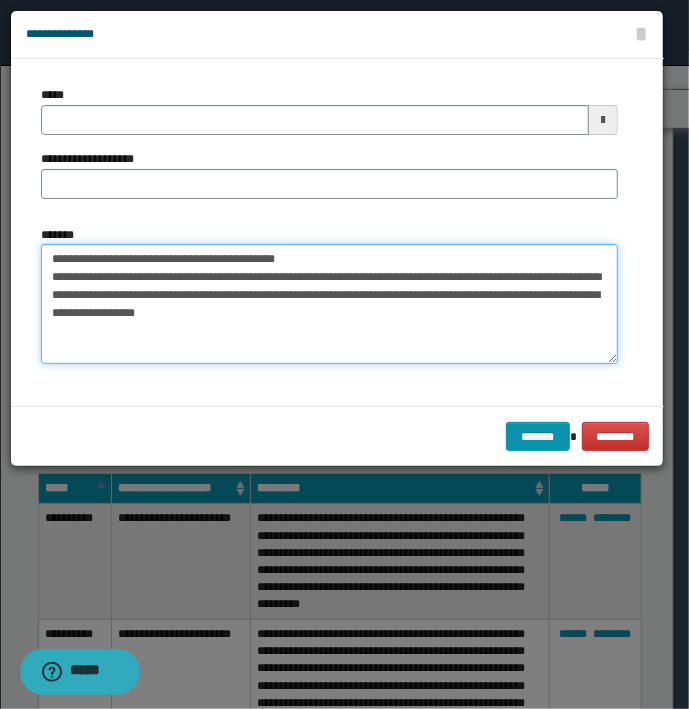 click on "**********" at bounding box center (329, 304) 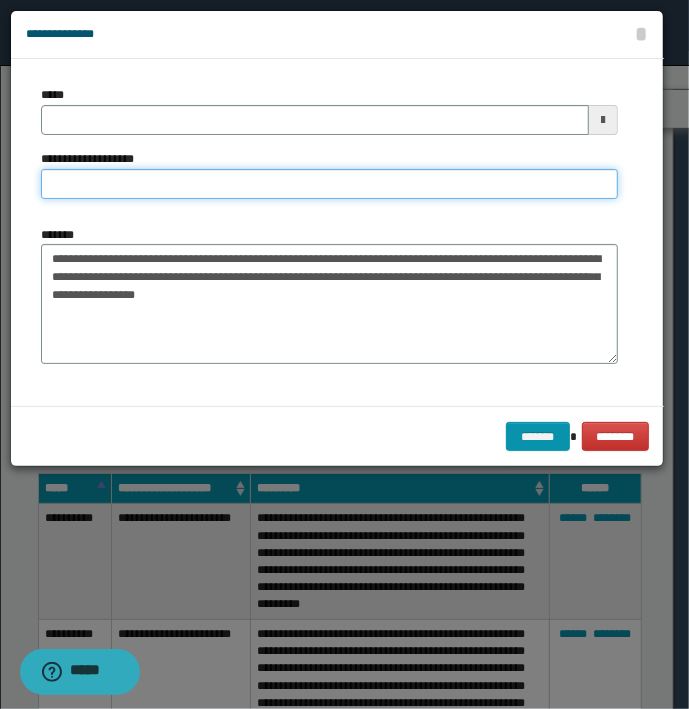 type on "**********" 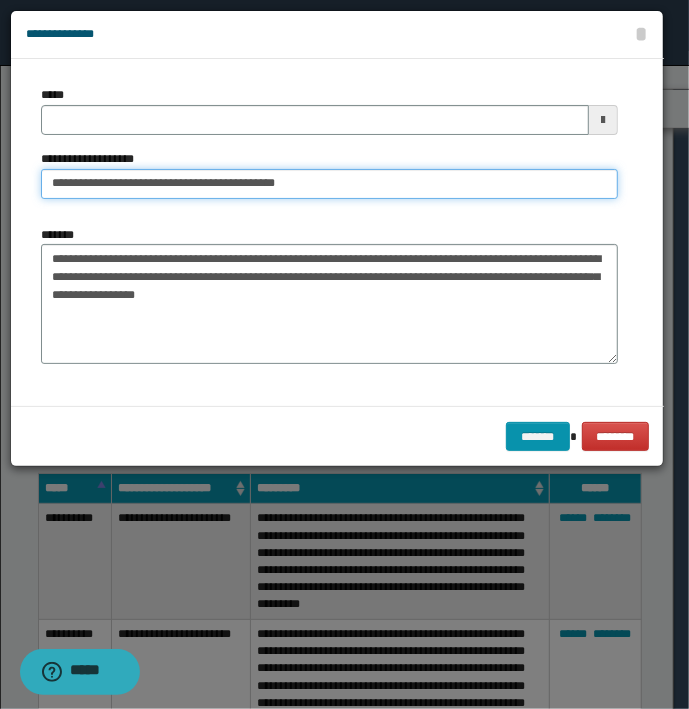 type 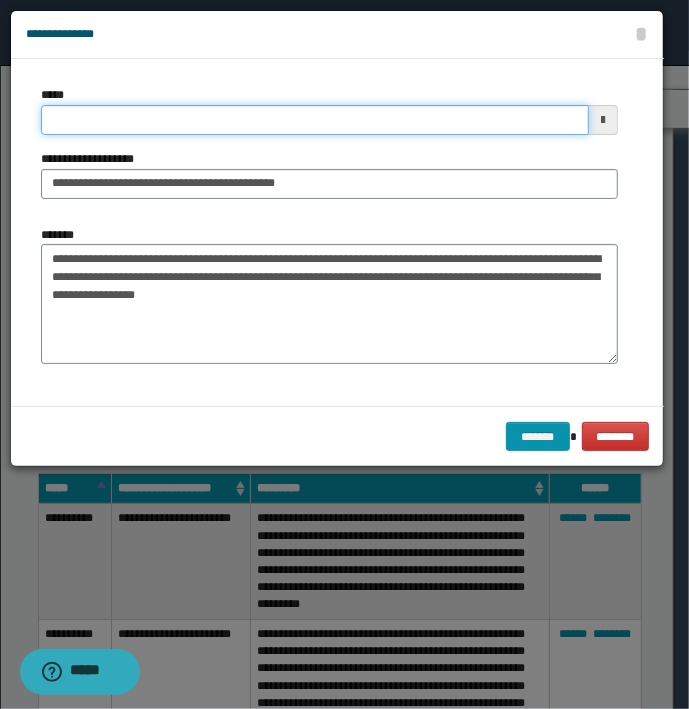 click on "*****" at bounding box center (315, 120) 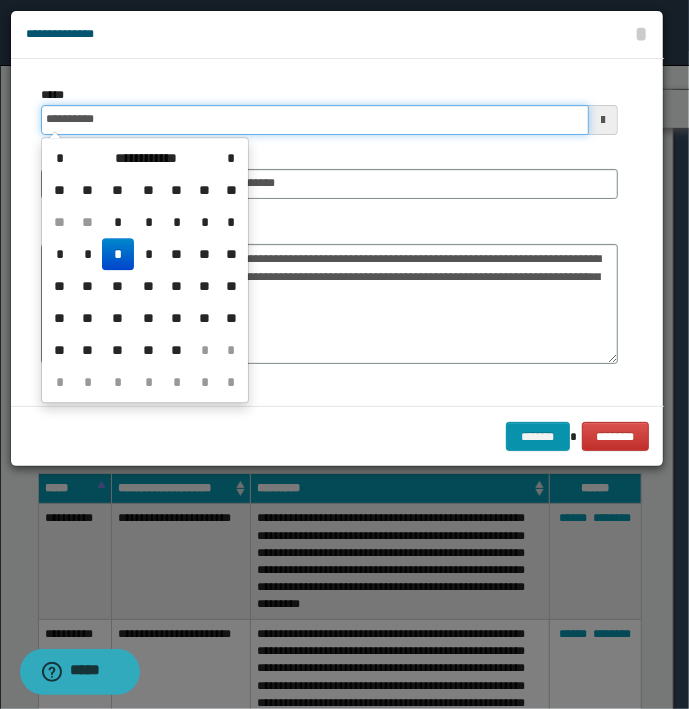 type on "**********" 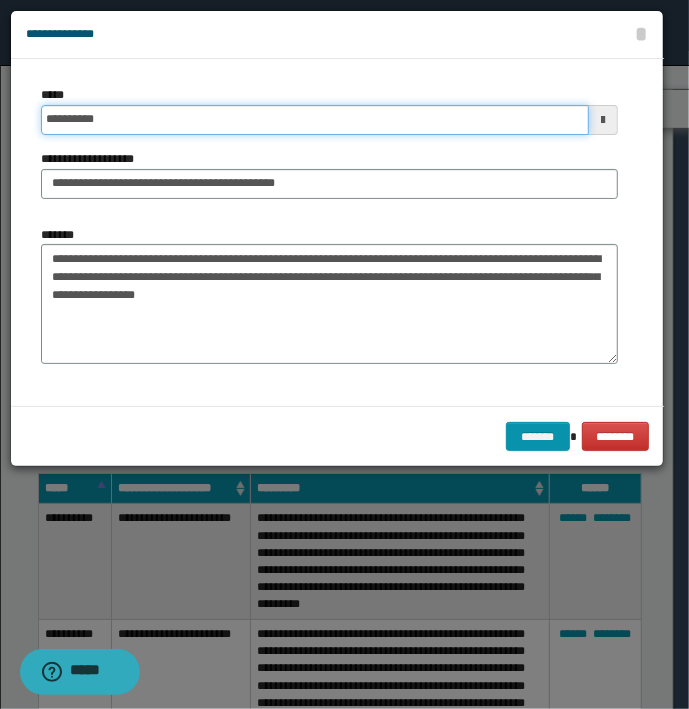 click on "*******" at bounding box center [538, 437] 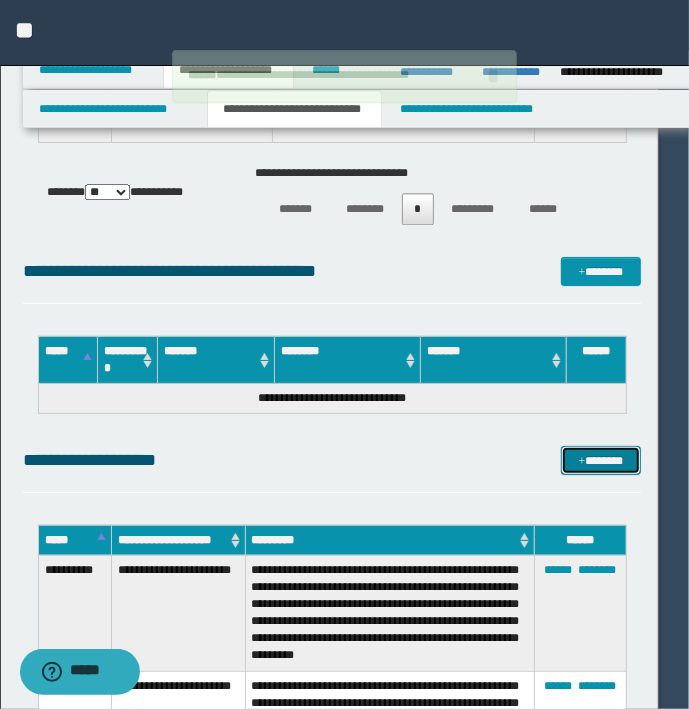 type 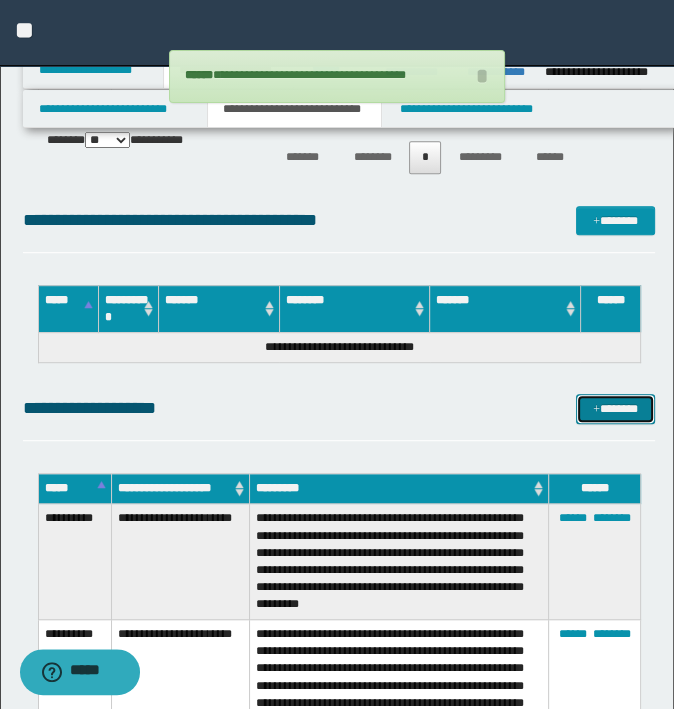 click on "*******" at bounding box center [615, 409] 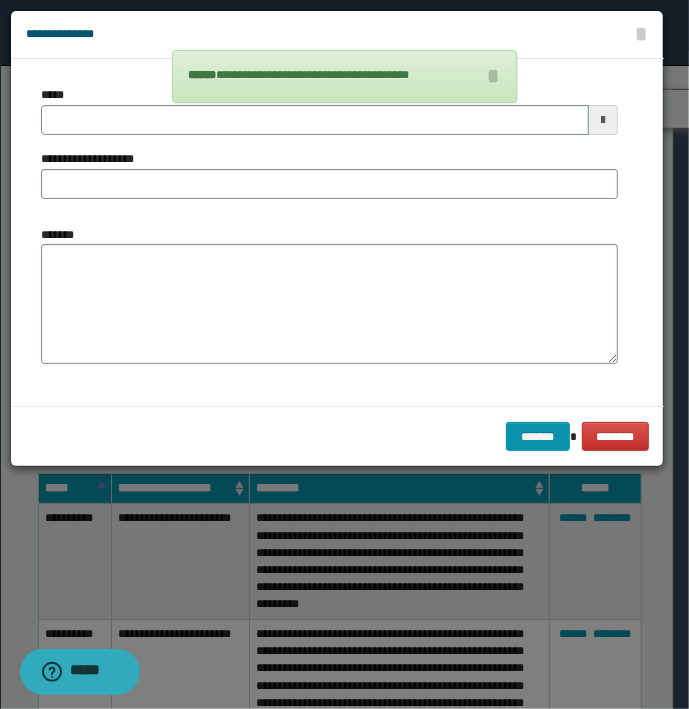 type 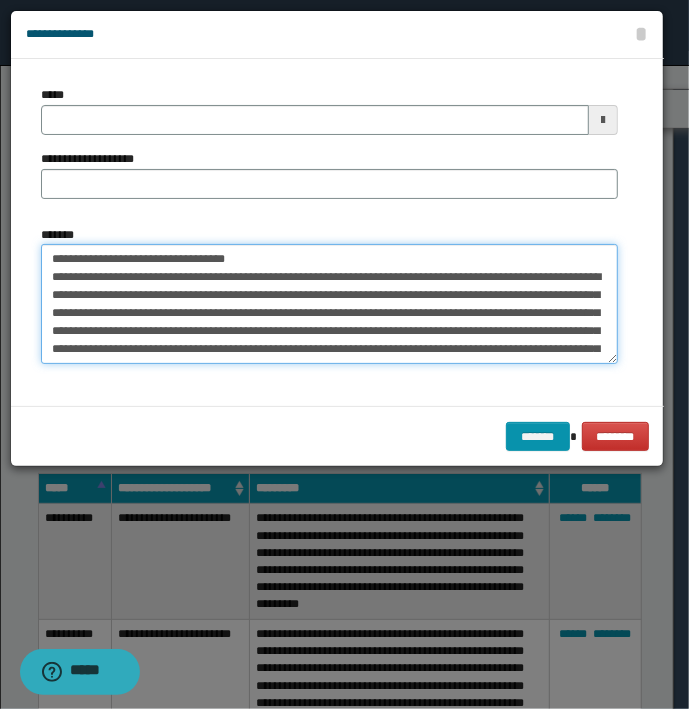 click on "*******" at bounding box center [329, 304] 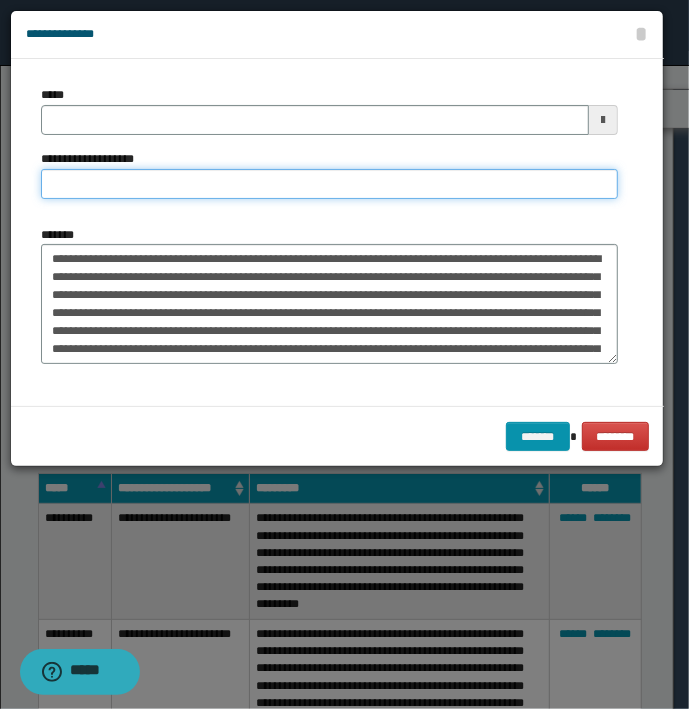 type on "**********" 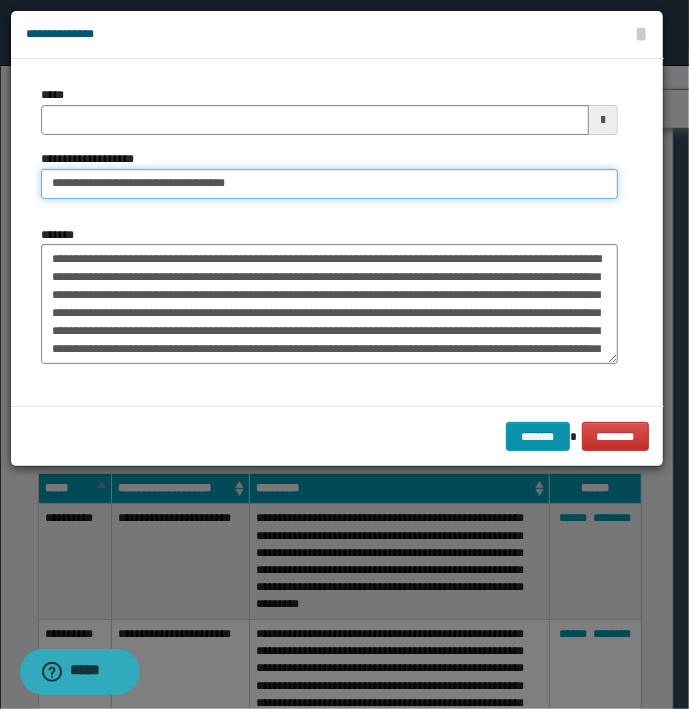 type 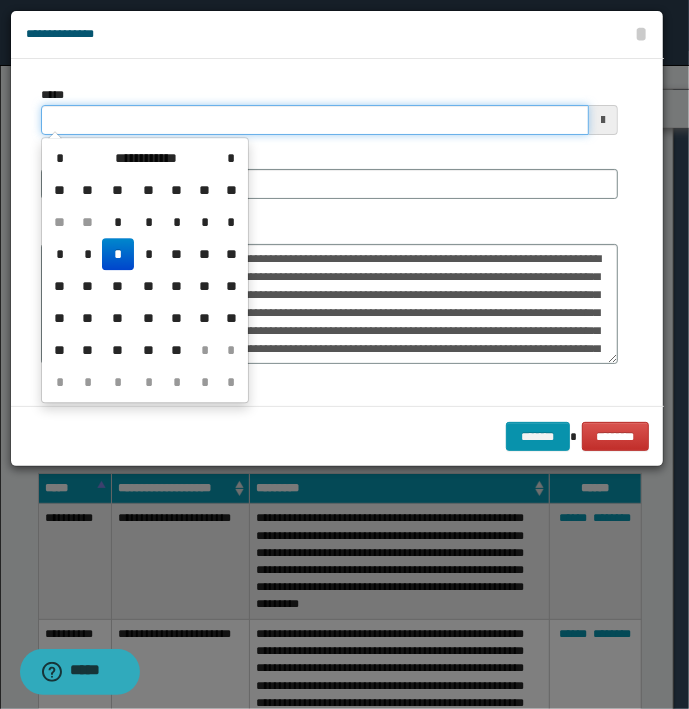 click on "*****" at bounding box center [315, 120] 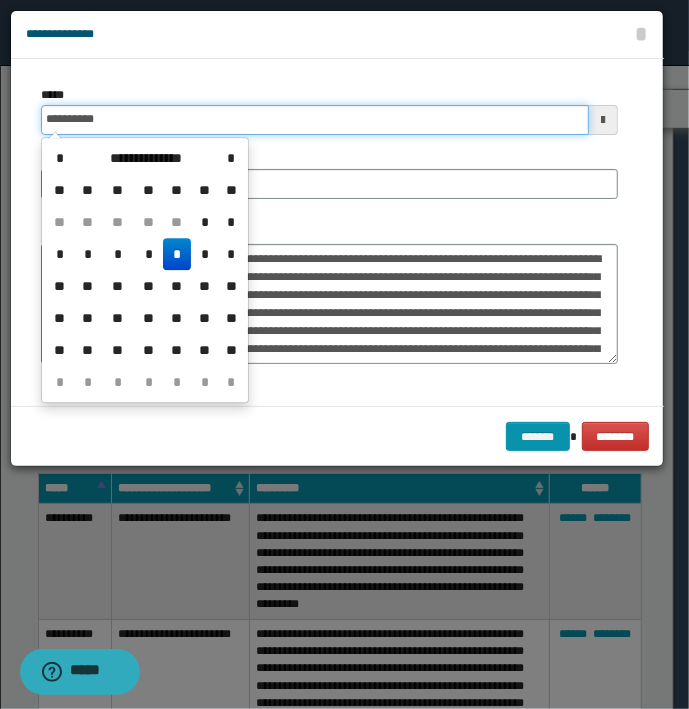 type on "**********" 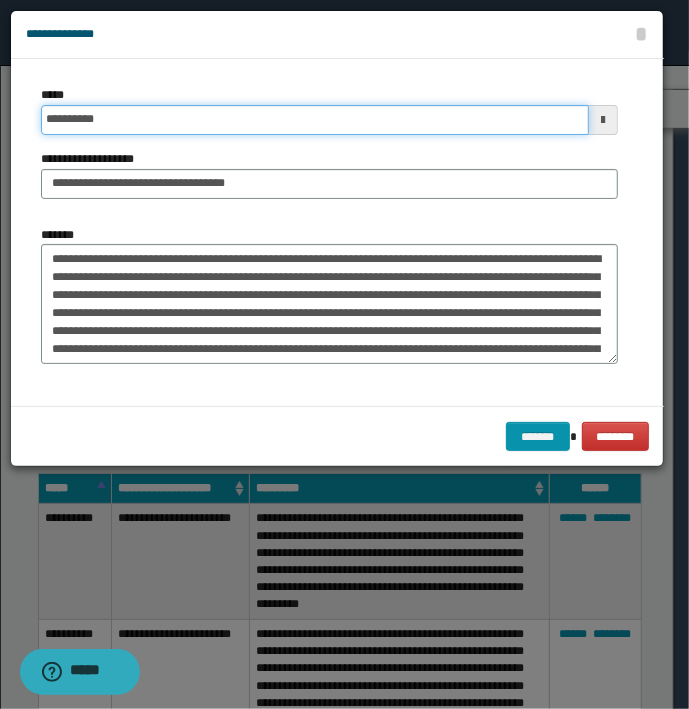 click on "*******" at bounding box center [538, 437] 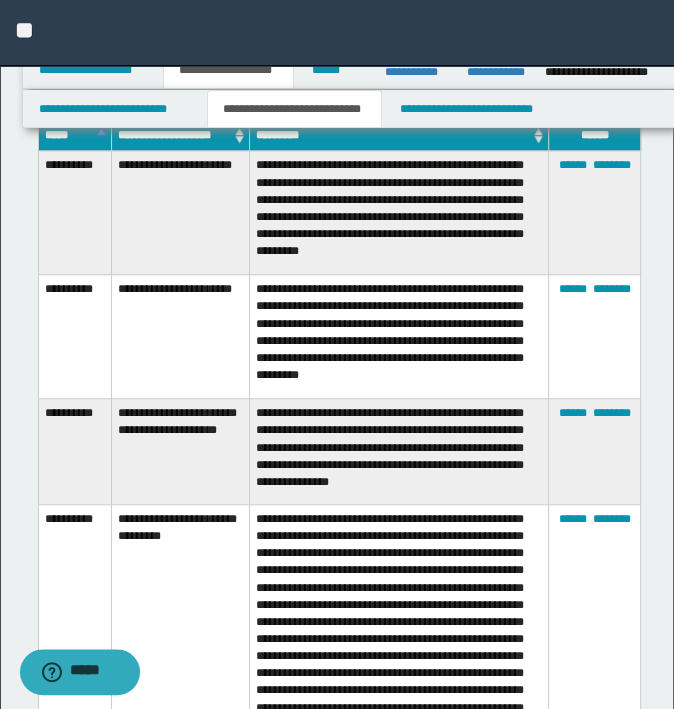 scroll, scrollTop: 5300, scrollLeft: 0, axis: vertical 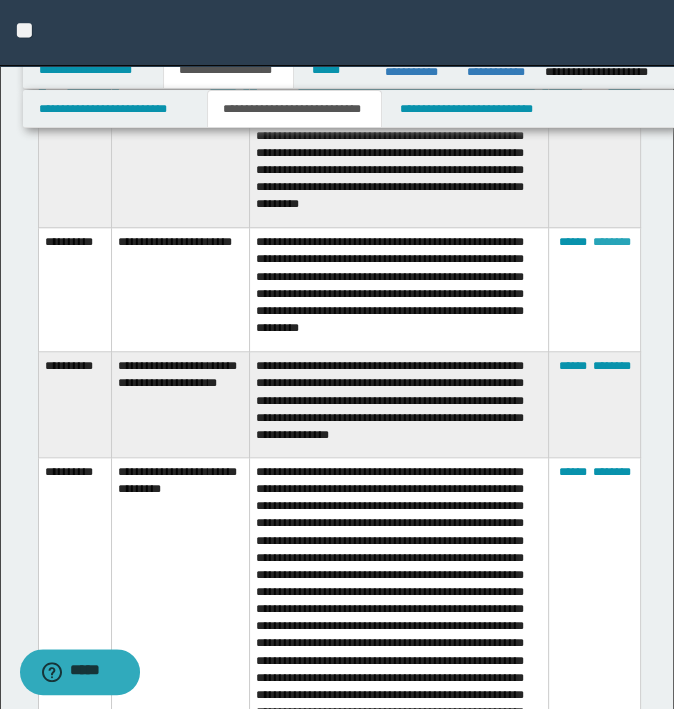 click on "********" at bounding box center [612, 242] 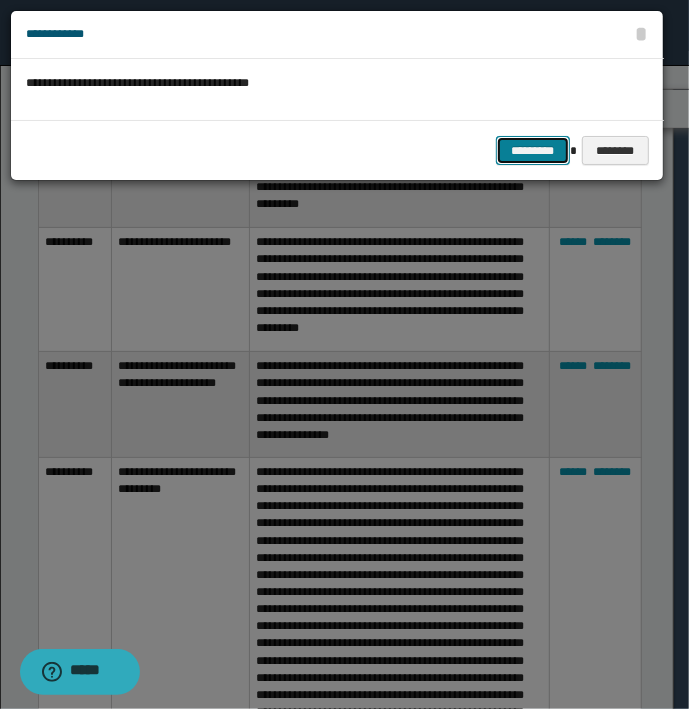 click on "*********" at bounding box center (533, 151) 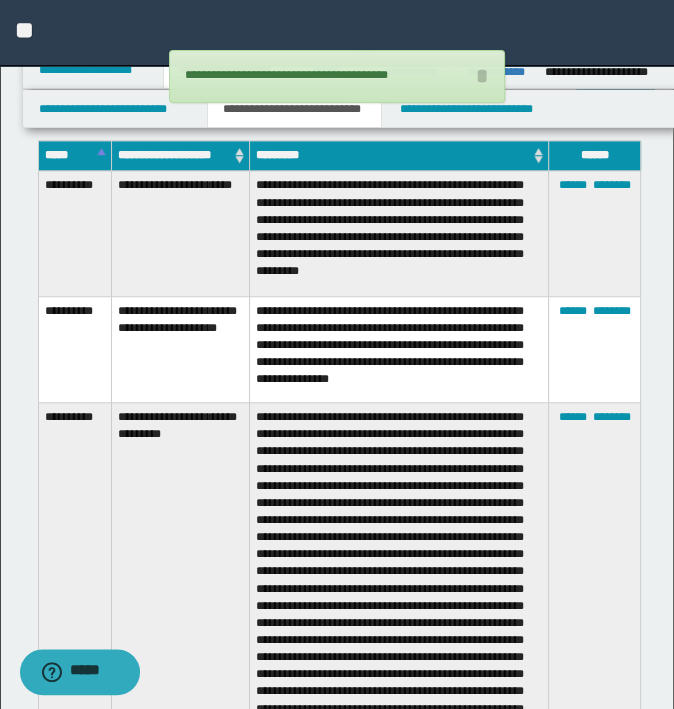 scroll, scrollTop: 5100, scrollLeft: 0, axis: vertical 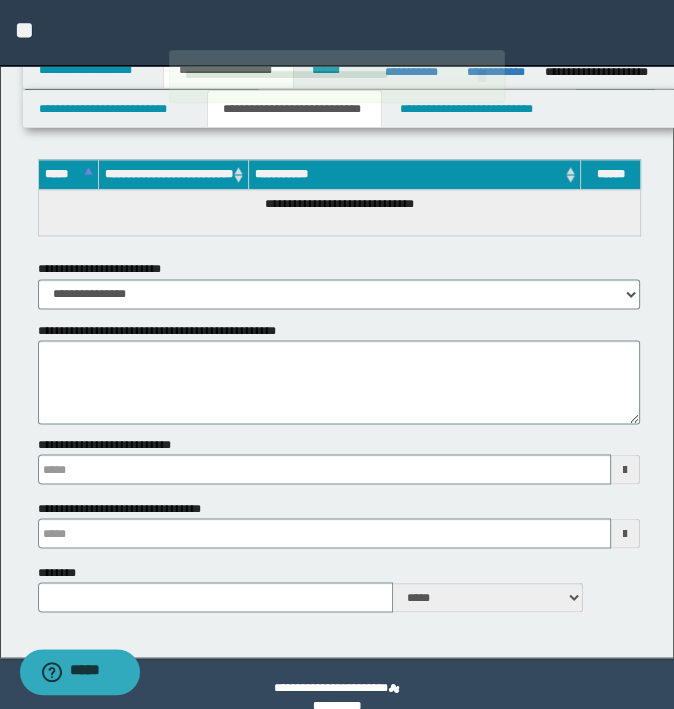type 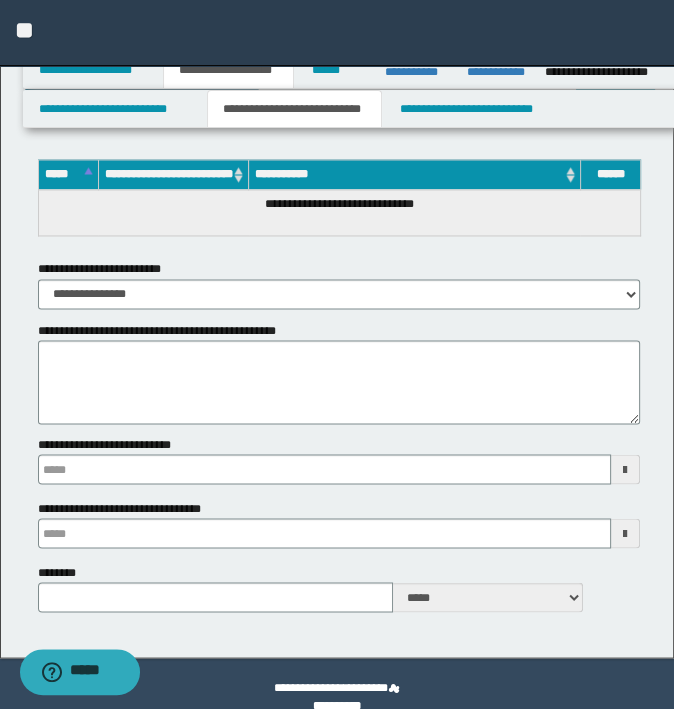 scroll, scrollTop: 6276, scrollLeft: 0, axis: vertical 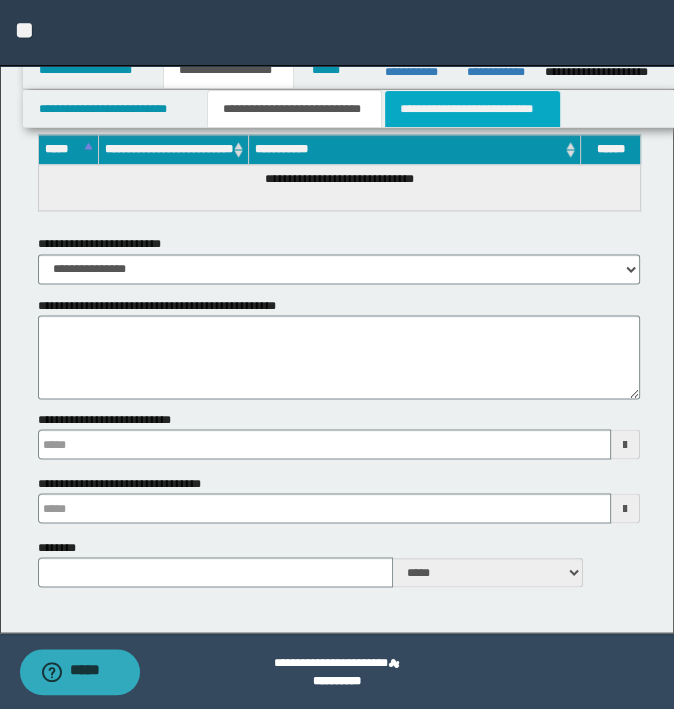 click on "**********" at bounding box center [472, 109] 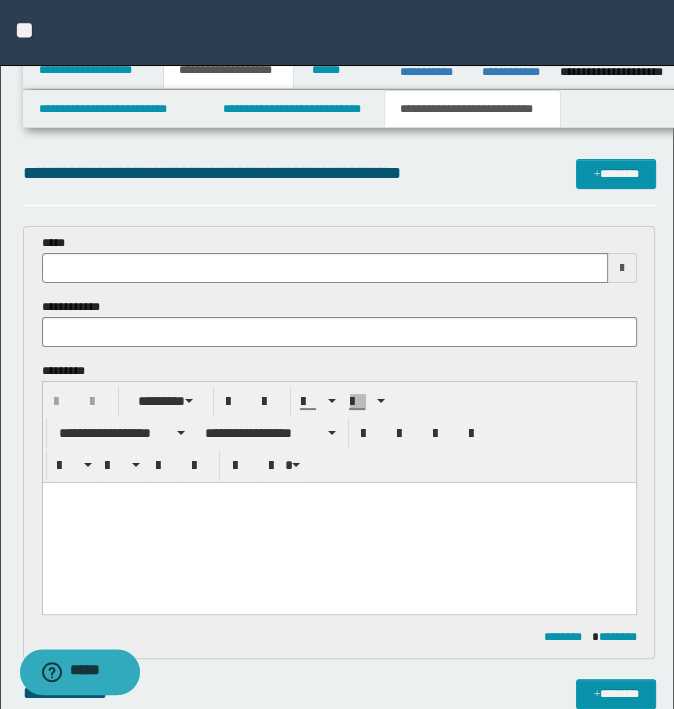 scroll, scrollTop: 0, scrollLeft: 0, axis: both 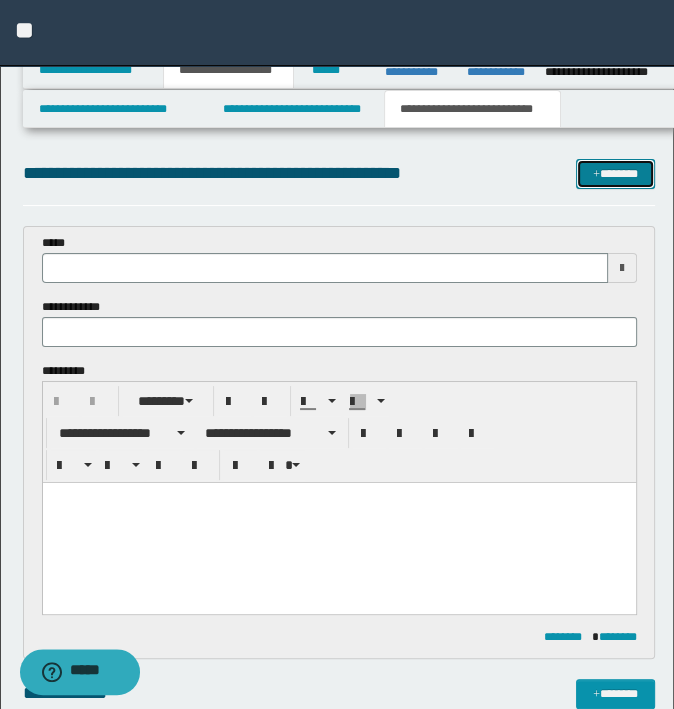 click on "*******" at bounding box center [615, 174] 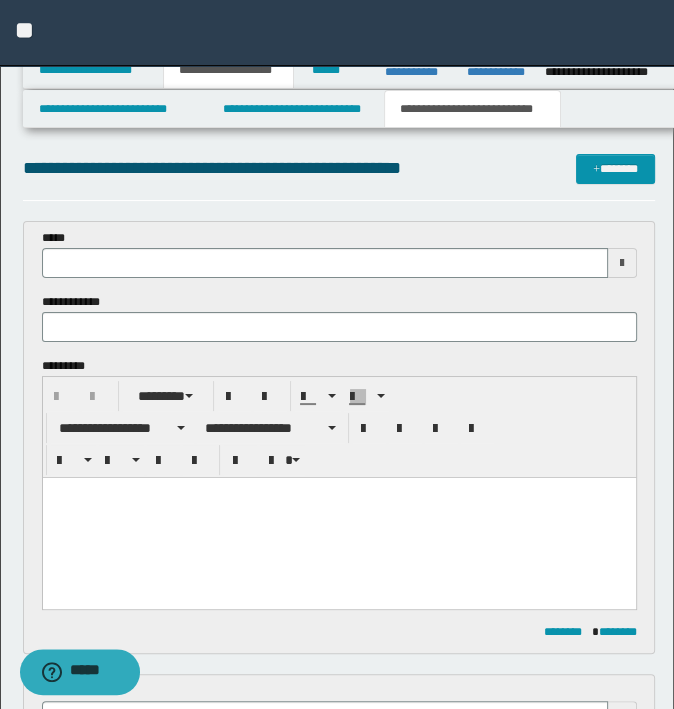 scroll, scrollTop: 0, scrollLeft: 0, axis: both 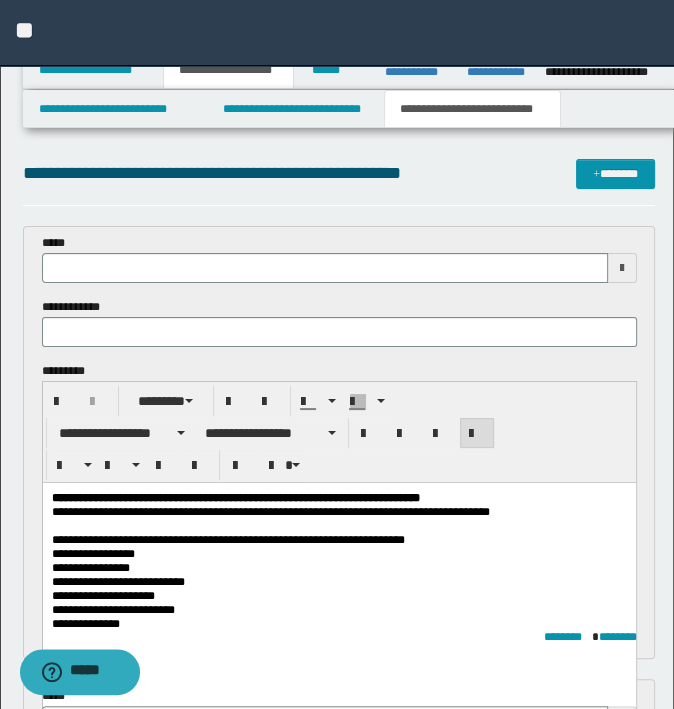 click on "**********" at bounding box center [227, 539] 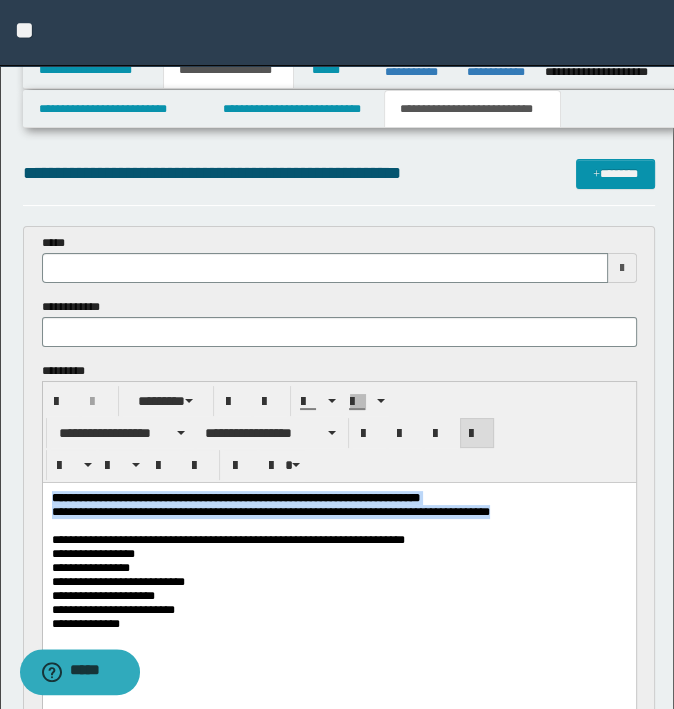 drag, startPoint x: 504, startPoint y: 509, endPoint x: -5, endPoint y: 499, distance: 509.09824 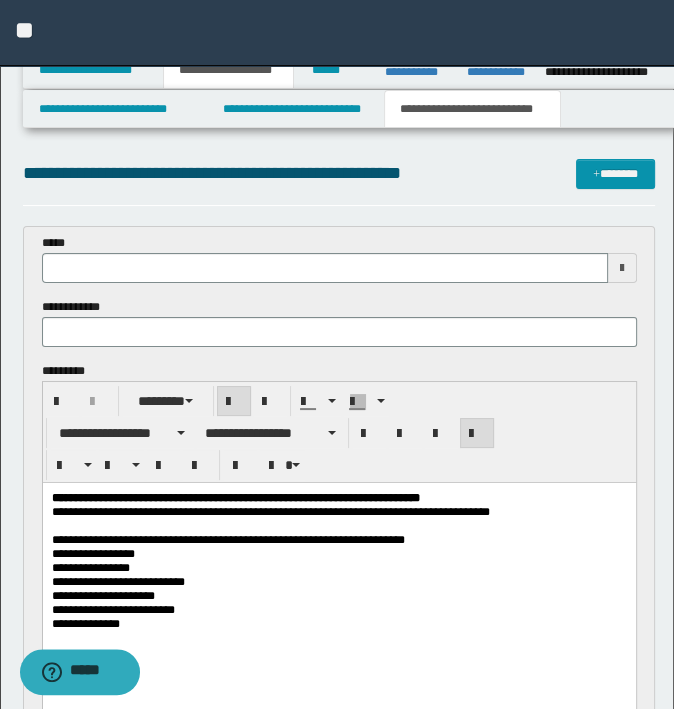 click on "**********" at bounding box center [338, 539] 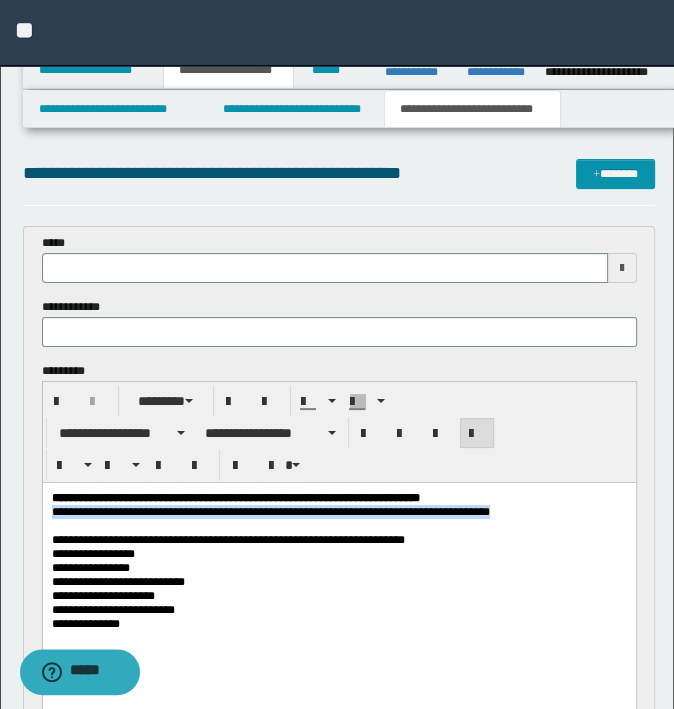 drag, startPoint x: 512, startPoint y: 518, endPoint x: -5, endPoint y: 508, distance: 517.0967 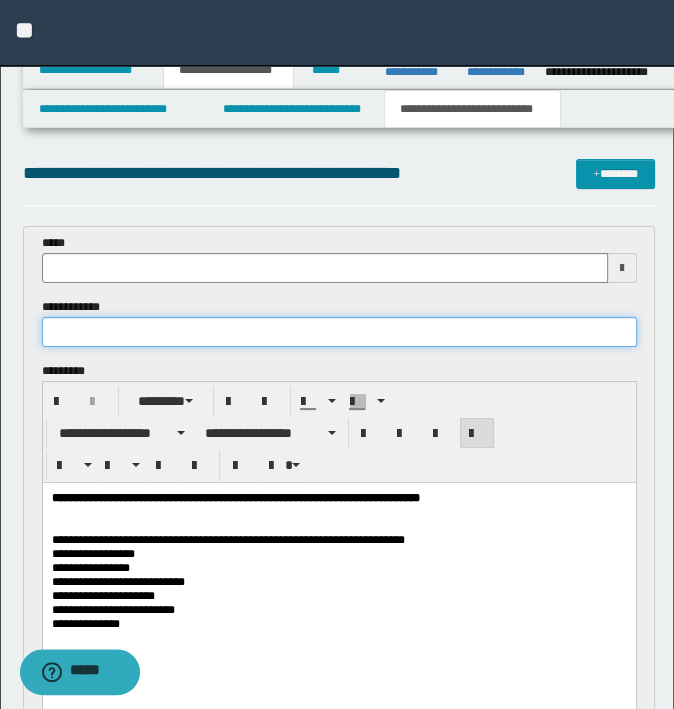 click at bounding box center [339, 332] 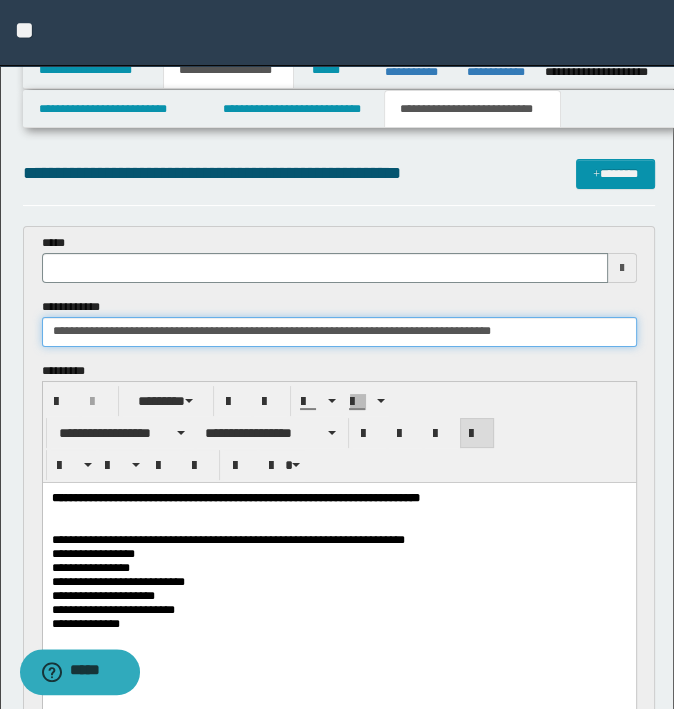 type on "**********" 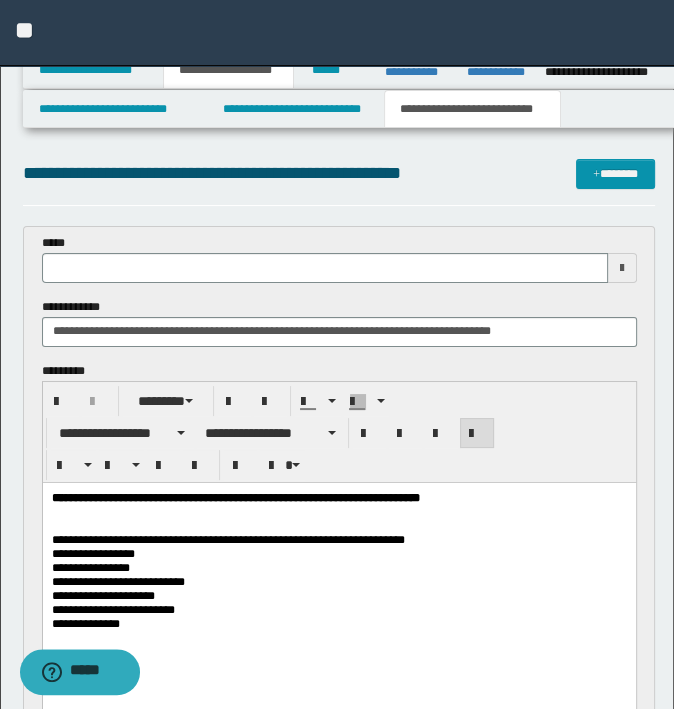 click at bounding box center (338, 511) 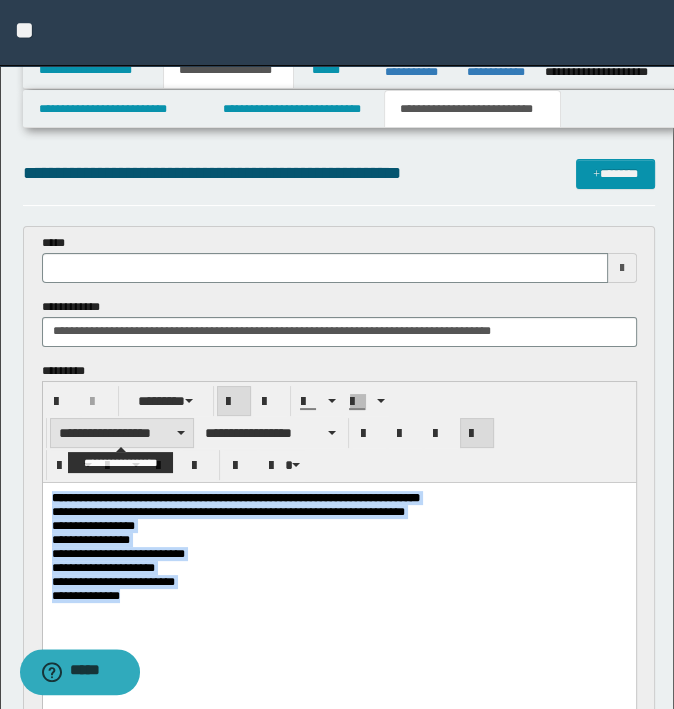 click on "**********" at bounding box center [122, 433] 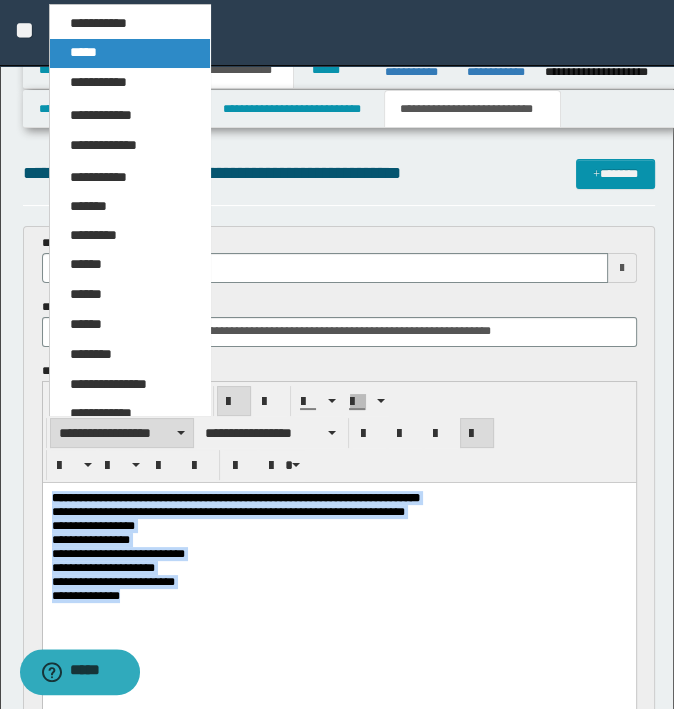 click on "*****" at bounding box center (83, 52) 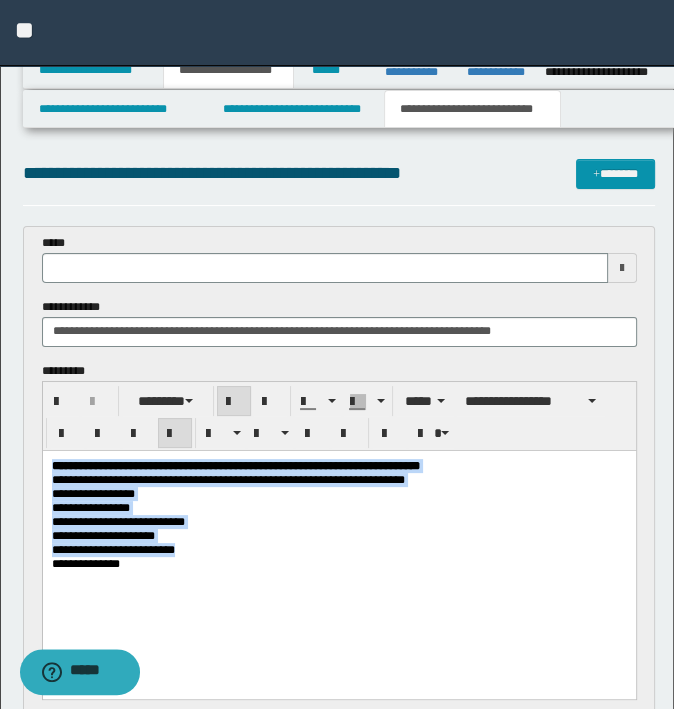 type 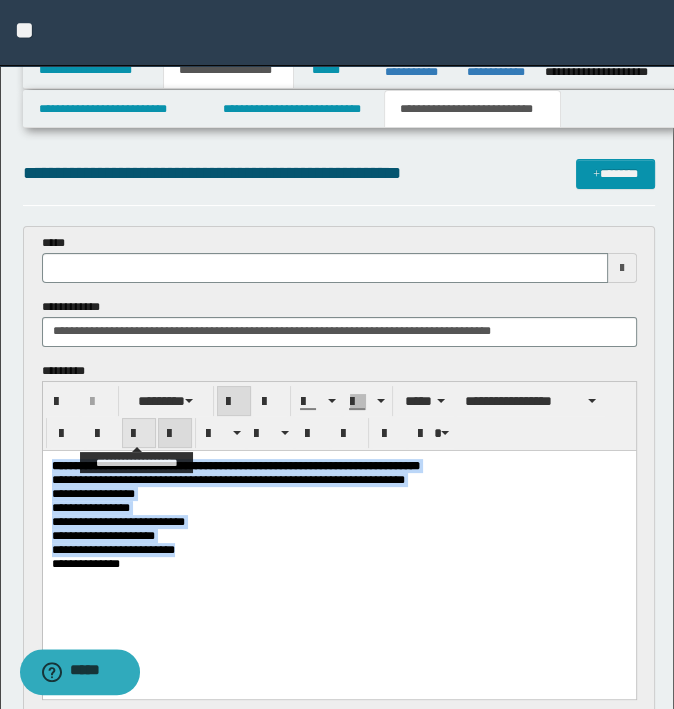 click at bounding box center [139, 434] 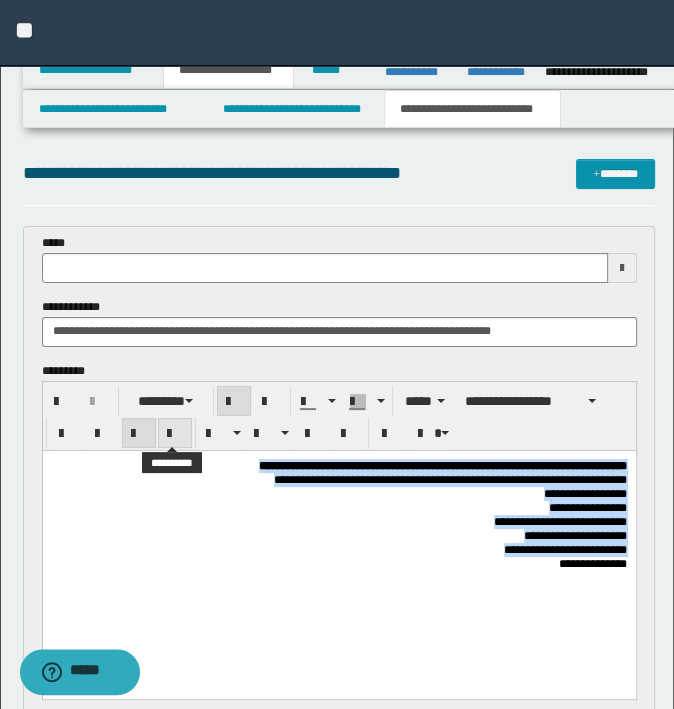 click at bounding box center [175, 433] 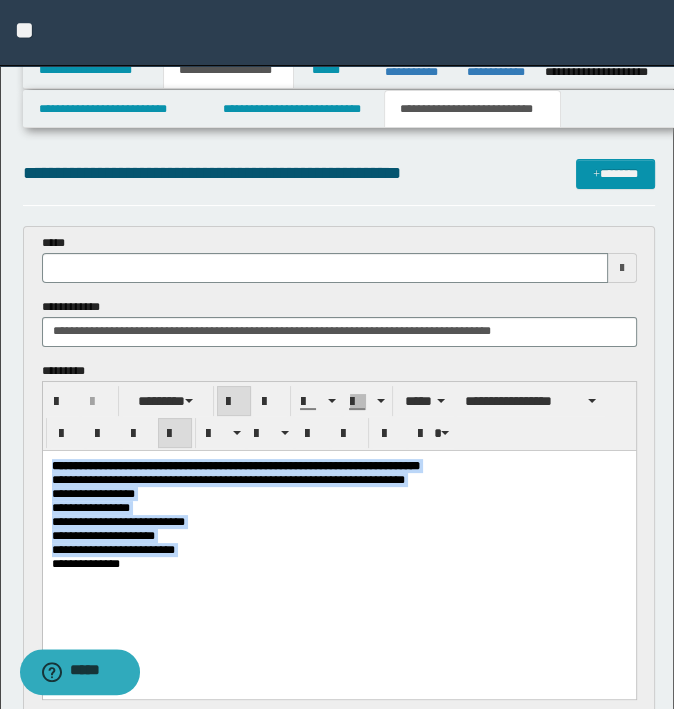 copy on "**********" 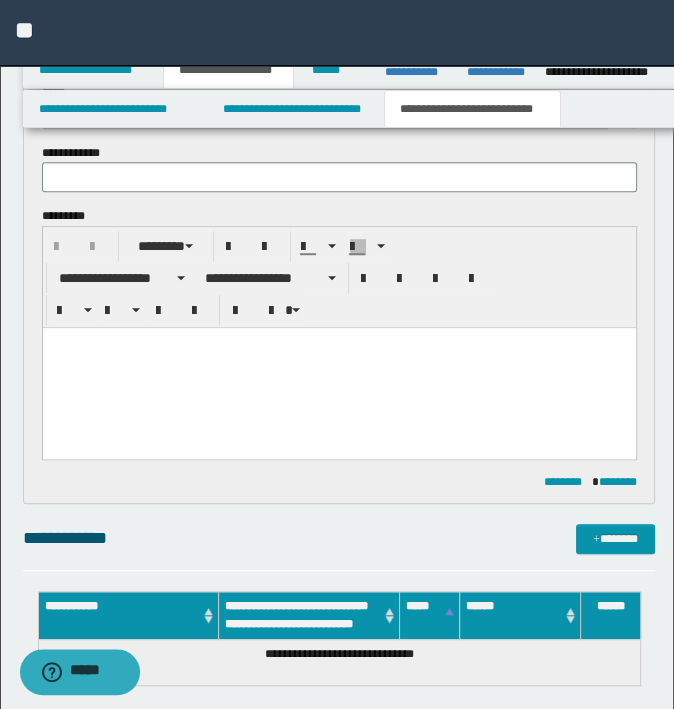 scroll, scrollTop: 700, scrollLeft: 0, axis: vertical 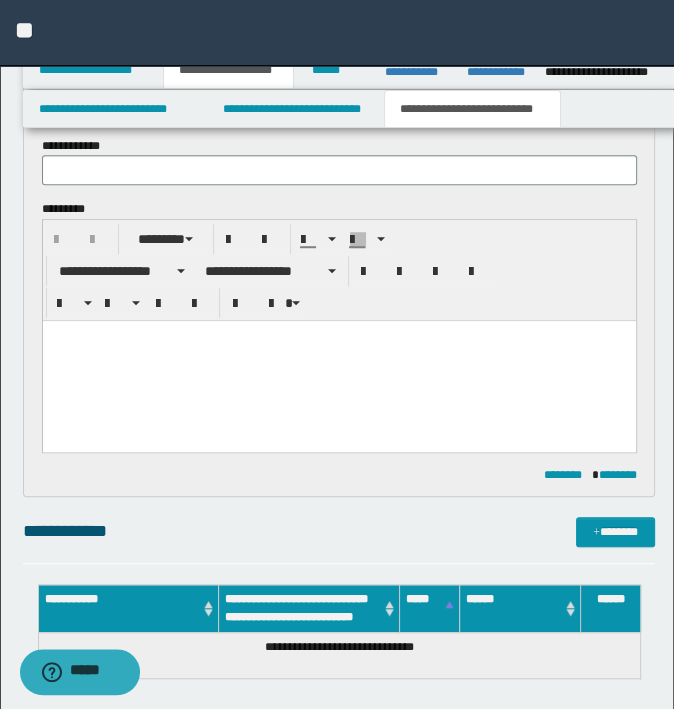 click at bounding box center (338, 361) 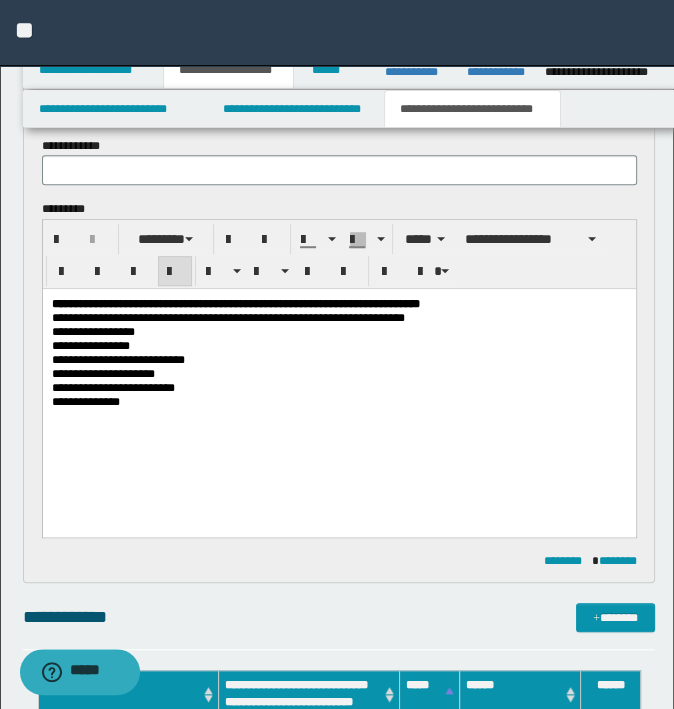 scroll, scrollTop: 100, scrollLeft: 0, axis: vertical 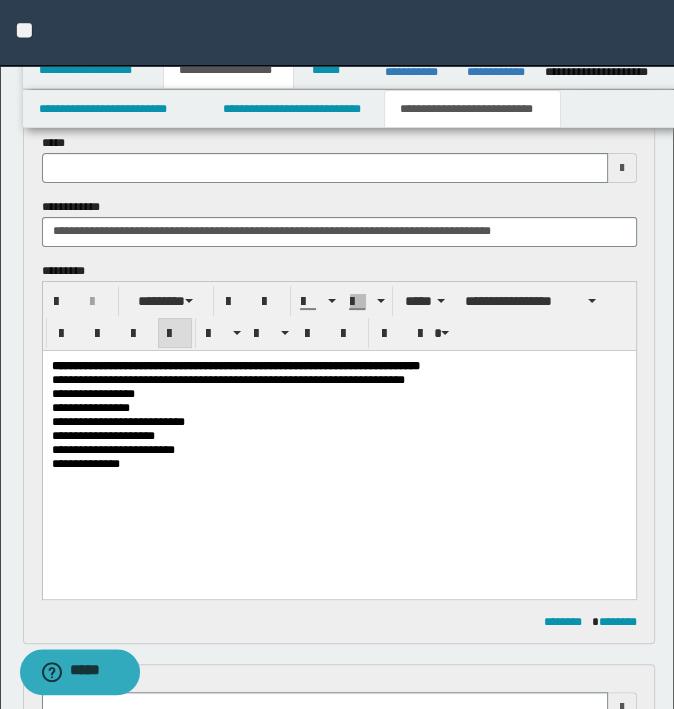 click at bounding box center (325, 168) 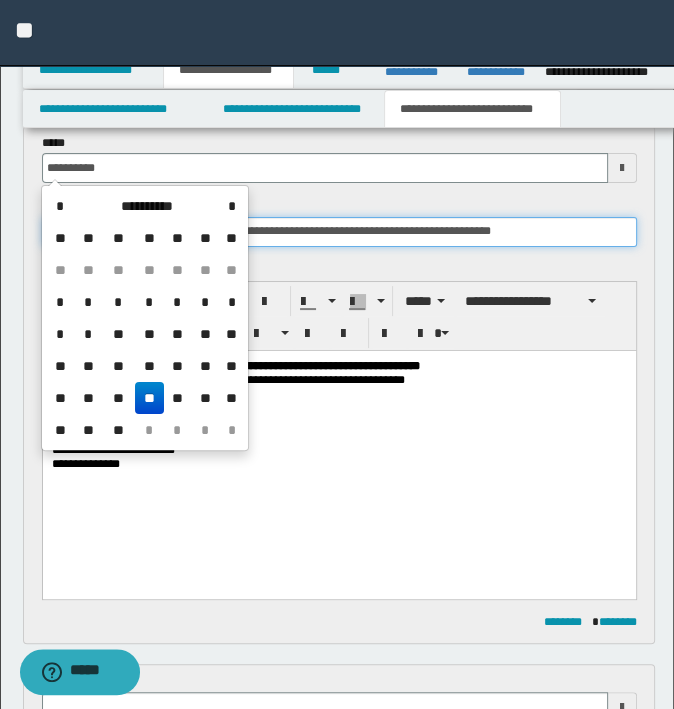 type on "**********" 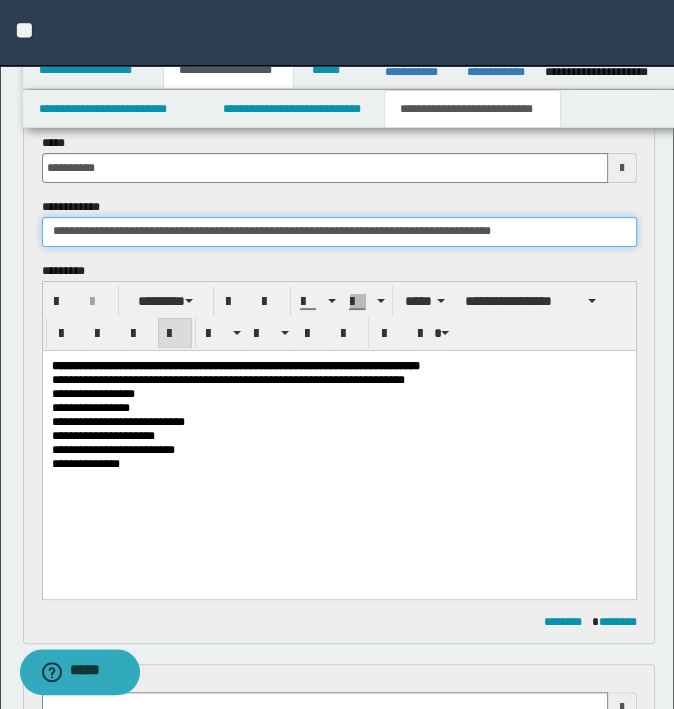 click on "**********" at bounding box center [339, 232] 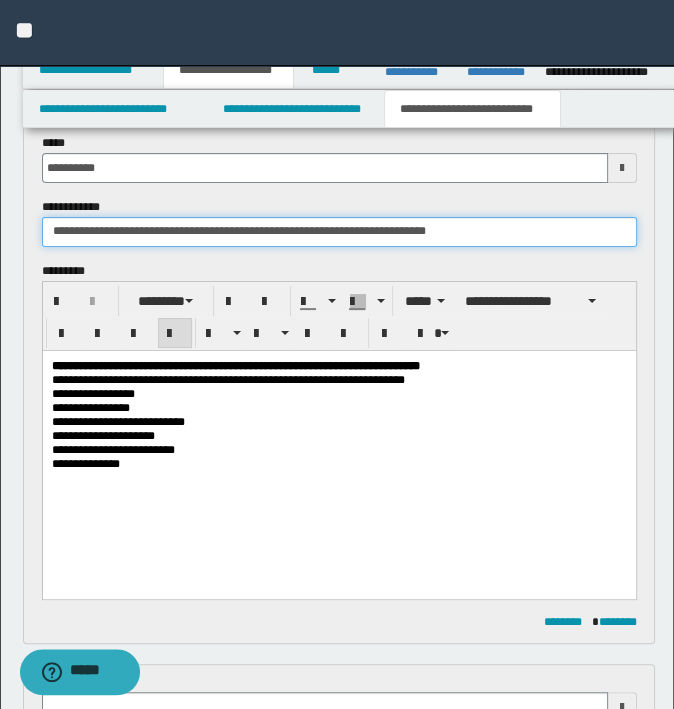 drag, startPoint x: 289, startPoint y: 227, endPoint x: 150, endPoint y: 220, distance: 139.17615 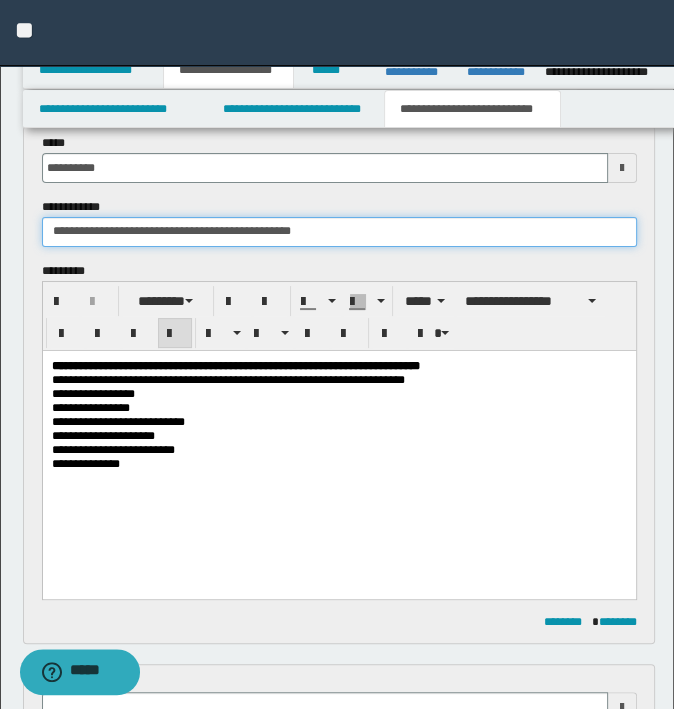 type on "**********" 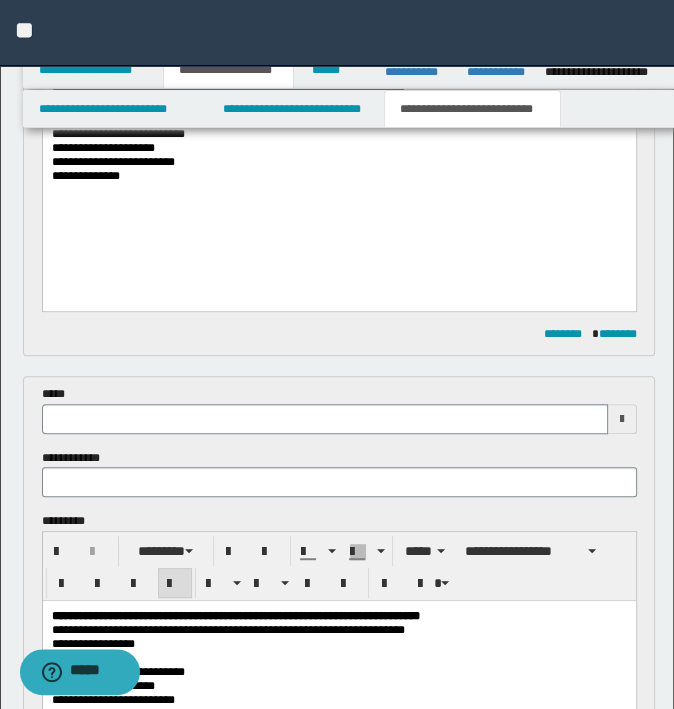 scroll, scrollTop: 500, scrollLeft: 0, axis: vertical 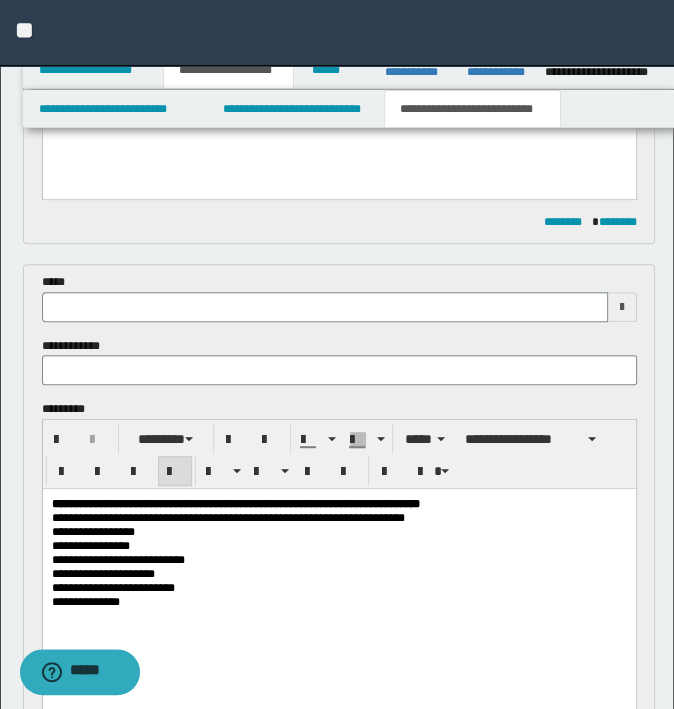 type 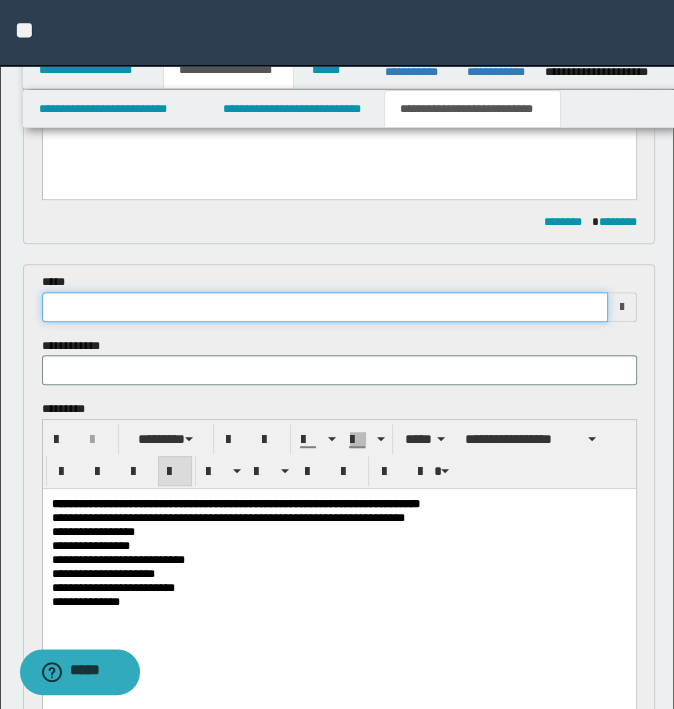 click at bounding box center (325, 307) 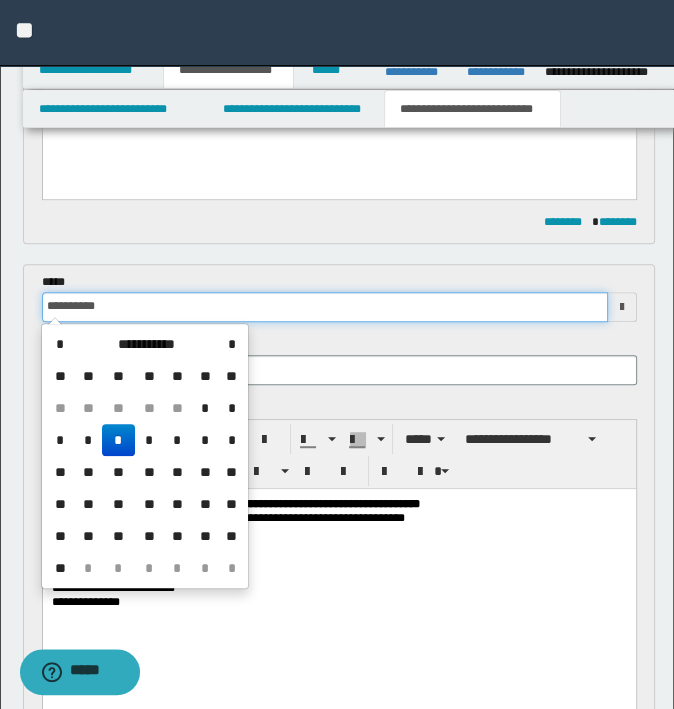 type on "**********" 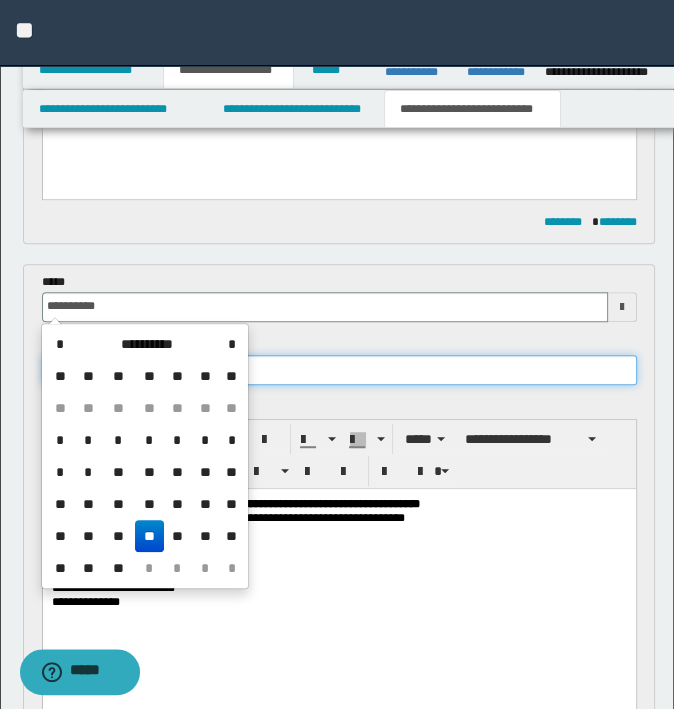 type on "**********" 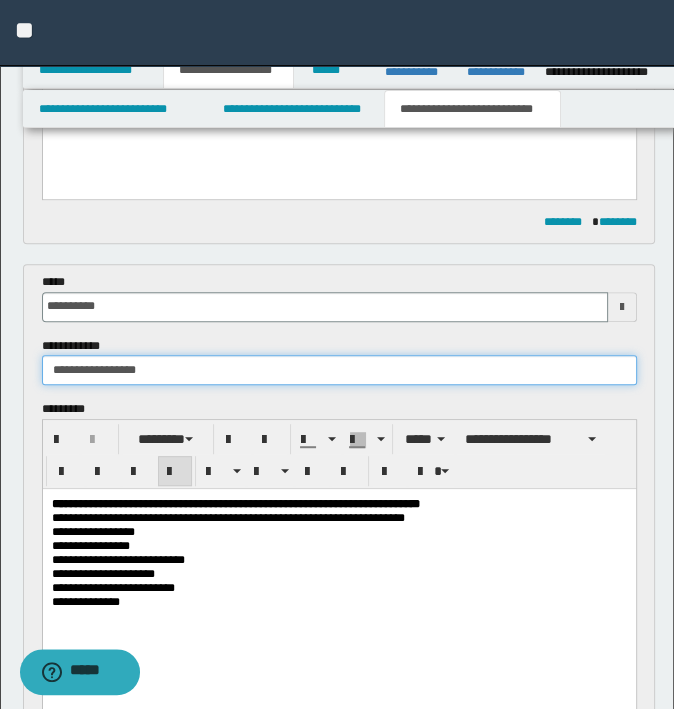 click on "**********" at bounding box center [339, 370] 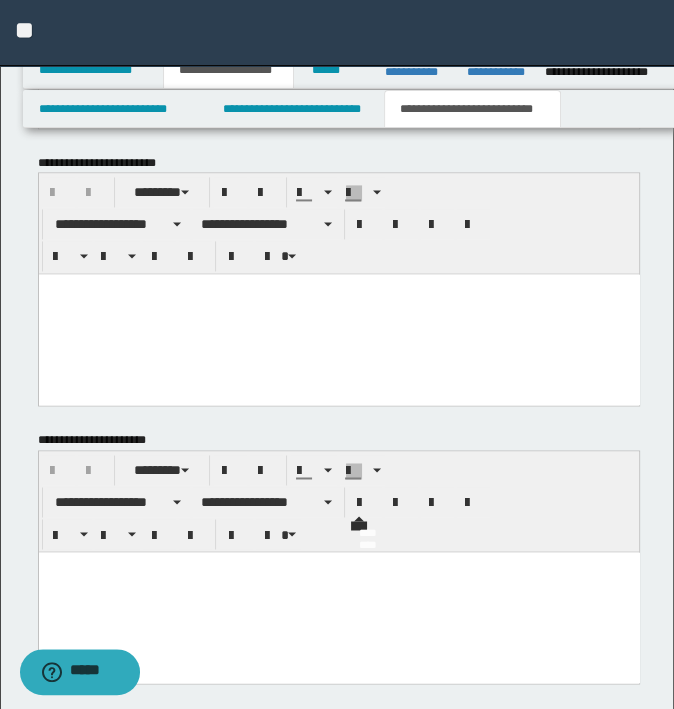 scroll, scrollTop: 1760, scrollLeft: 0, axis: vertical 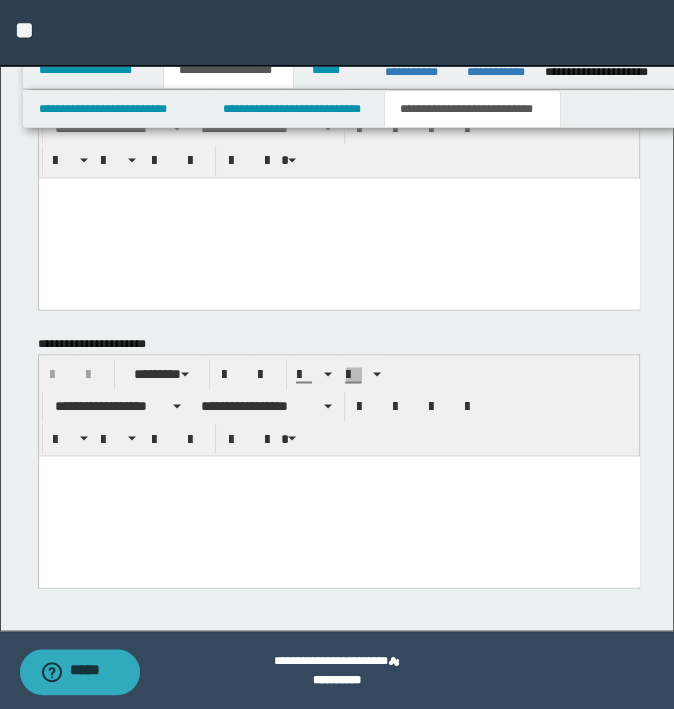 type on "**********" 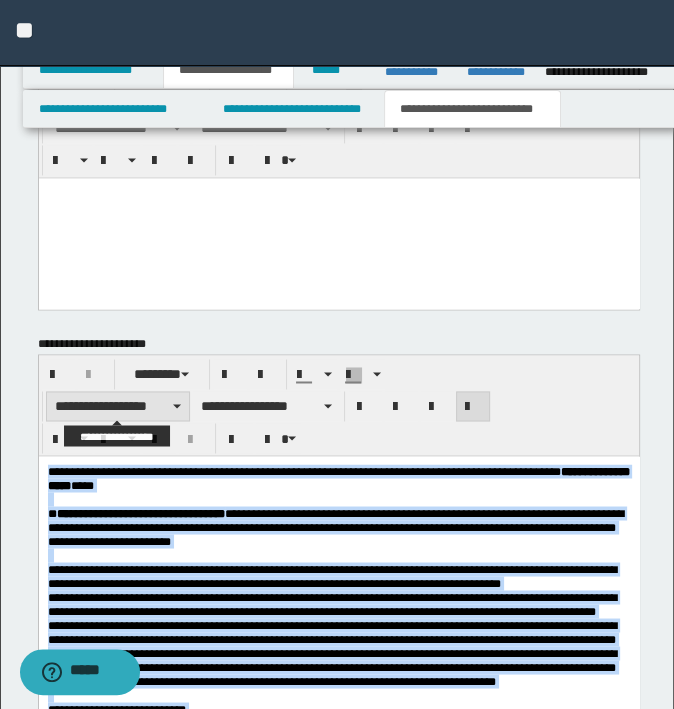 click on "**********" at bounding box center (118, 406) 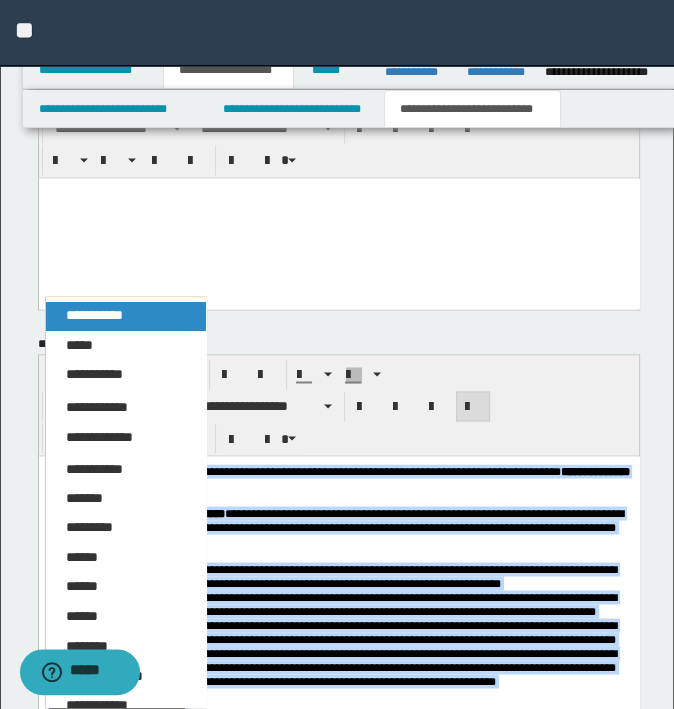 click on "**********" at bounding box center (126, 316) 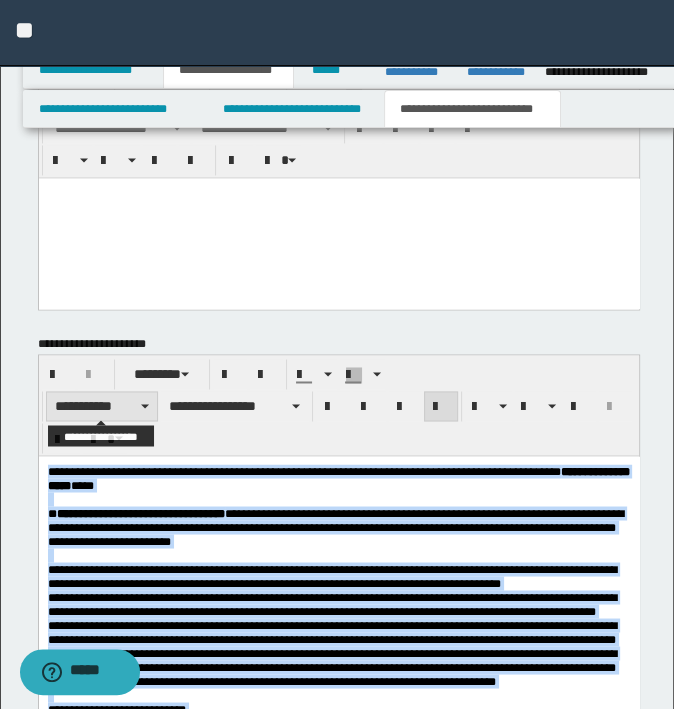 click on "**********" at bounding box center (102, 406) 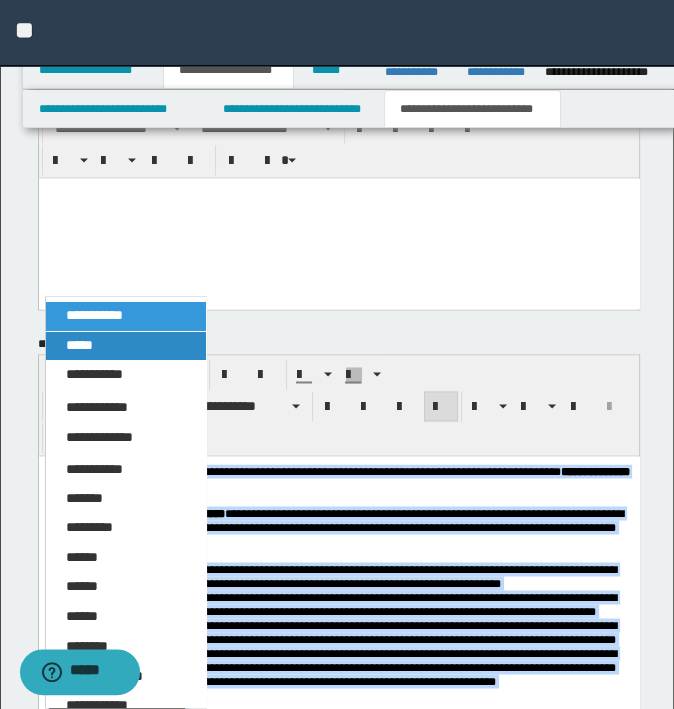 click on "*****" at bounding box center [126, 346] 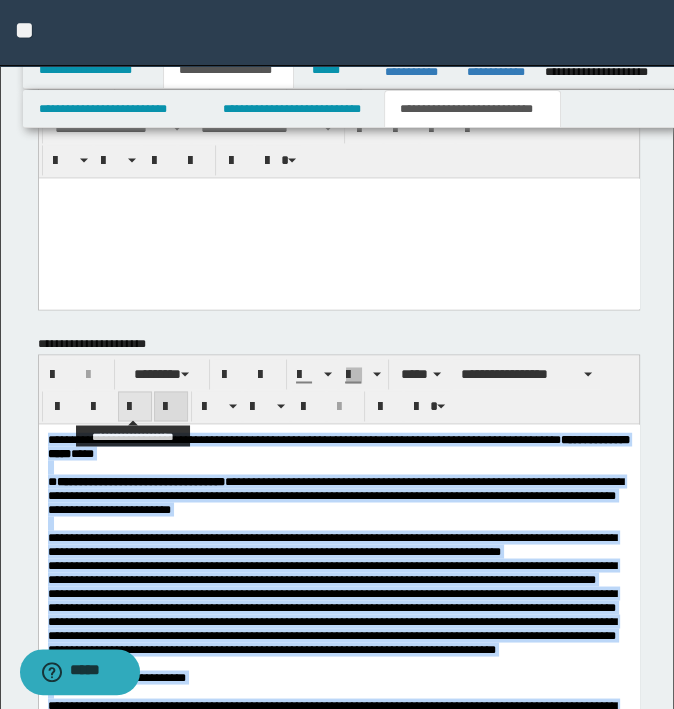 click at bounding box center (135, 407) 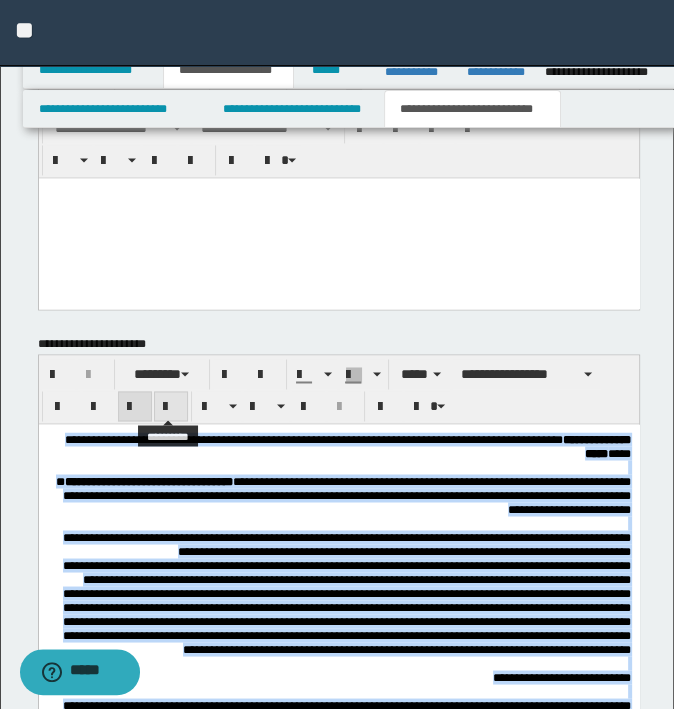 click at bounding box center [171, 406] 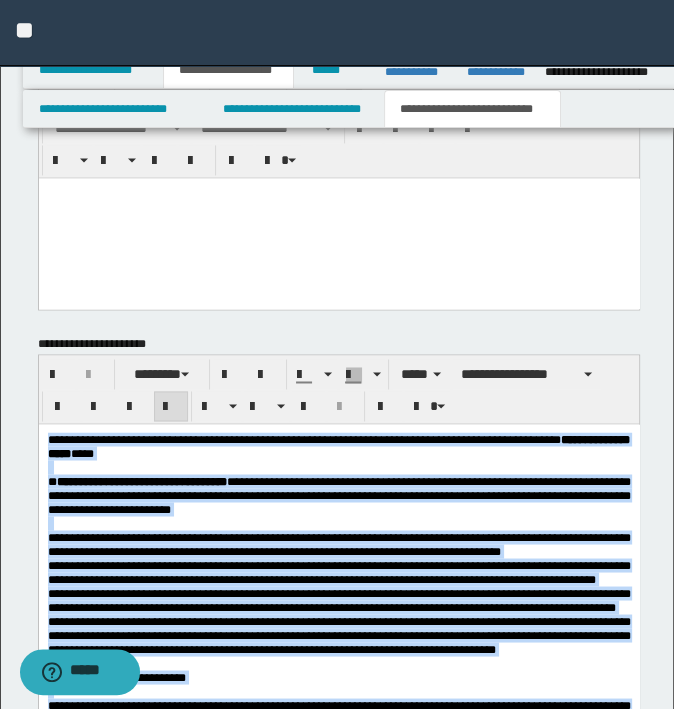 click at bounding box center [338, 523] 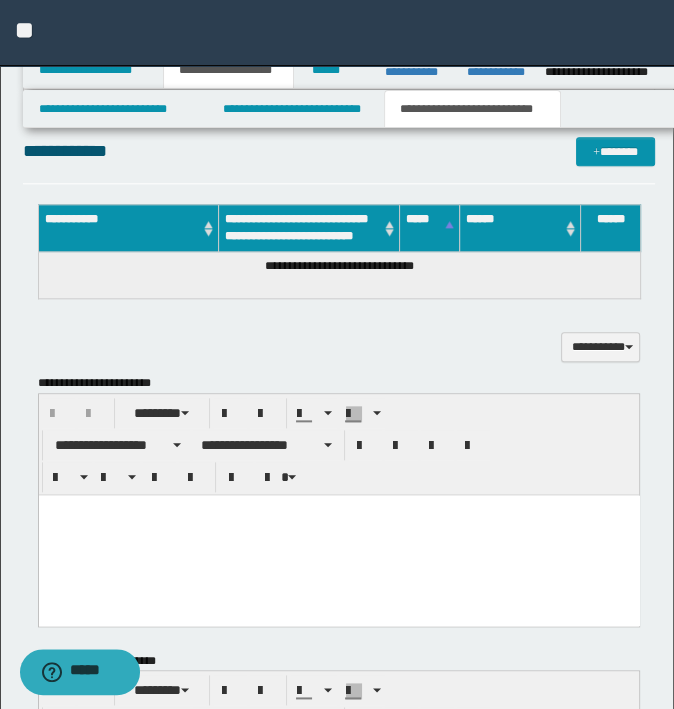 scroll, scrollTop: 1060, scrollLeft: 0, axis: vertical 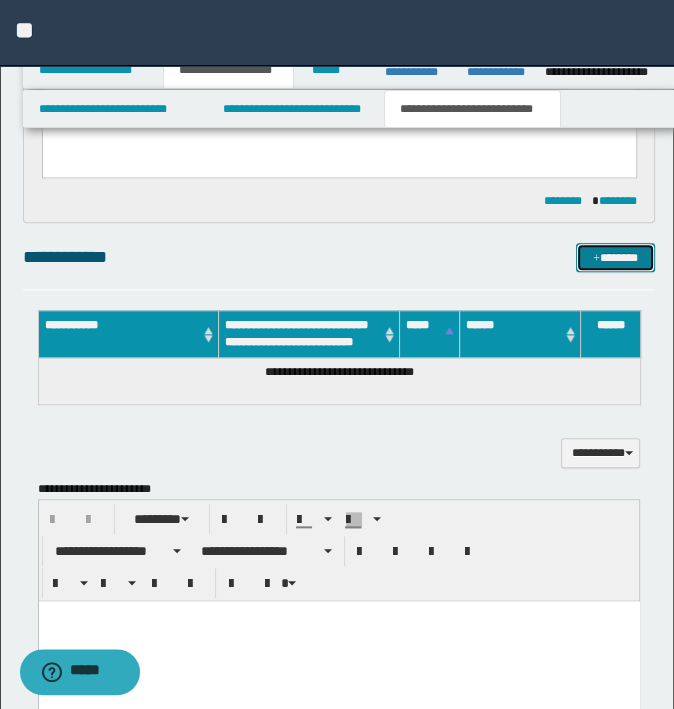 drag, startPoint x: 627, startPoint y: 259, endPoint x: 673, endPoint y: 267, distance: 46.69047 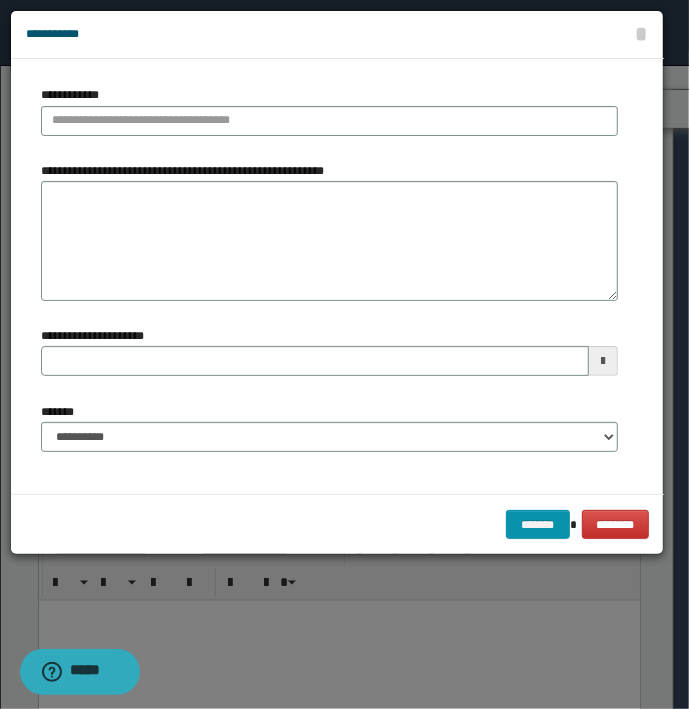 type 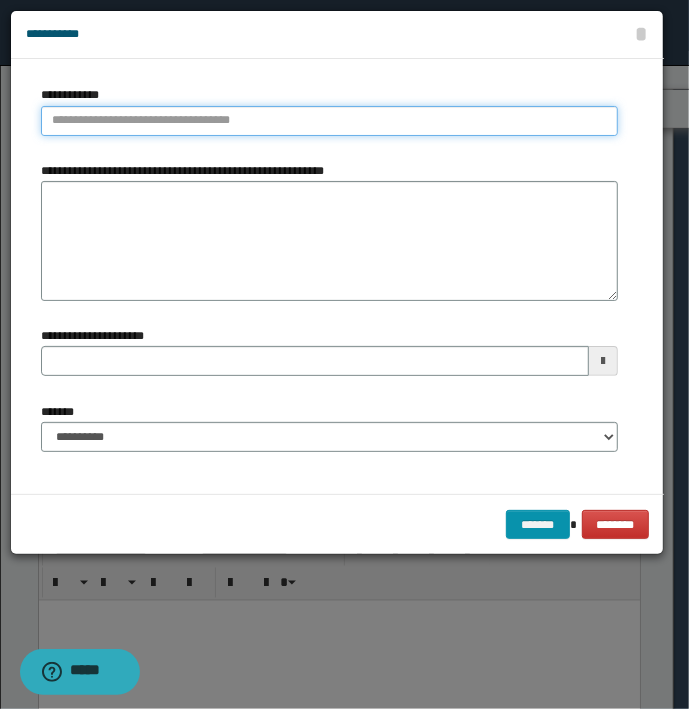 click on "**********" at bounding box center [329, 121] 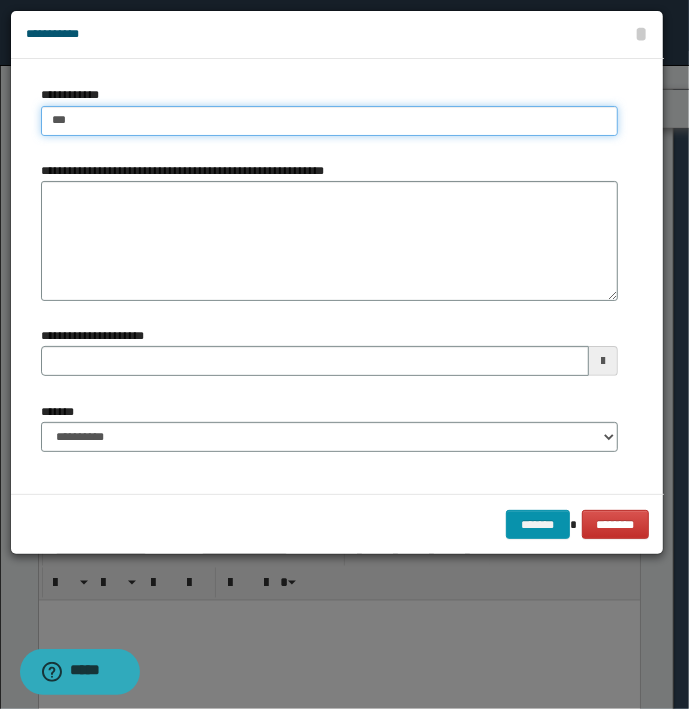 type on "****" 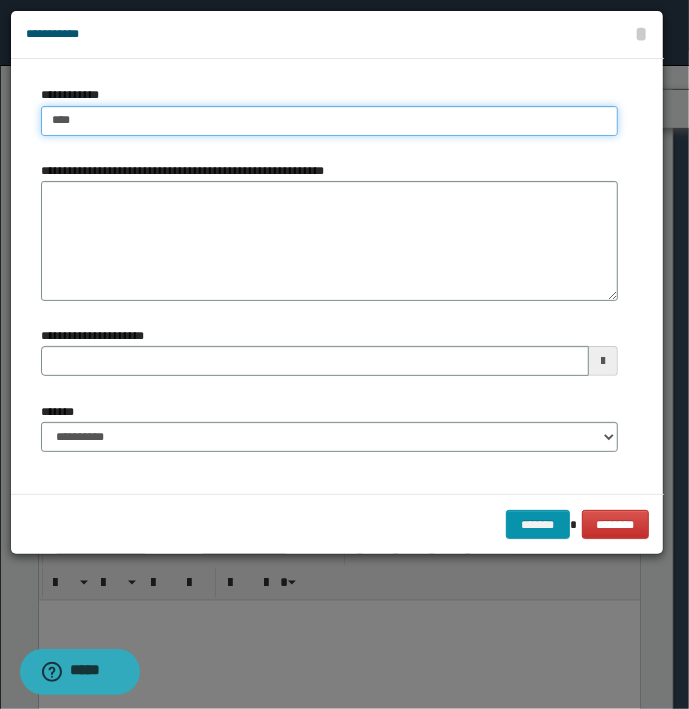 type on "****" 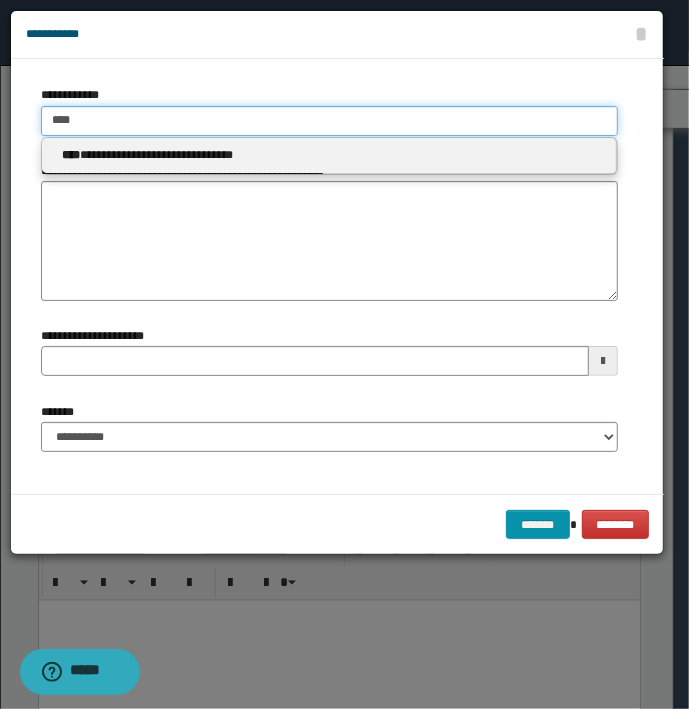 type 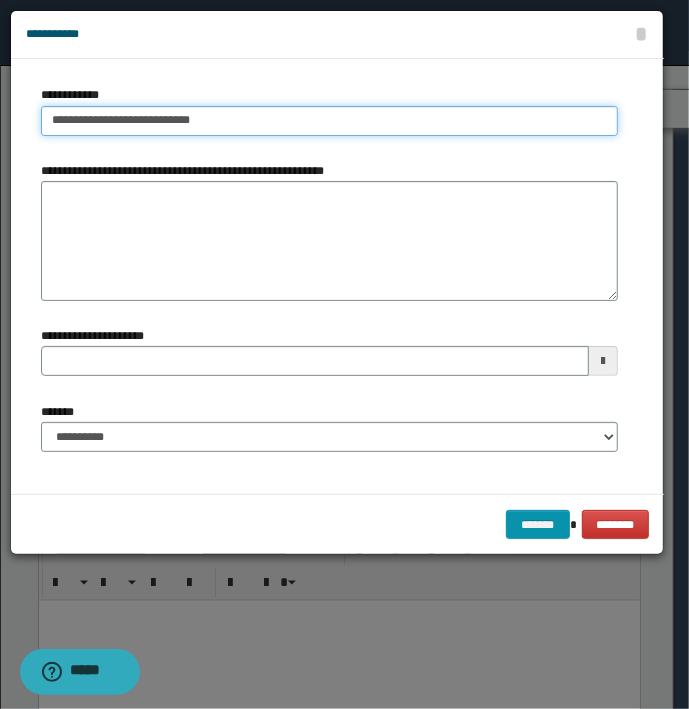type on "**********" 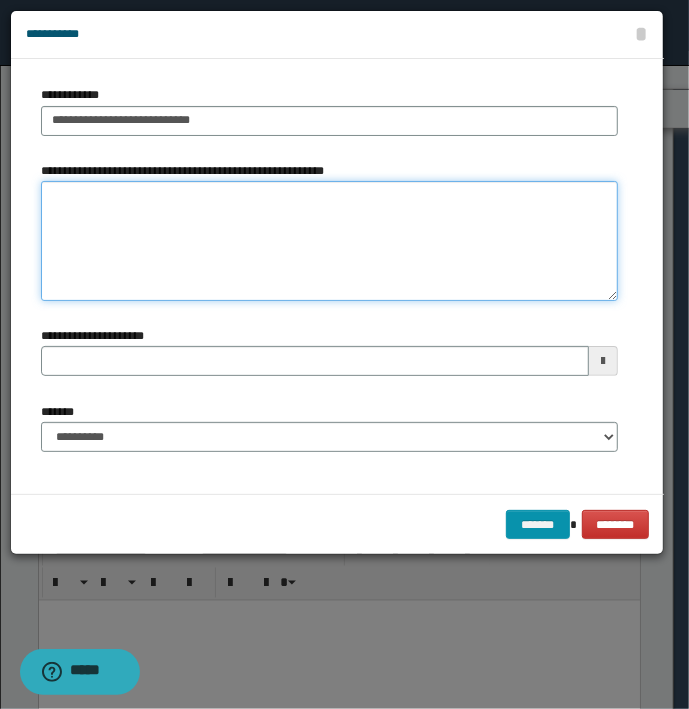 type on "**********" 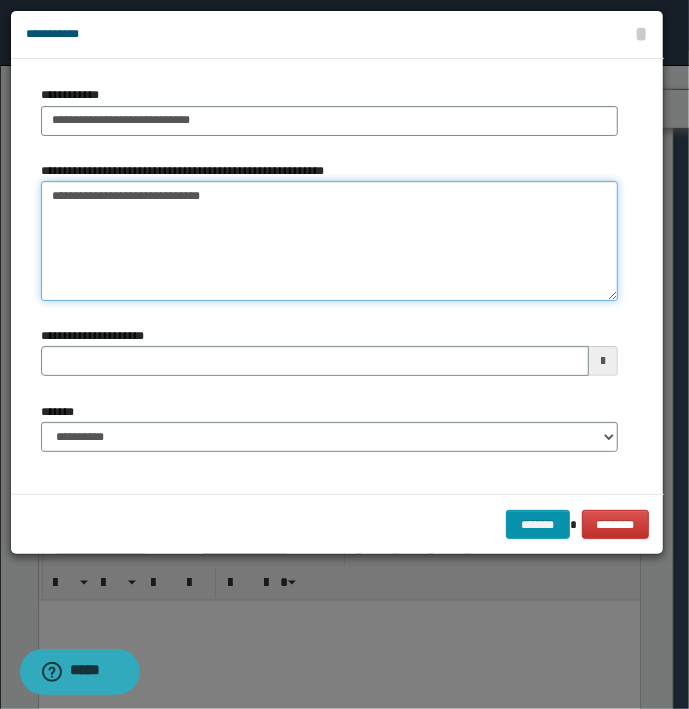 click on "**********" at bounding box center [329, 241] 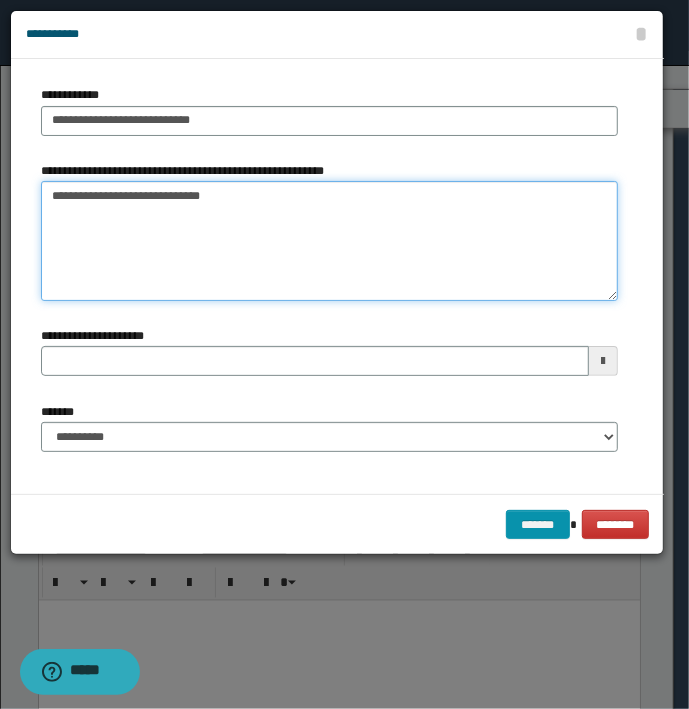type 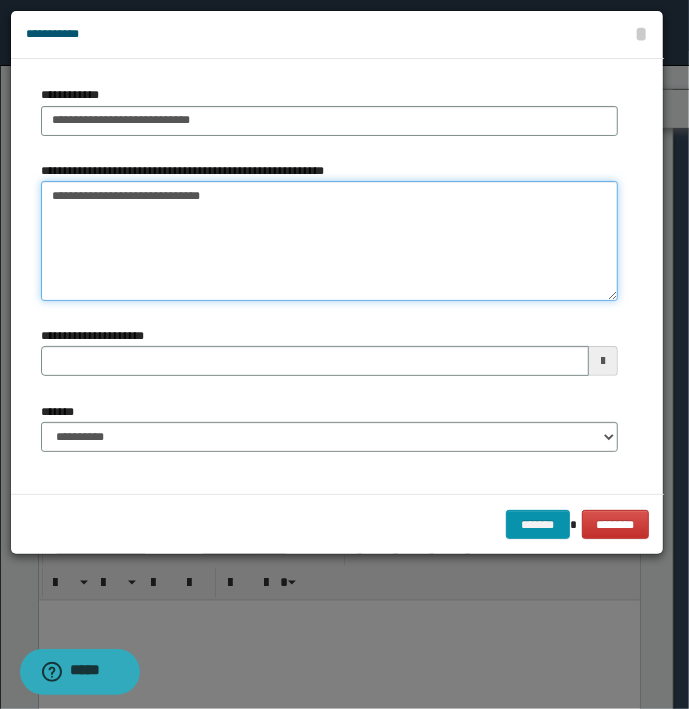 type on "**********" 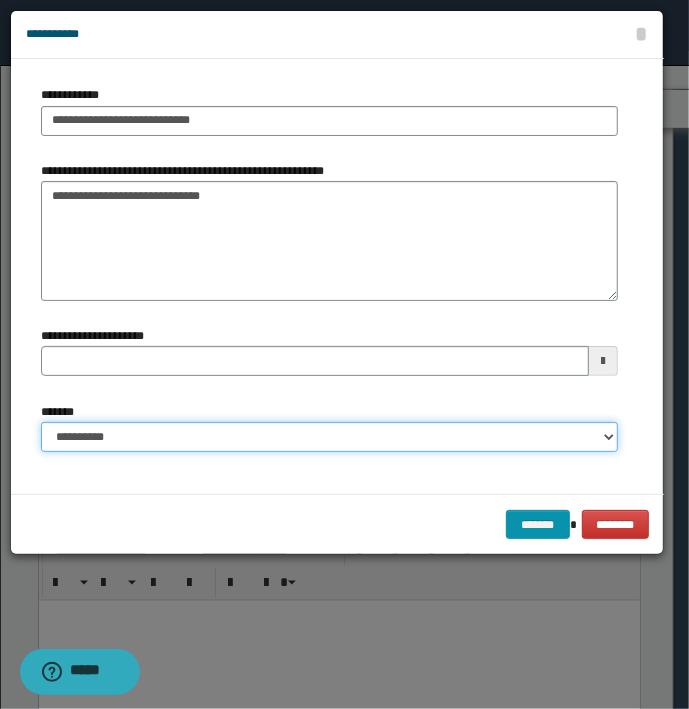 click on "**********" at bounding box center (329, 437) 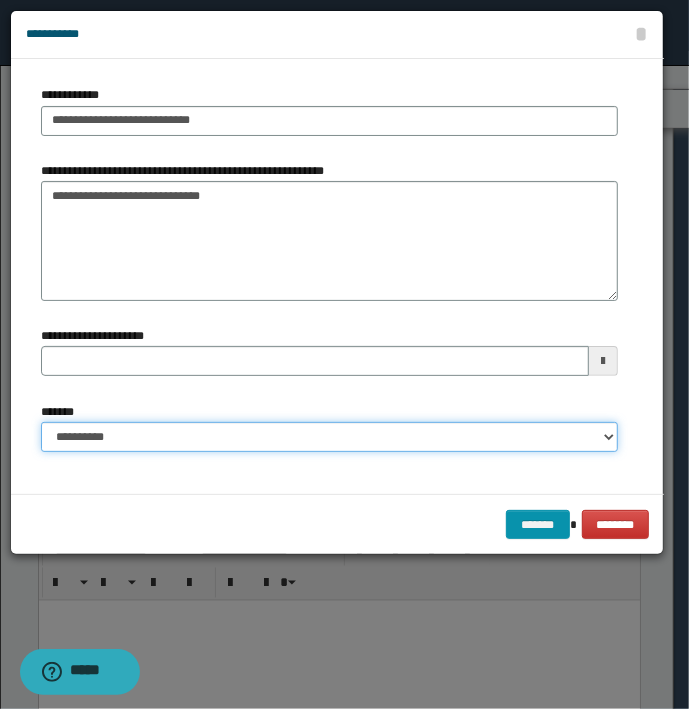 select on "*" 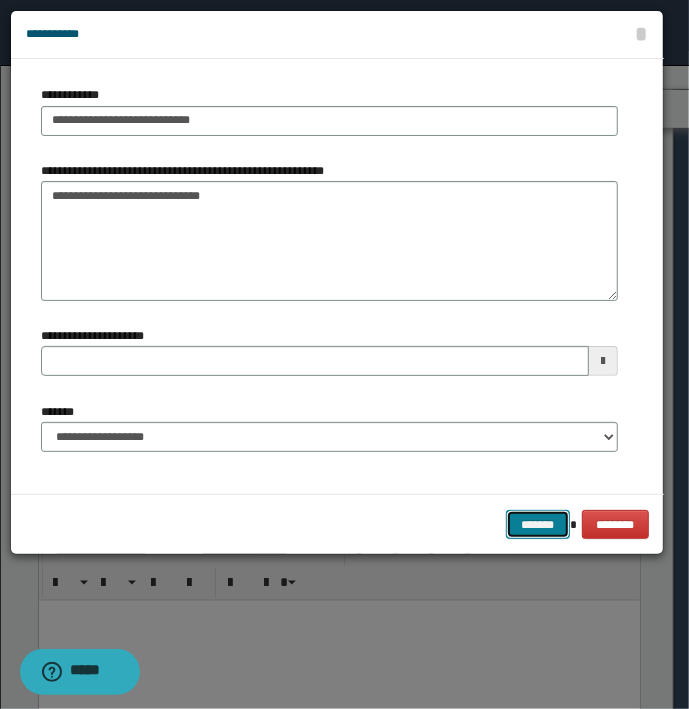 click on "*******" at bounding box center [538, 525] 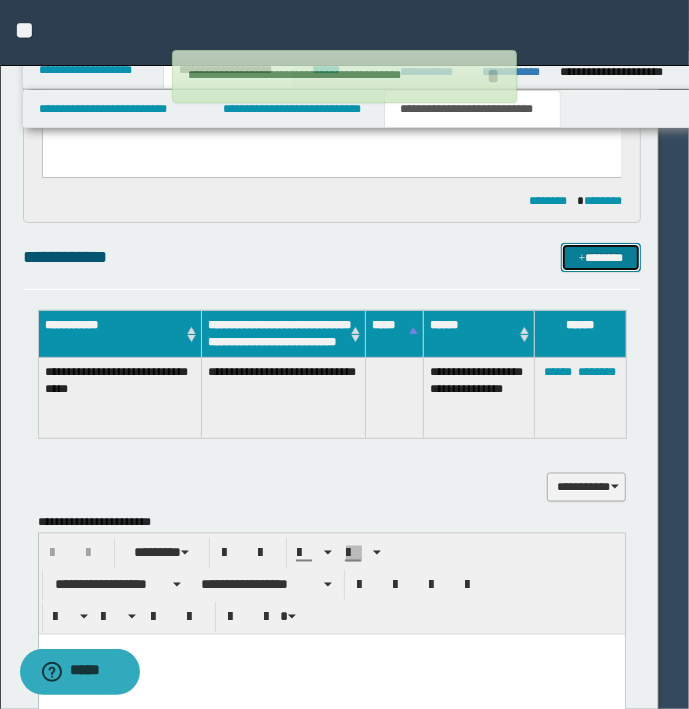 type 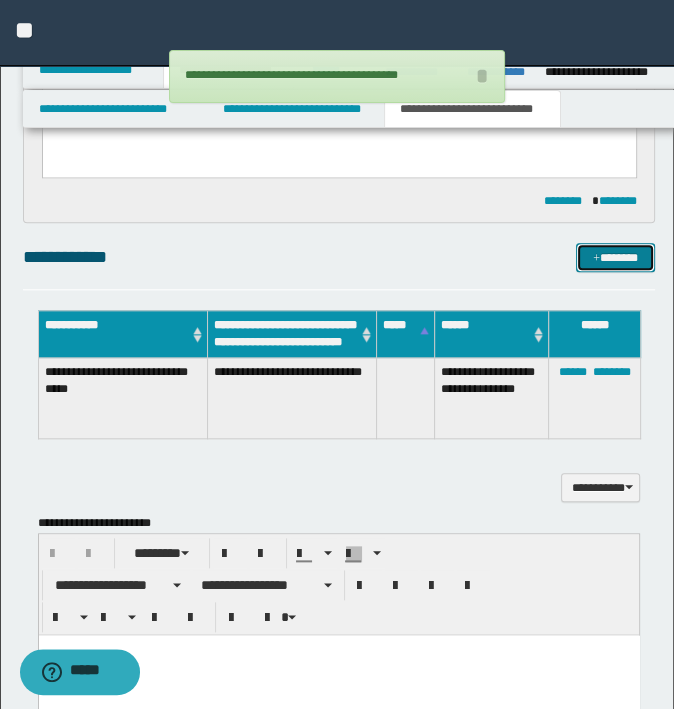 type 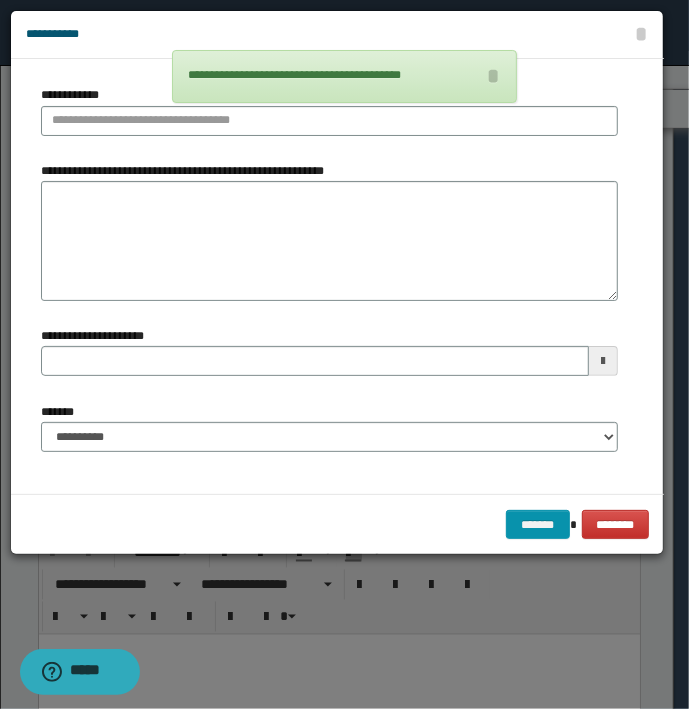 type 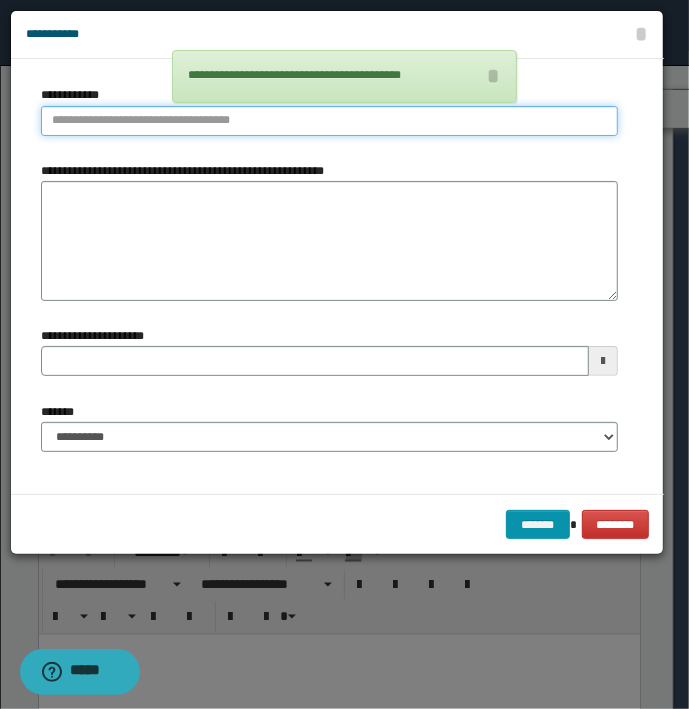 type on "**********" 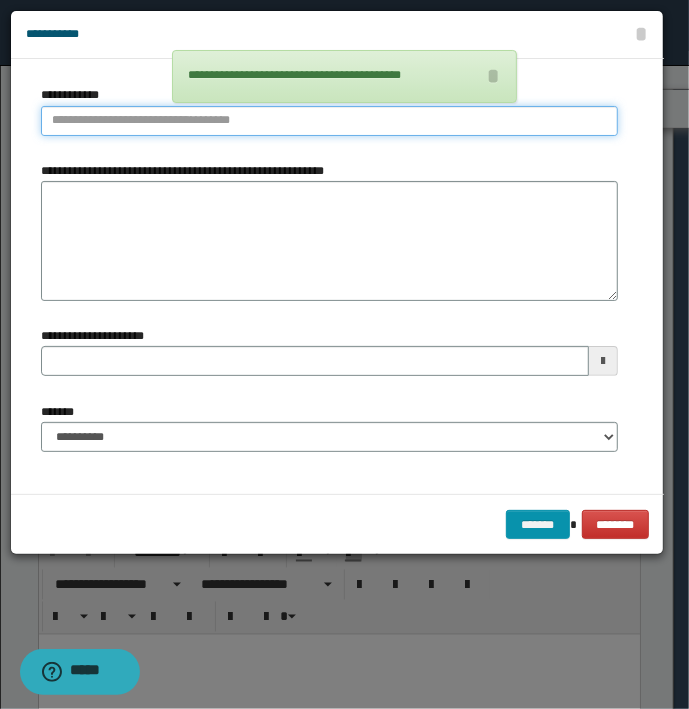 click on "**********" at bounding box center (329, 121) 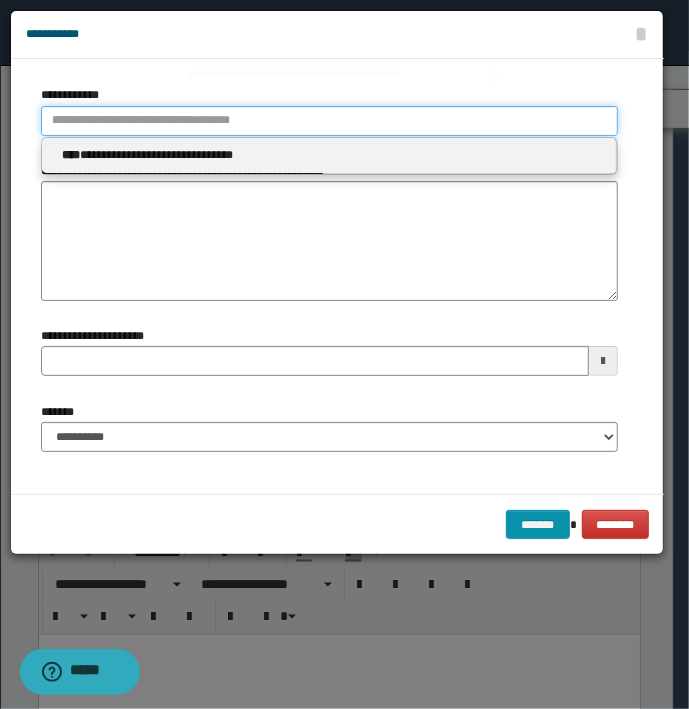 type 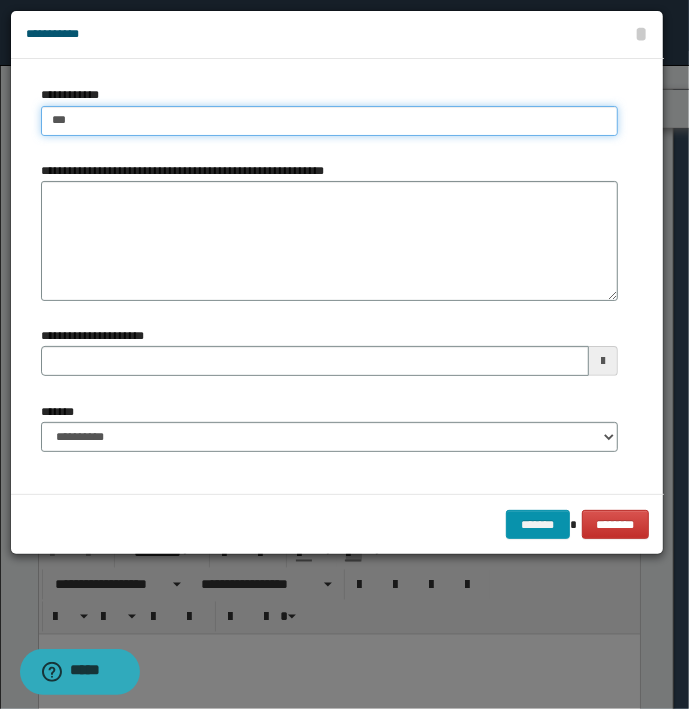 type on "****" 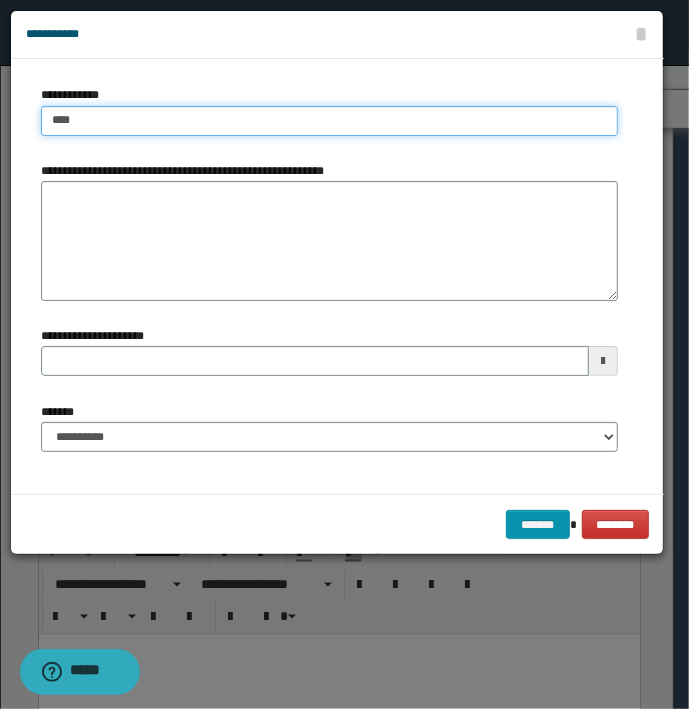type on "****" 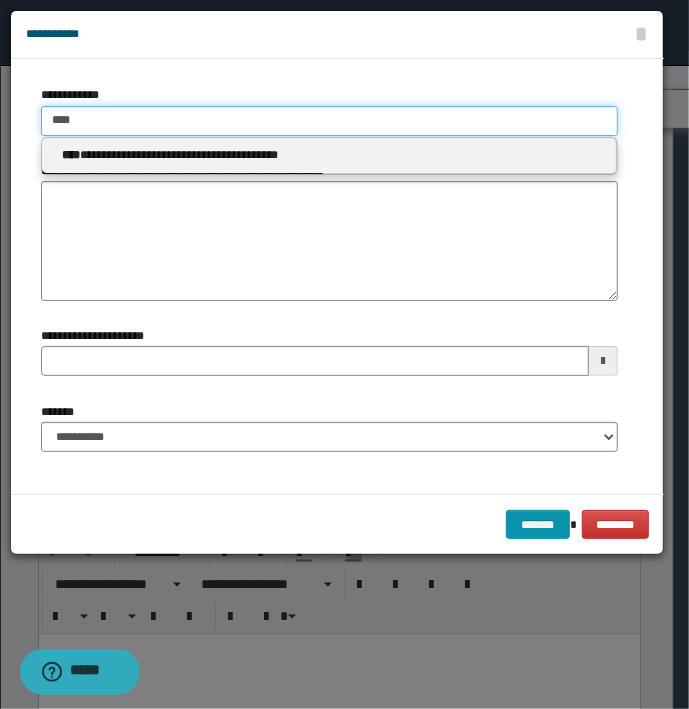 type 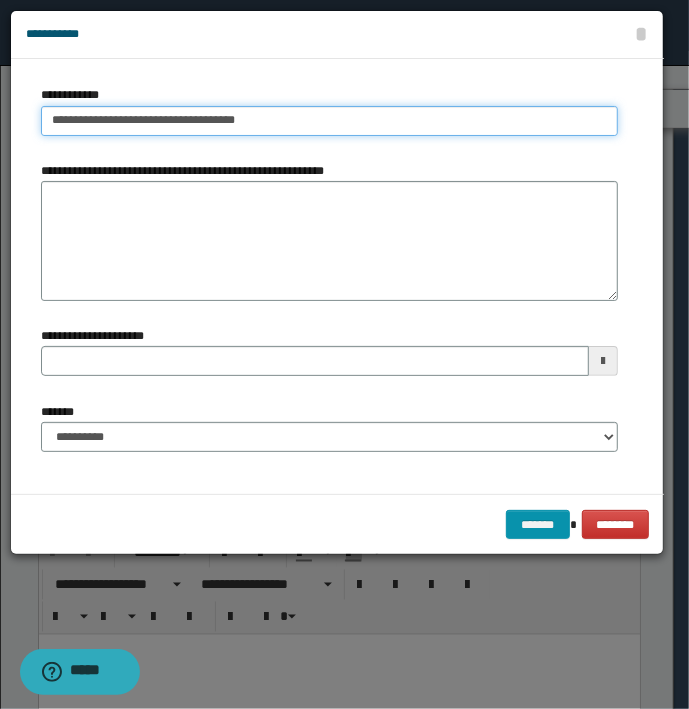 type on "**********" 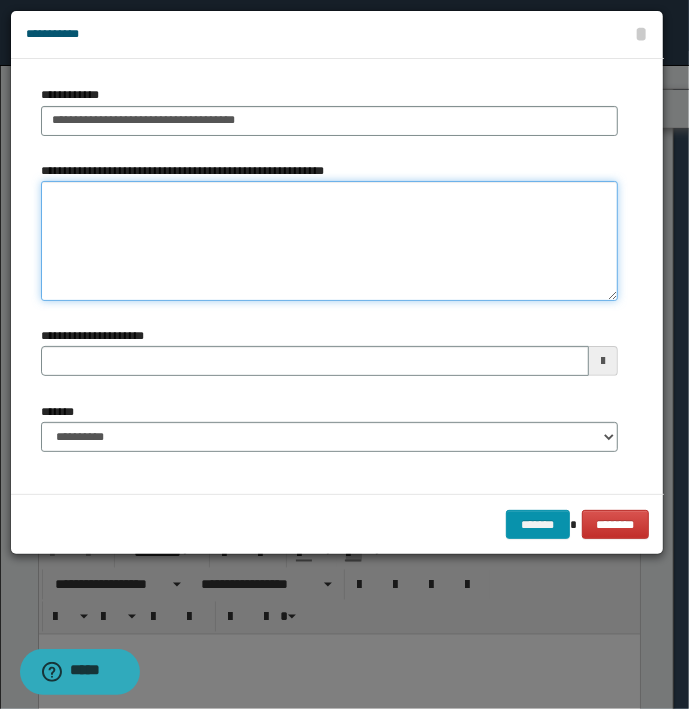type on "**********" 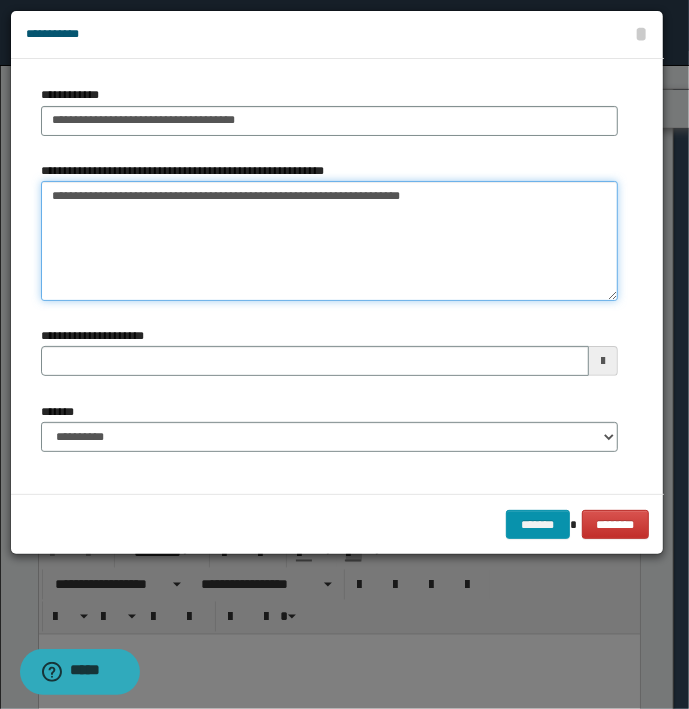 click on "**********" at bounding box center (329, 241) 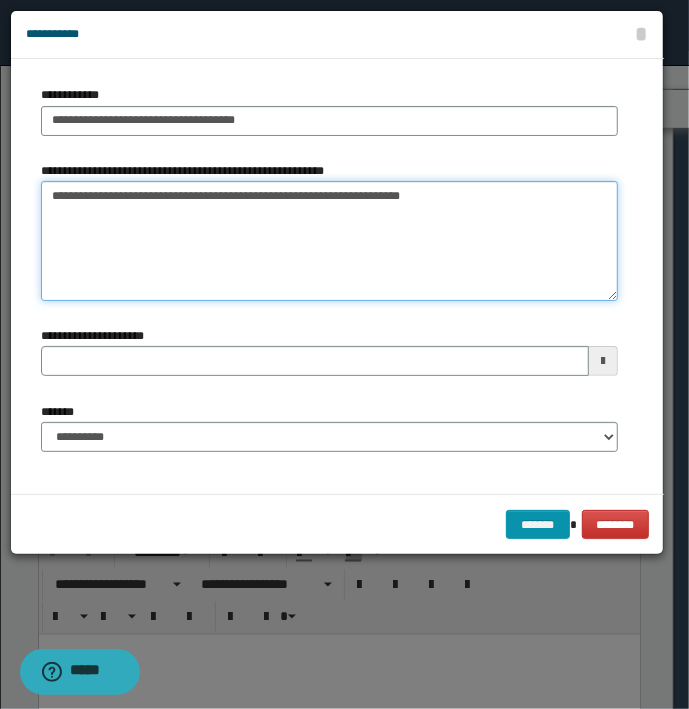 type on "**********" 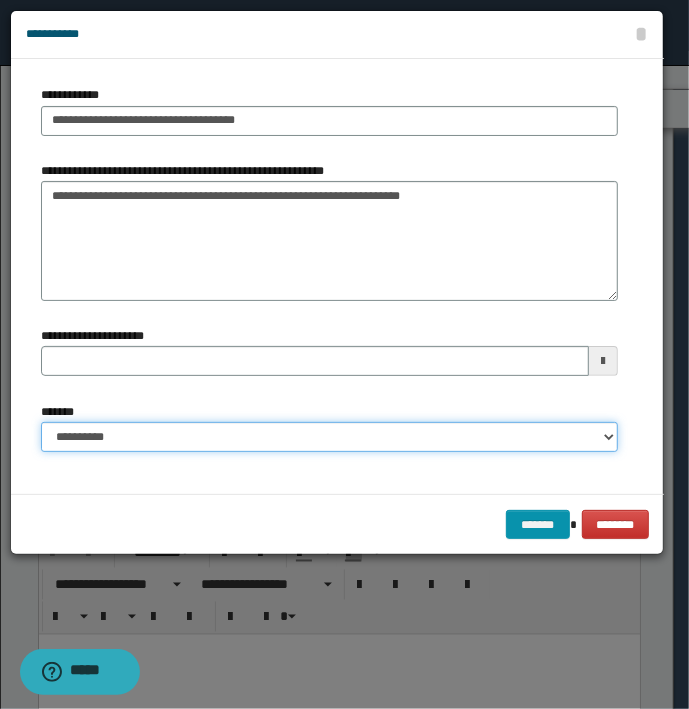 click on "**********" at bounding box center [329, 437] 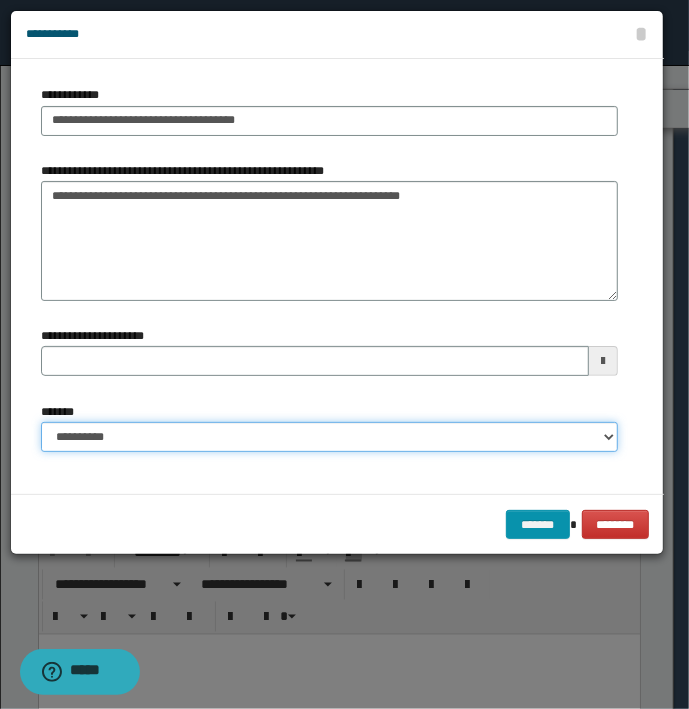 select on "*" 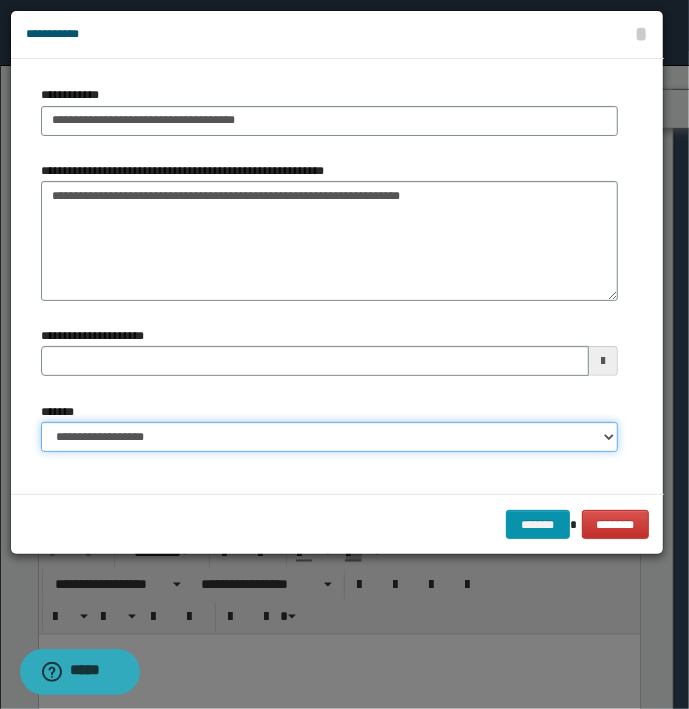 click on "**********" at bounding box center [329, 437] 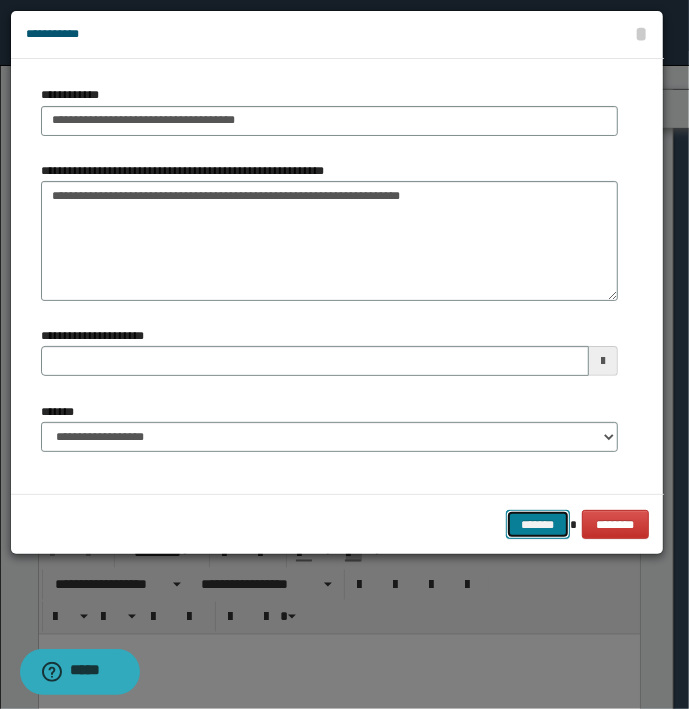 click on "*******" at bounding box center (538, 525) 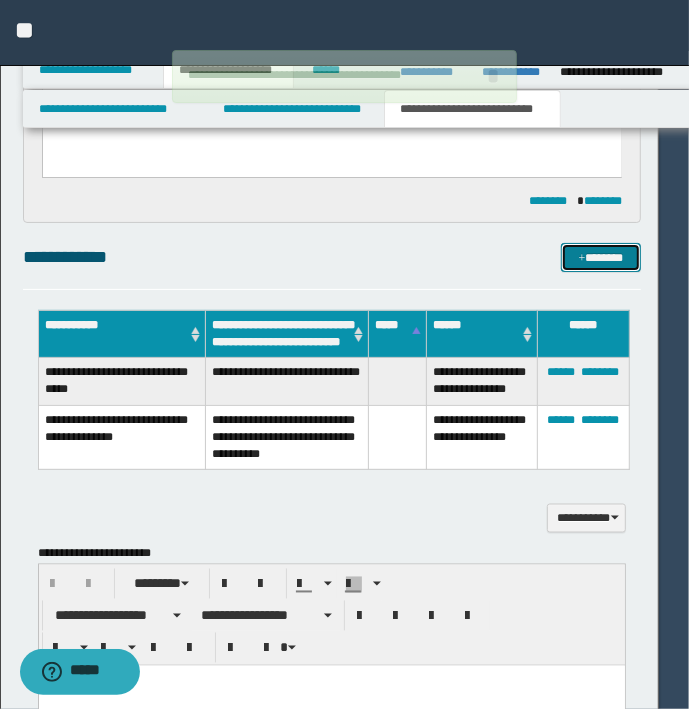 type 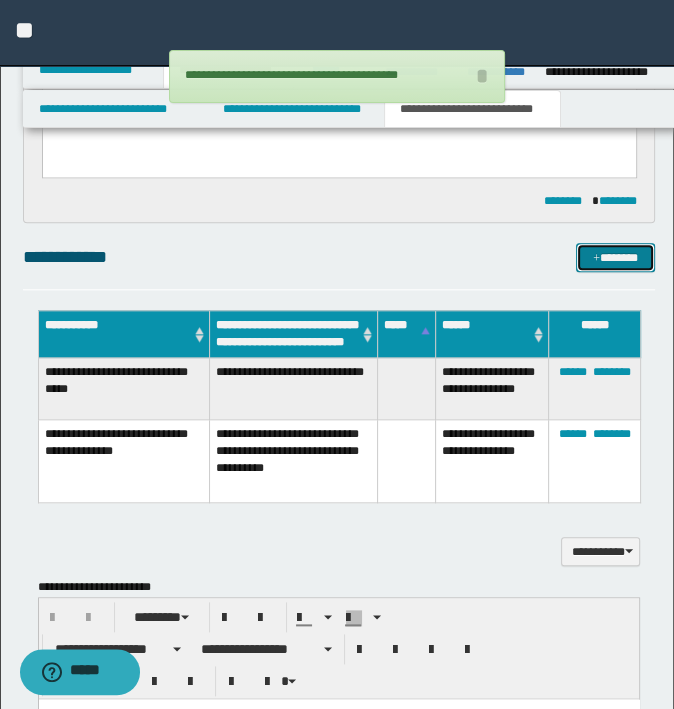 click on "*******" at bounding box center [615, 258] 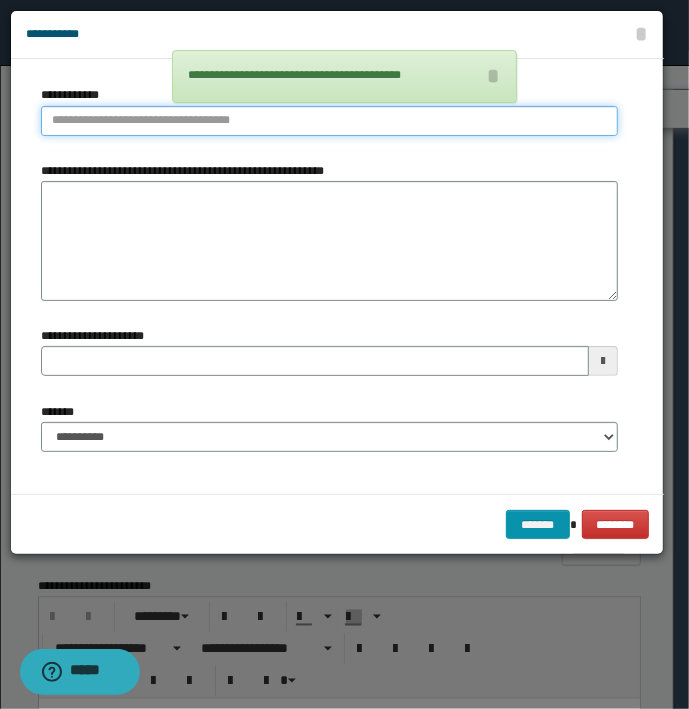 type on "**********" 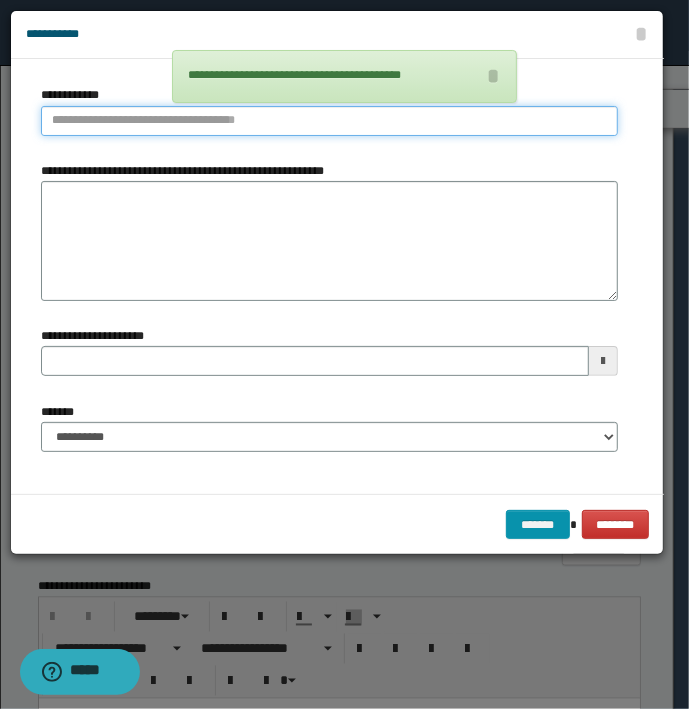 click on "**********" at bounding box center (329, 121) 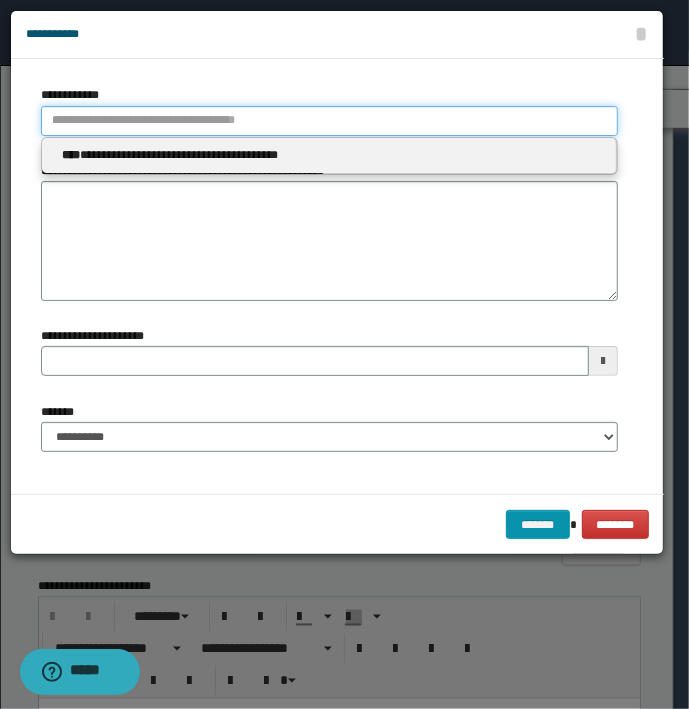 type 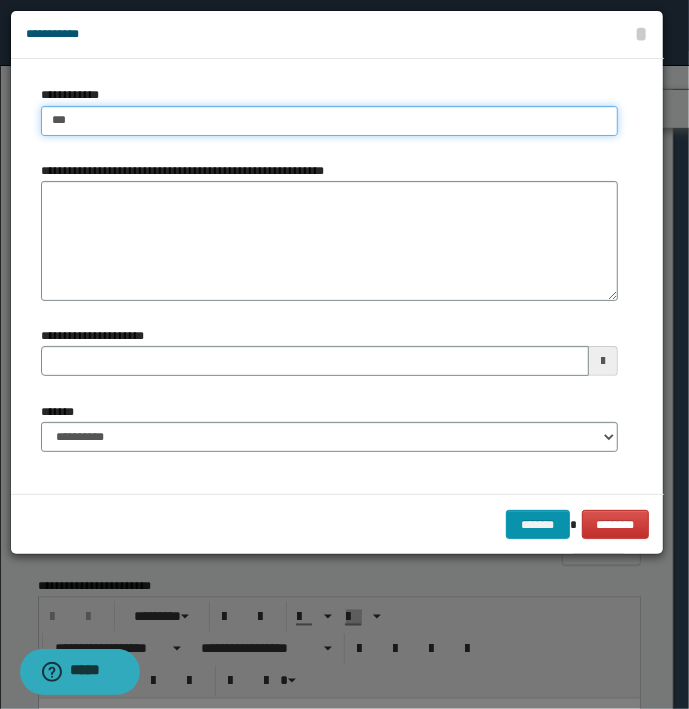 type on "****" 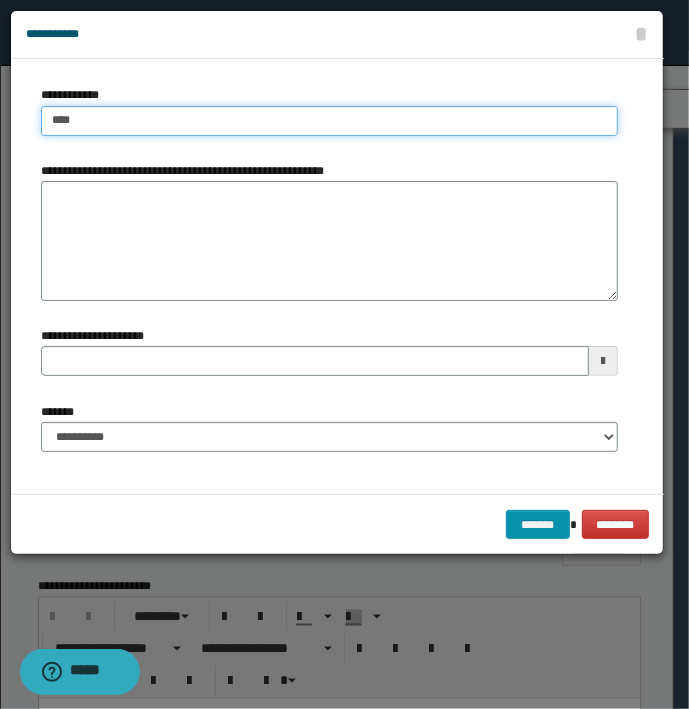 type on "****" 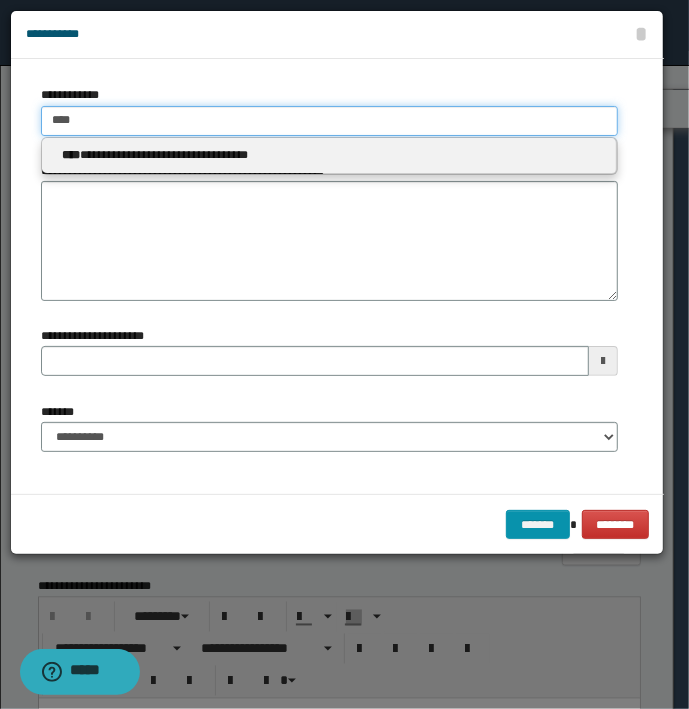type 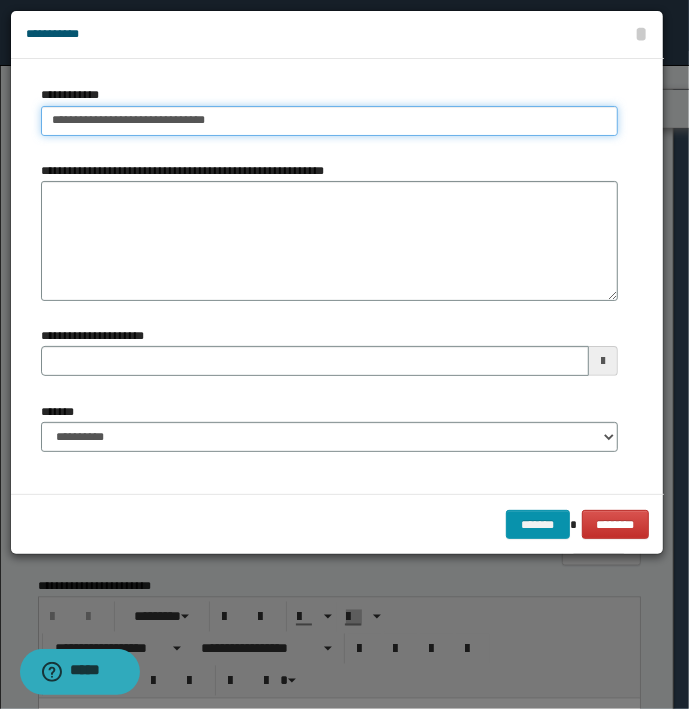 type on "**********" 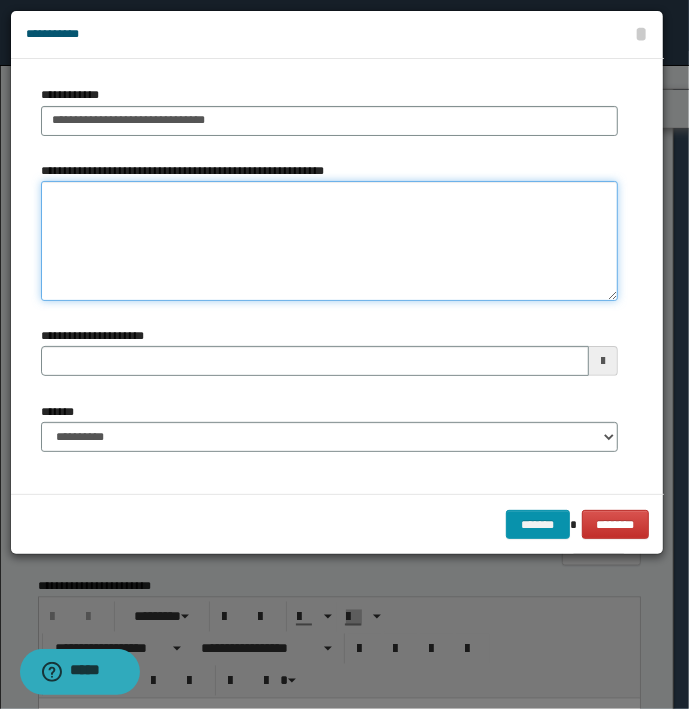 type on "**********" 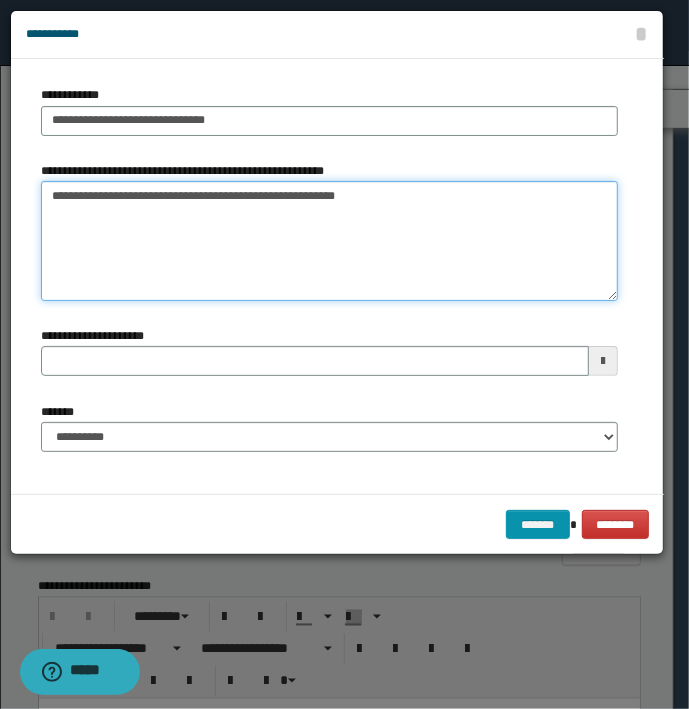 click on "**********" at bounding box center (329, 241) 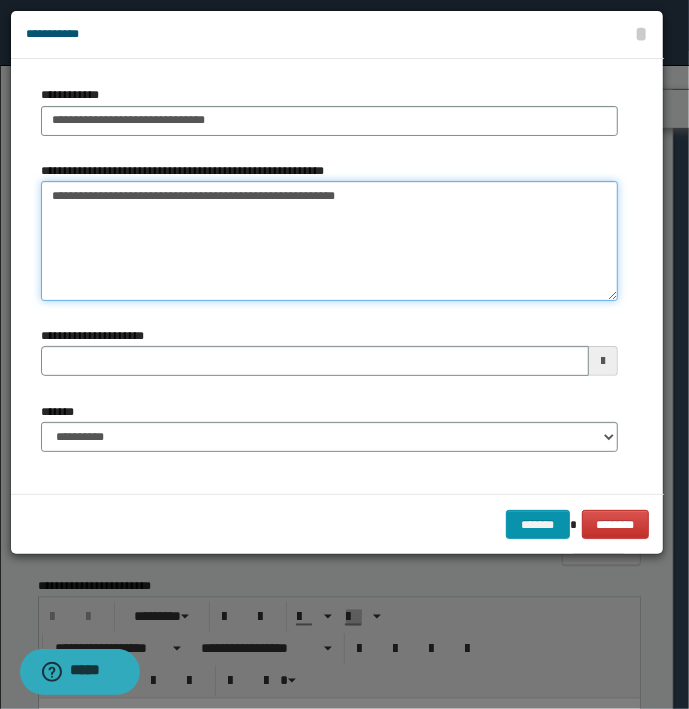 type on "**********" 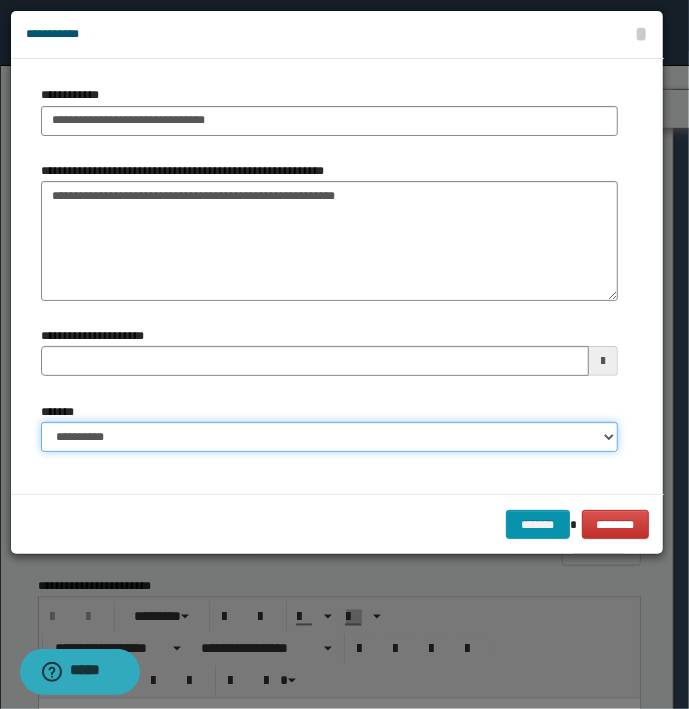 drag, startPoint x: 278, startPoint y: 438, endPoint x: 275, endPoint y: 451, distance: 13.341664 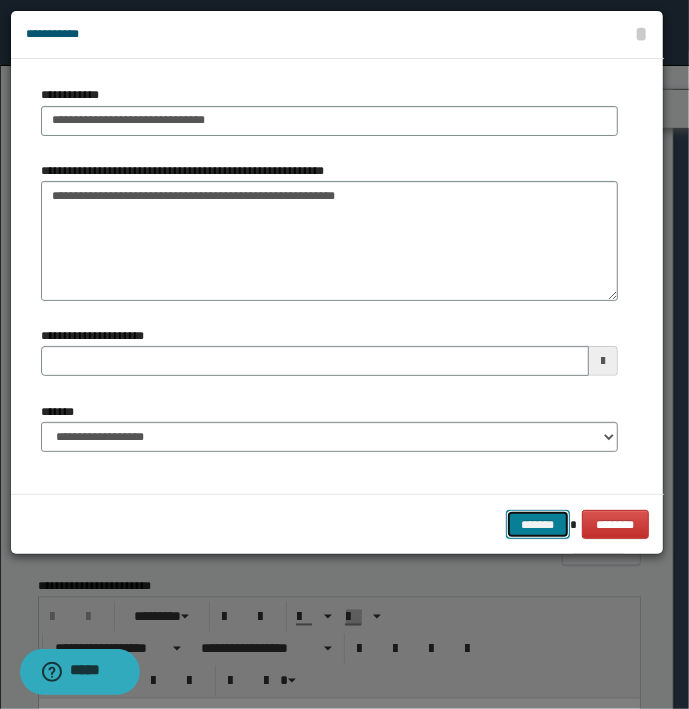 click on "*******" at bounding box center (538, 525) 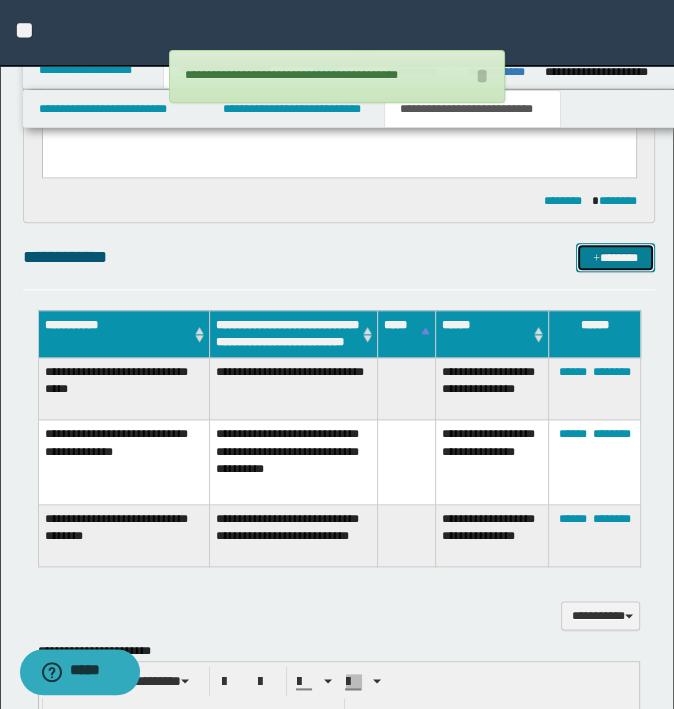 click on "*******" at bounding box center [615, 258] 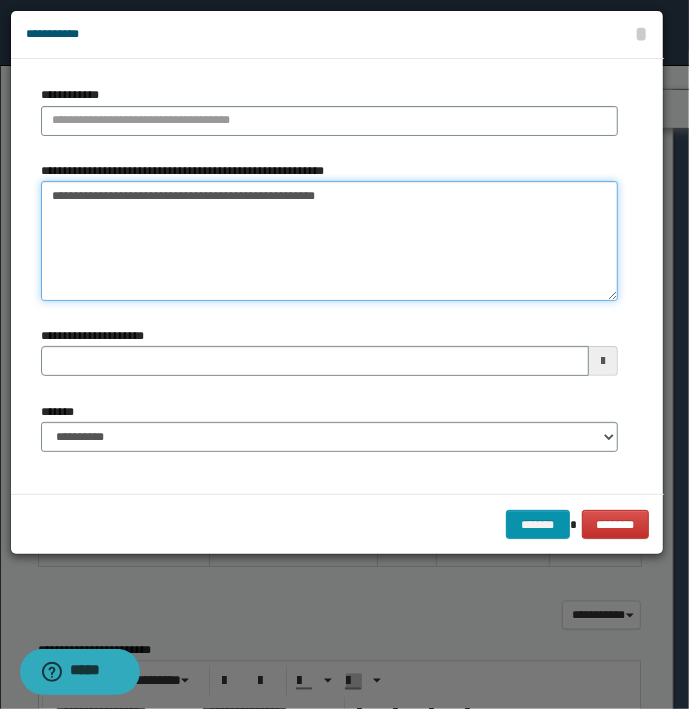 click on "**********" at bounding box center (329, 241) 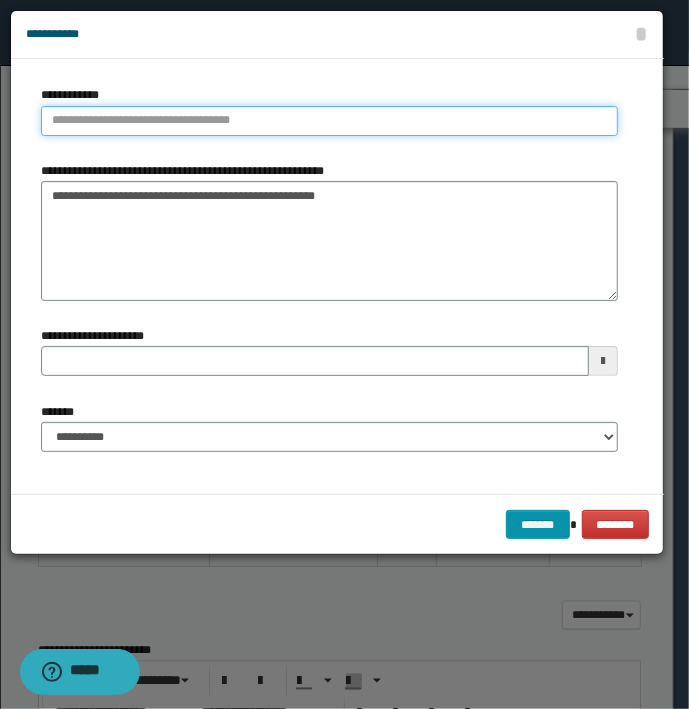 type on "**********" 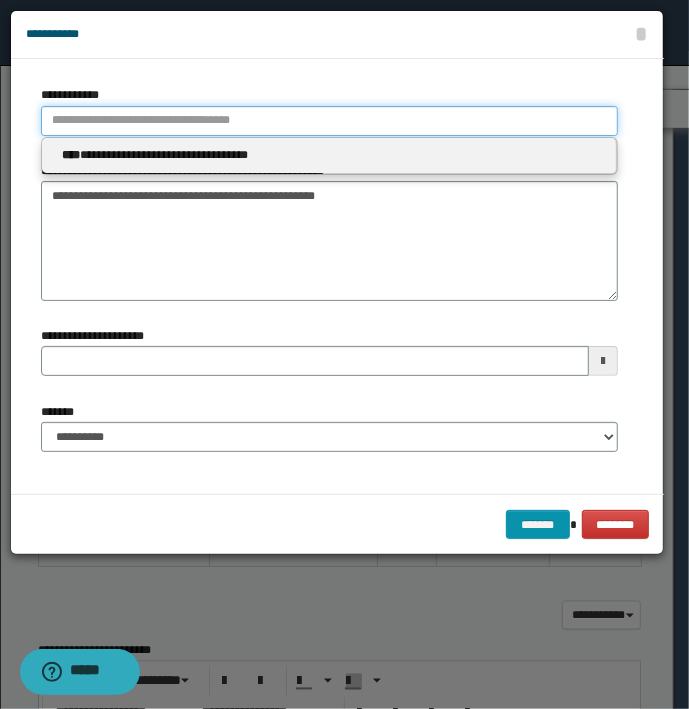 click on "**********" at bounding box center (329, 121) 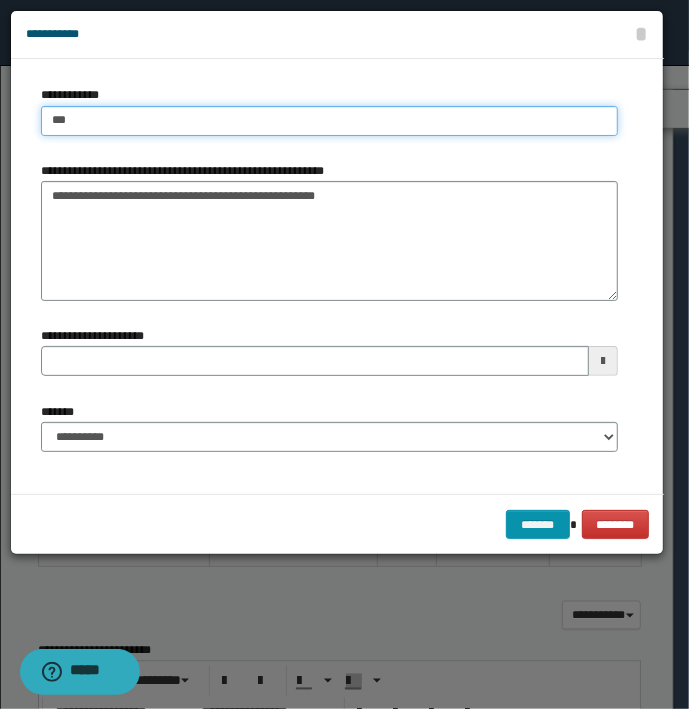 type on "****" 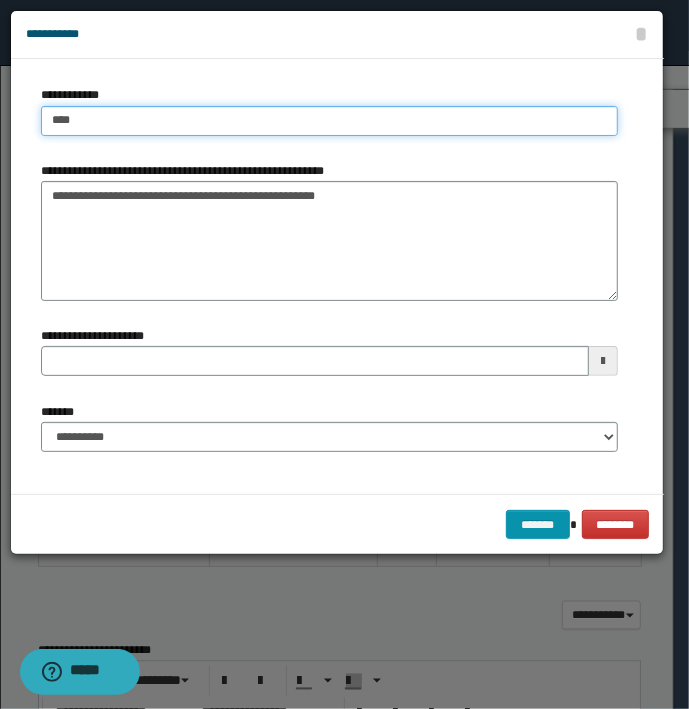 type on "****" 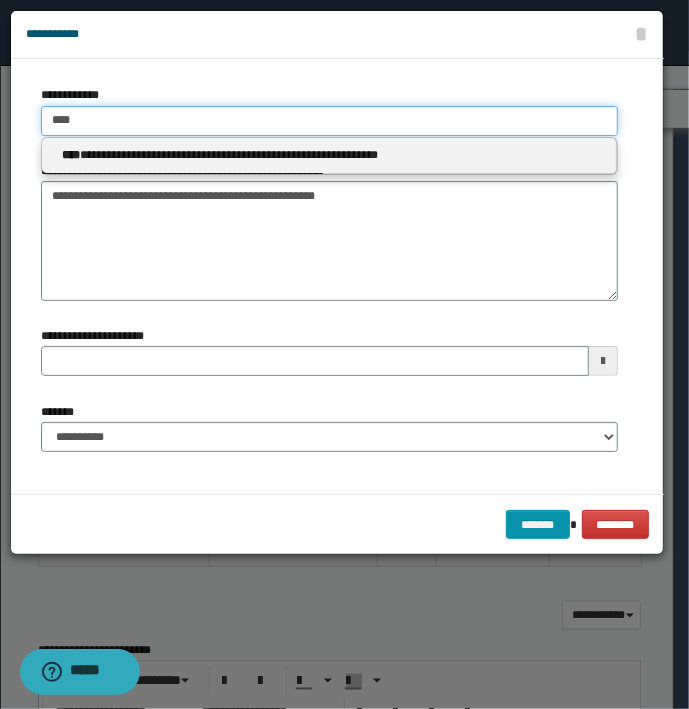 type 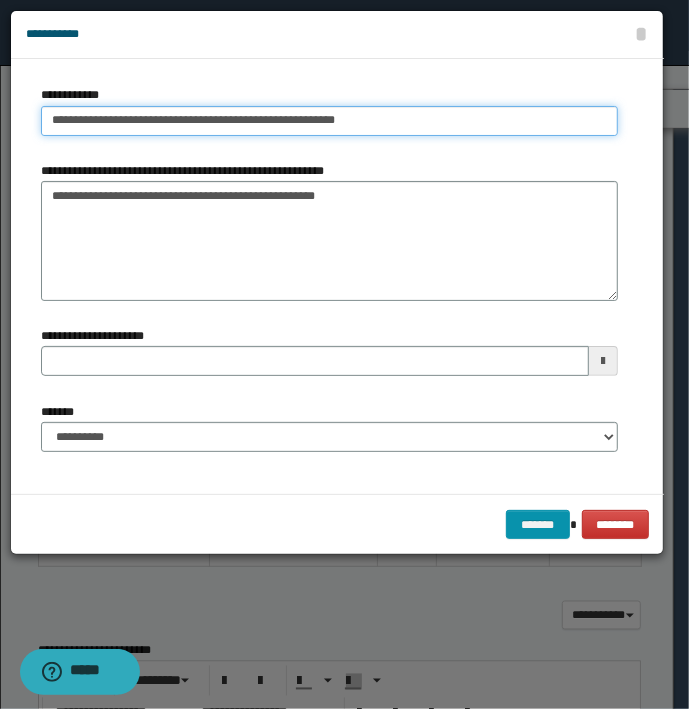 type 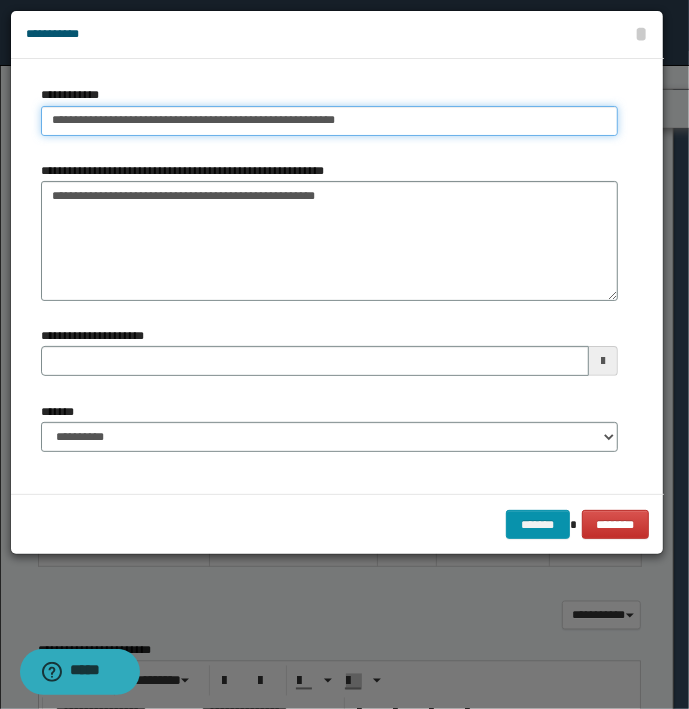 type on "**********" 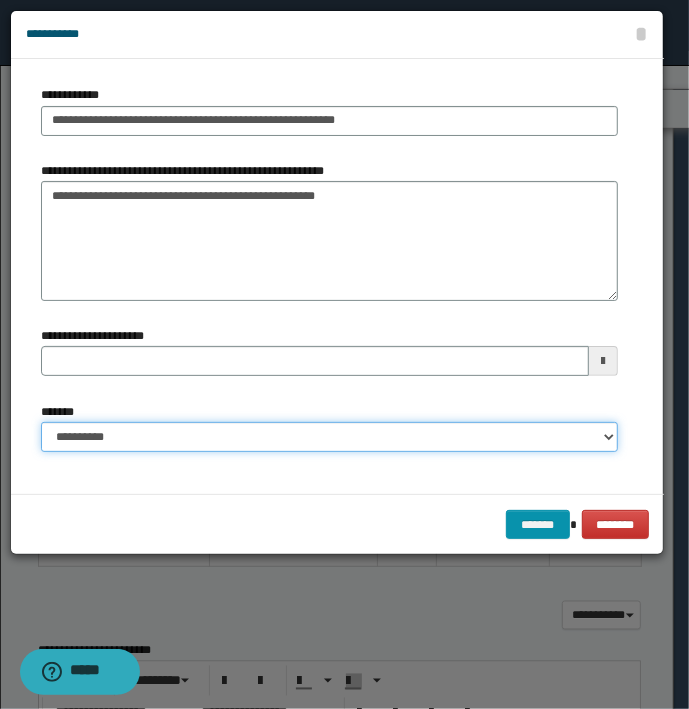 click on "**********" at bounding box center [329, 437] 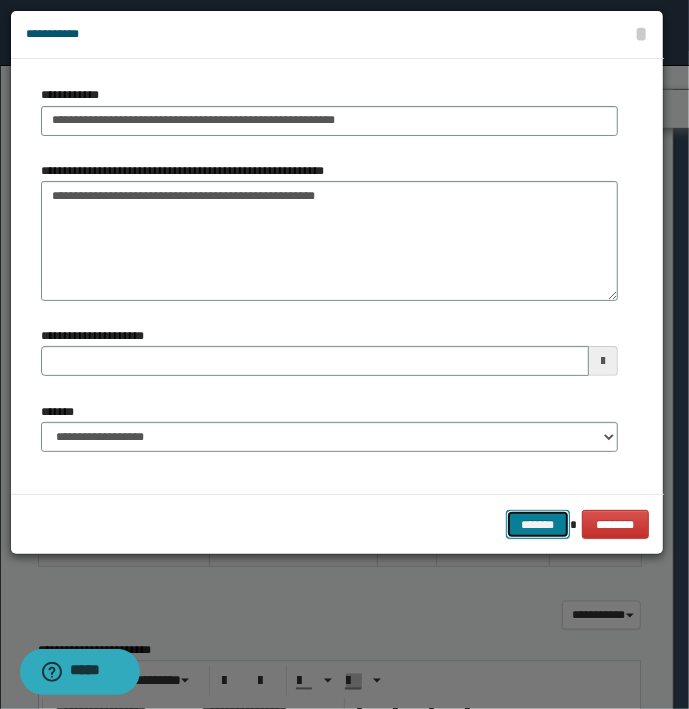click on "*******" at bounding box center [538, 525] 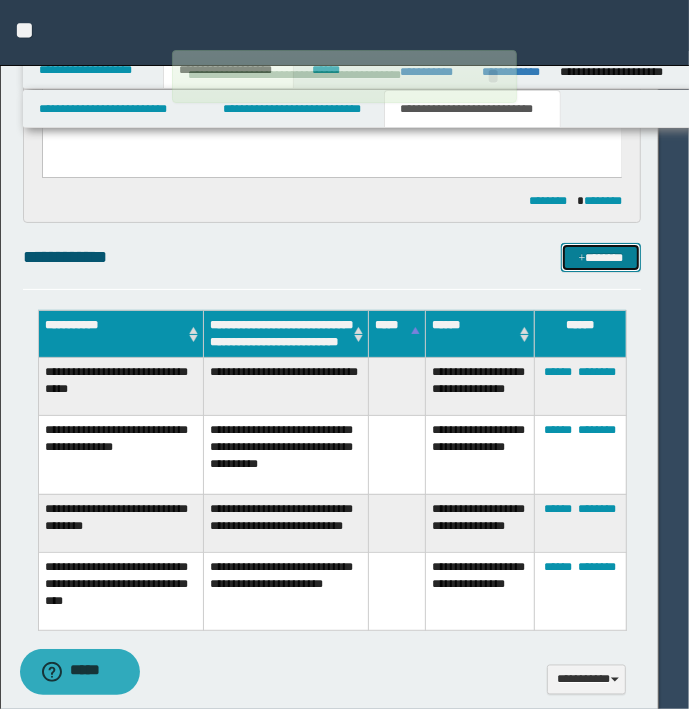type 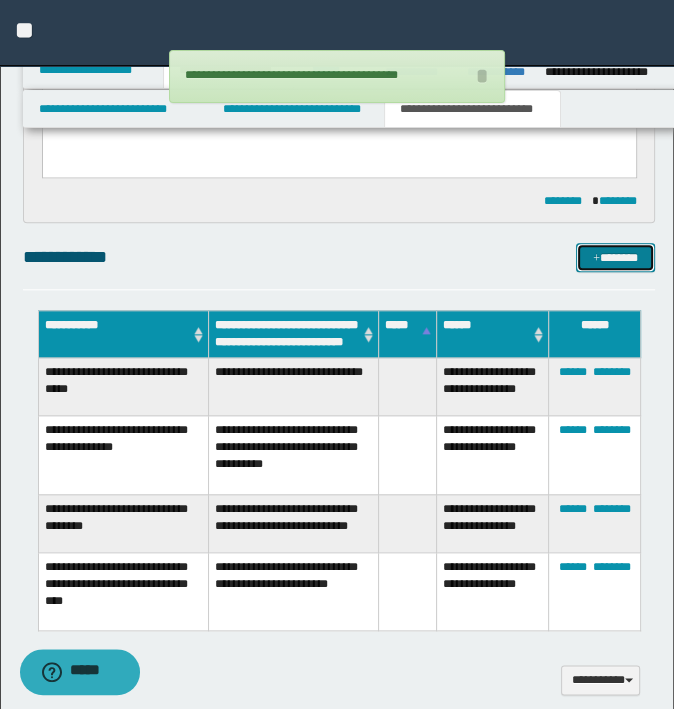 click on "*******" at bounding box center (615, 258) 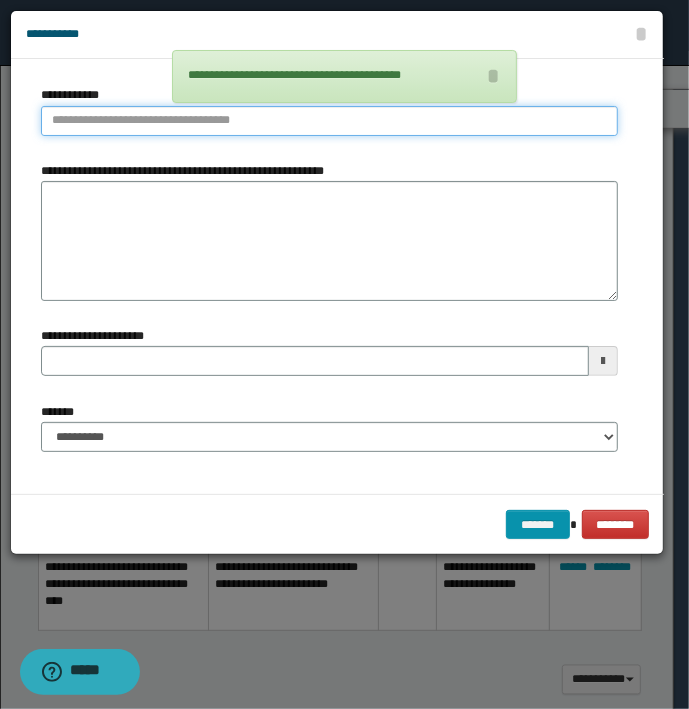 type on "**********" 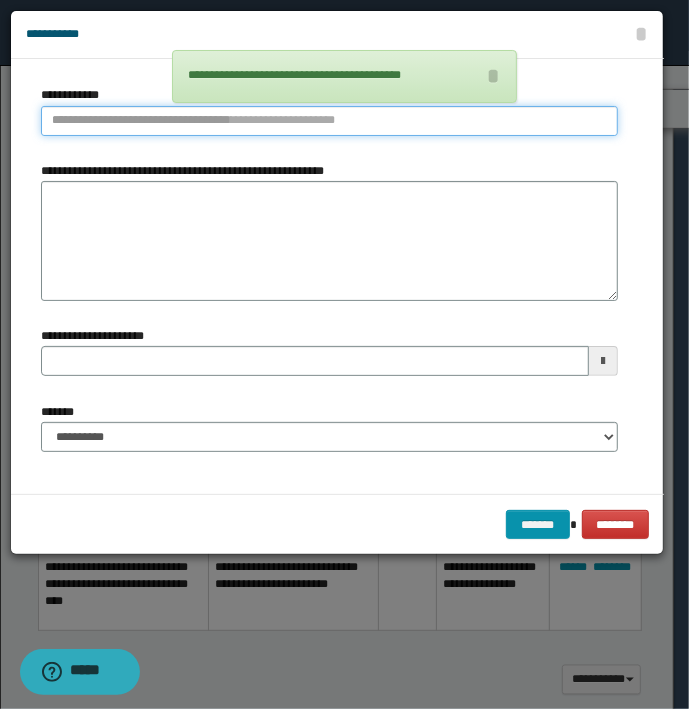 click on "**********" at bounding box center [329, 121] 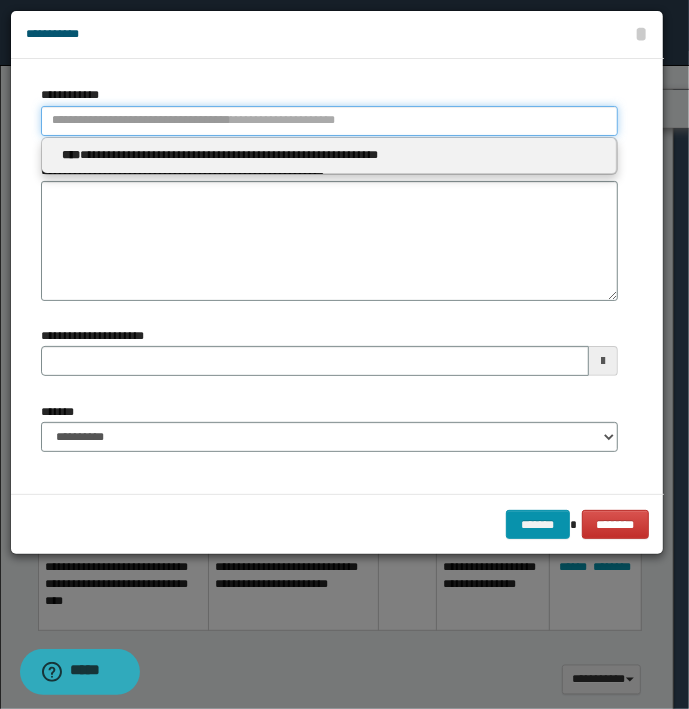 type 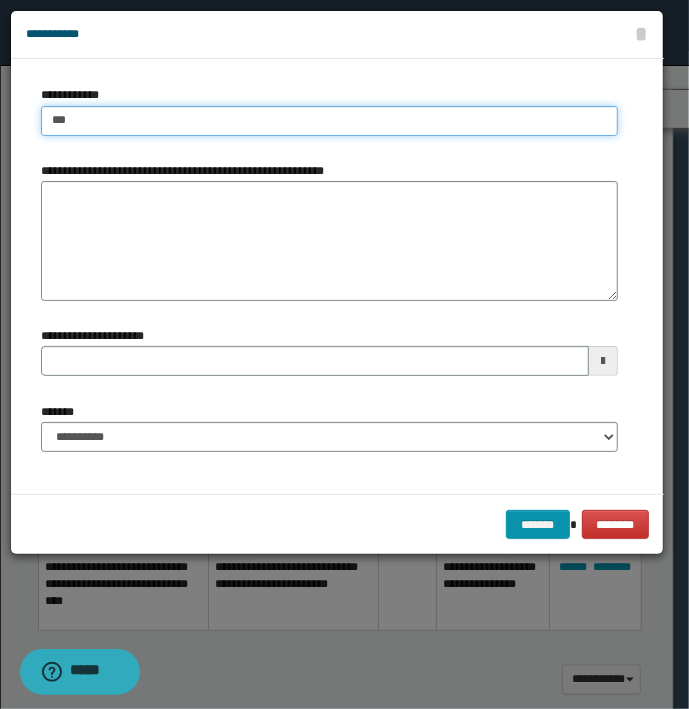 type on "****" 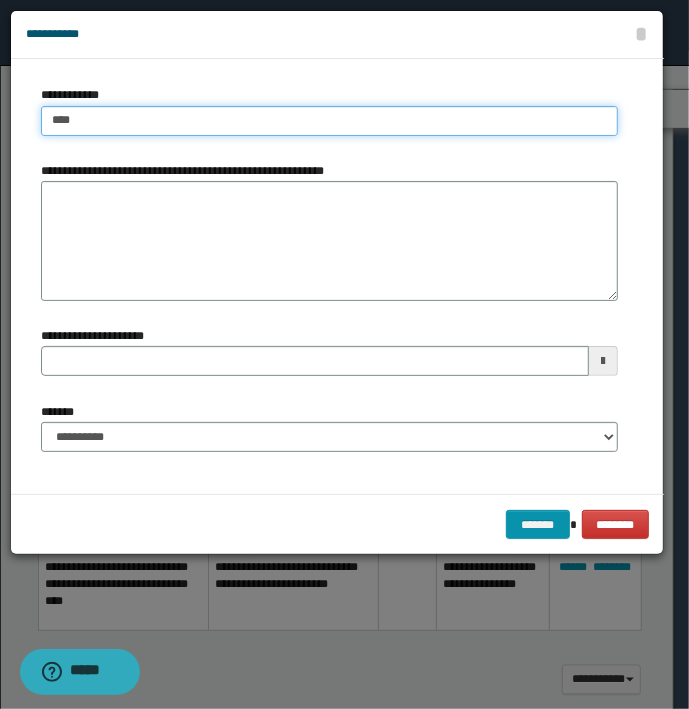 type on "****" 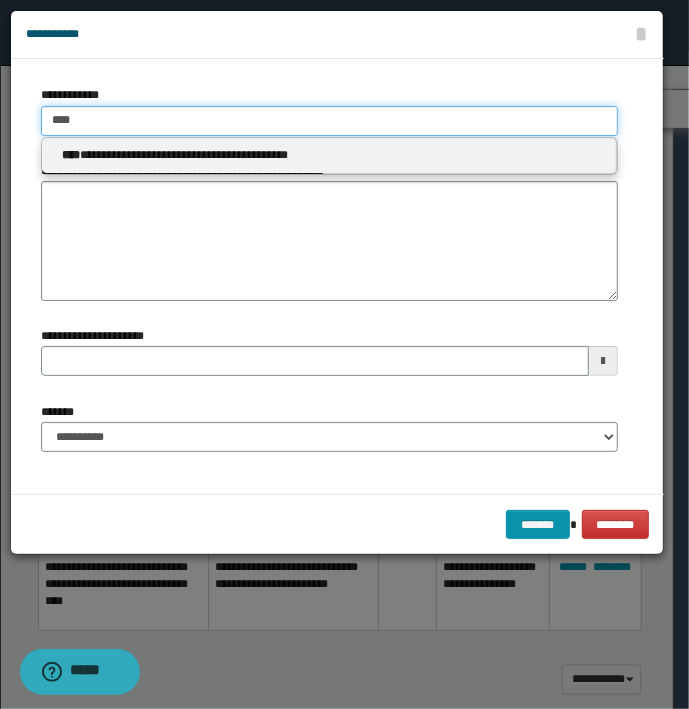 type 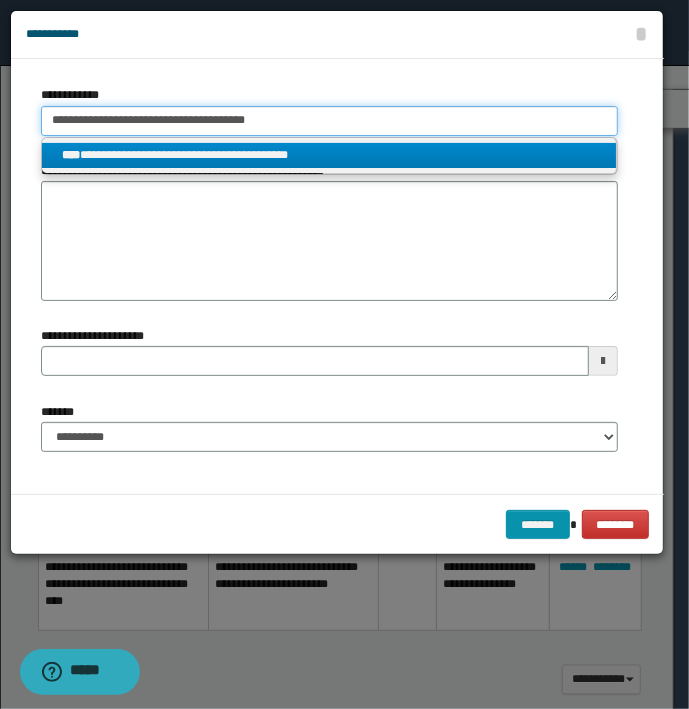 type on "**********" 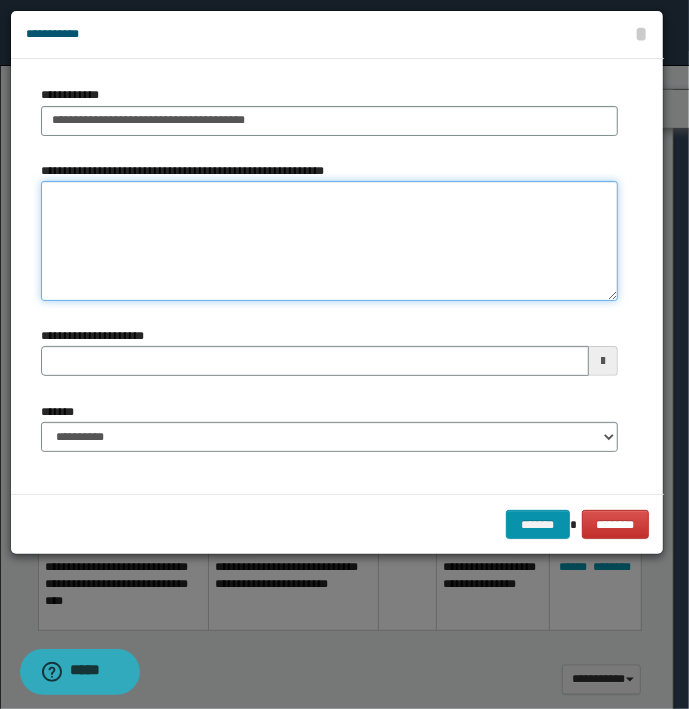 type on "**********" 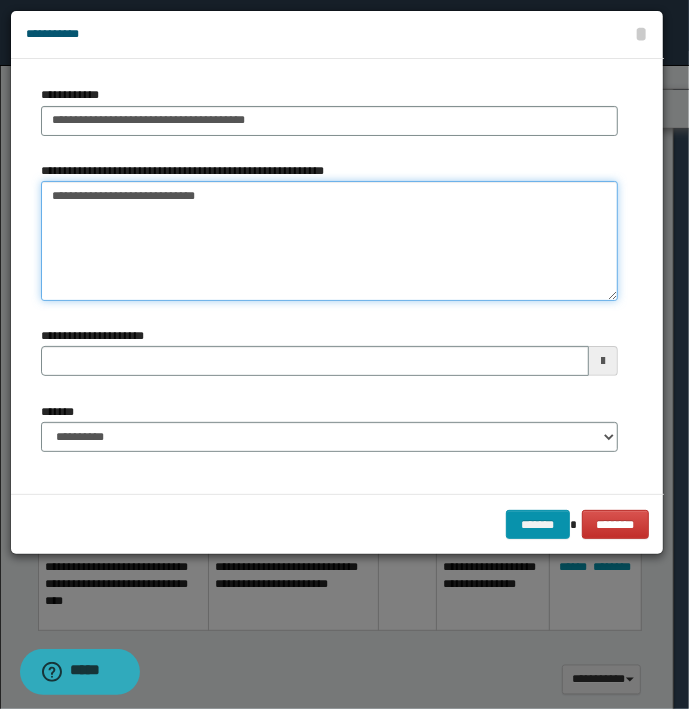 click on "**********" at bounding box center (329, 241) 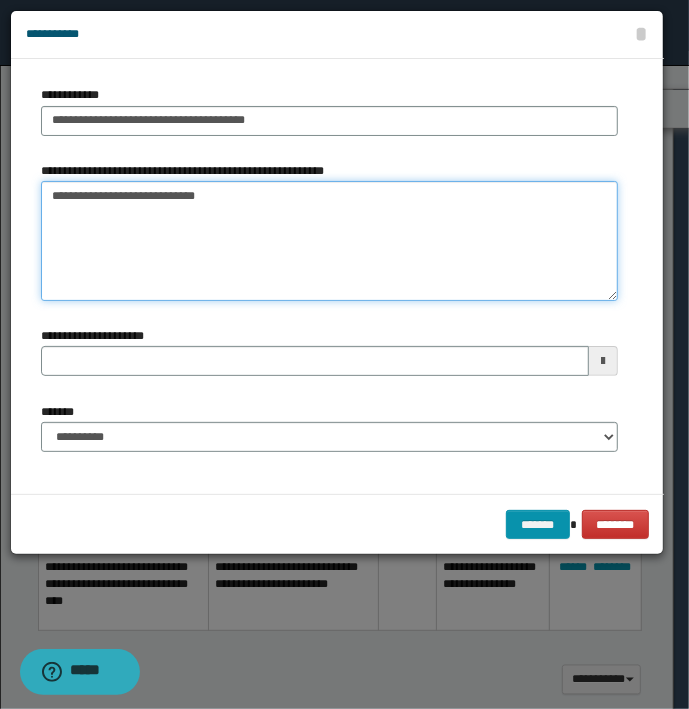 type on "**********" 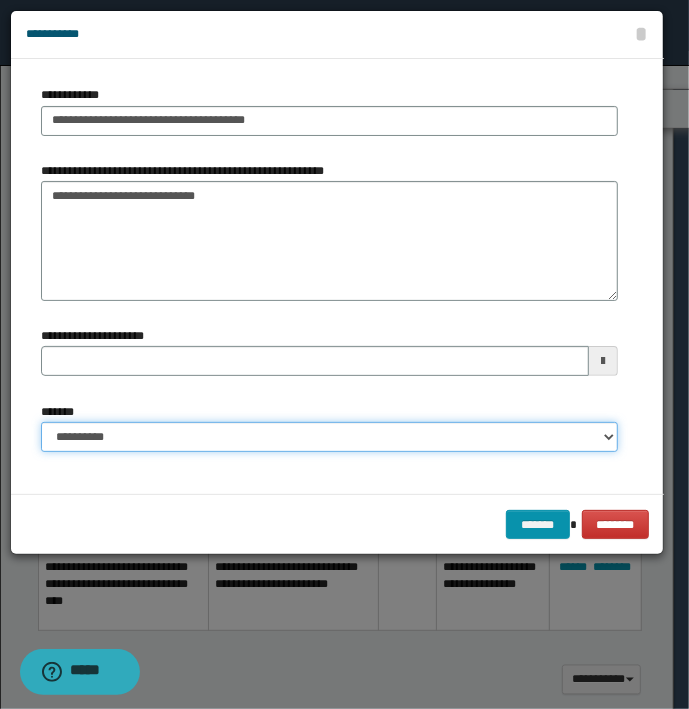 click on "**********" at bounding box center (329, 437) 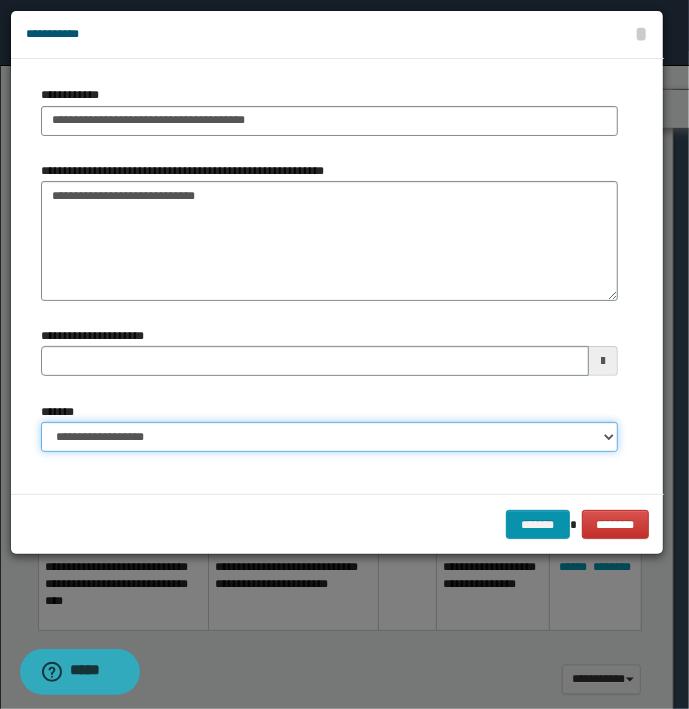 click on "**********" at bounding box center [329, 437] 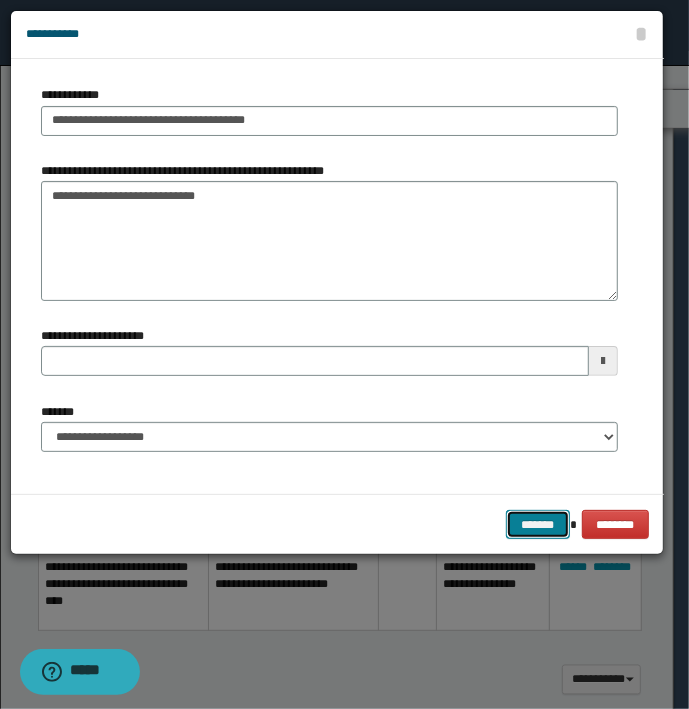click on "*******" at bounding box center (538, 525) 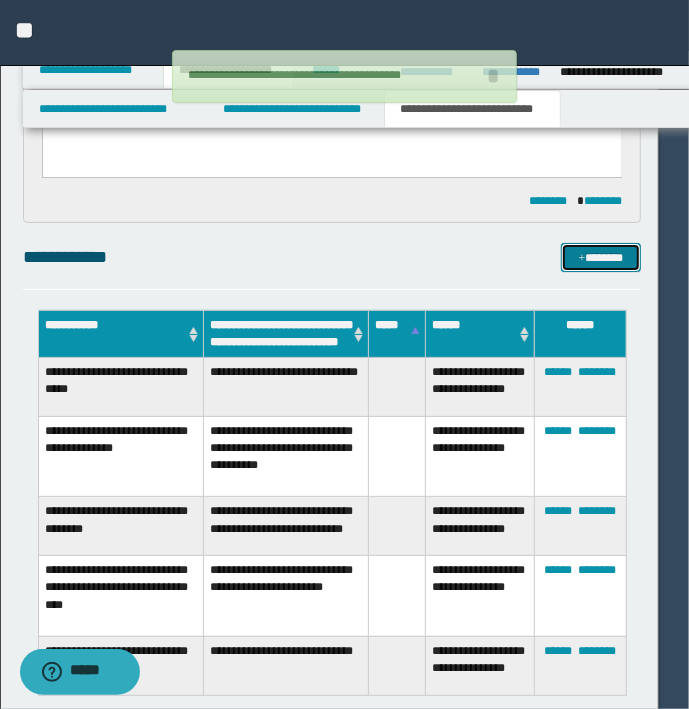 type 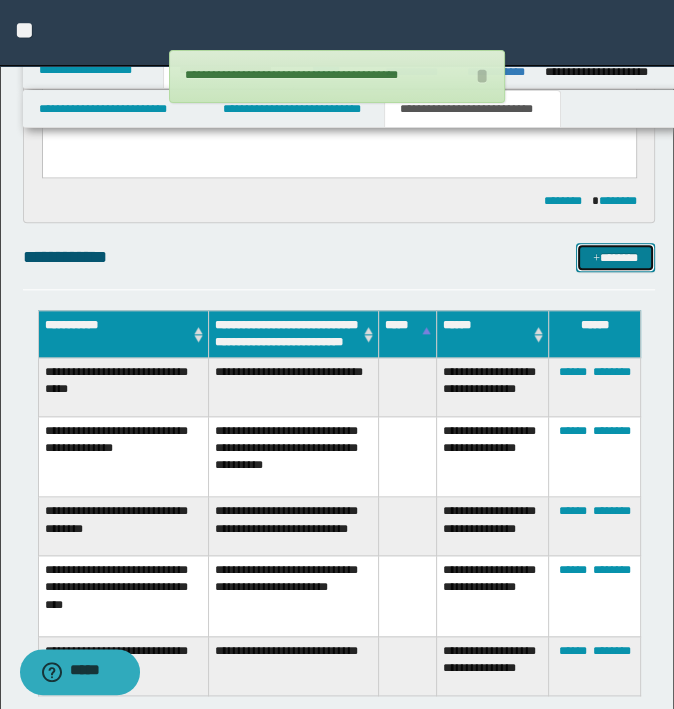 click on "*******" at bounding box center [615, 258] 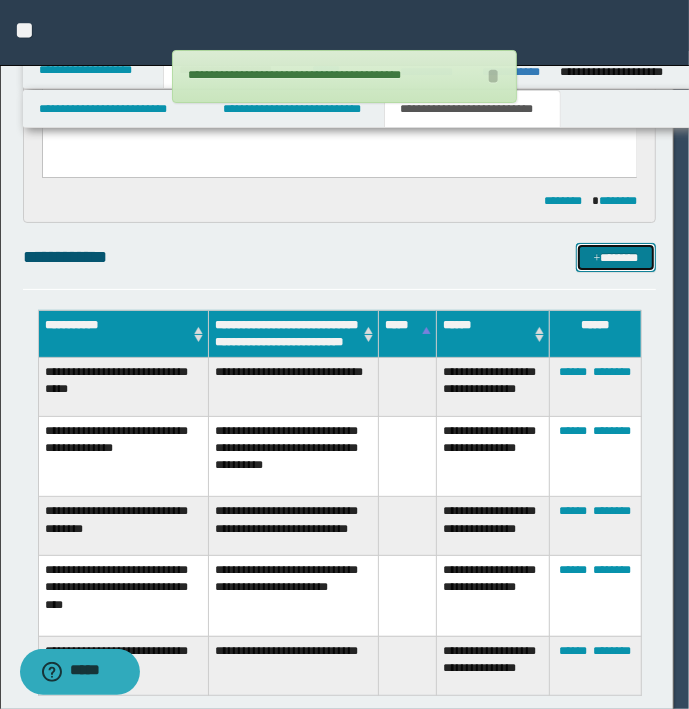 type 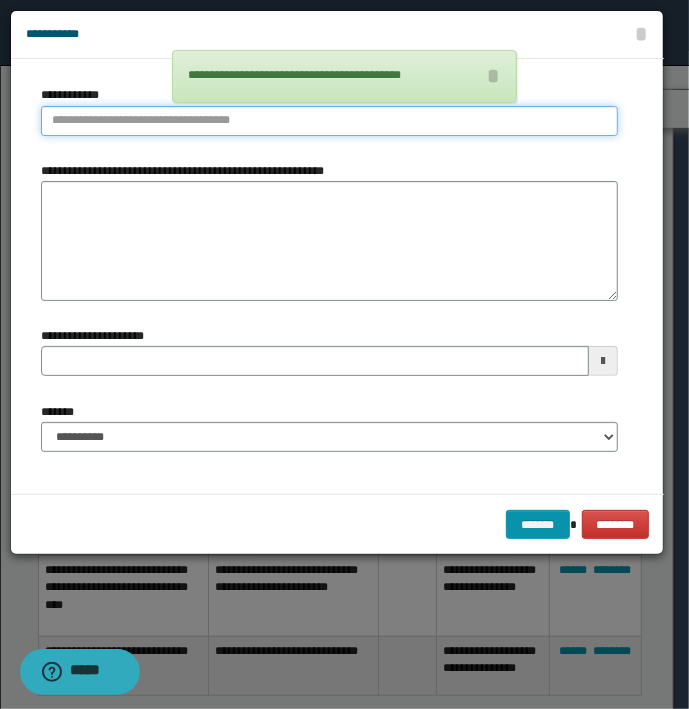 type on "**********" 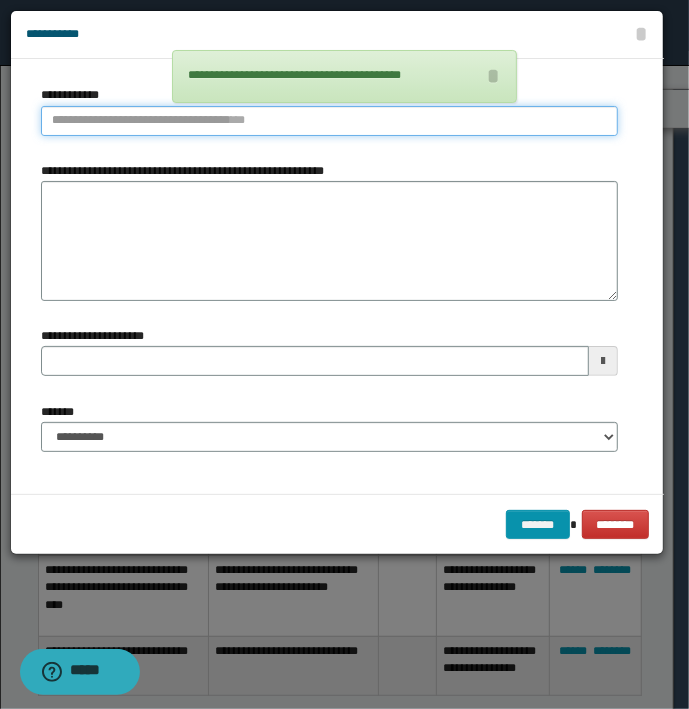 click on "**********" at bounding box center [329, 121] 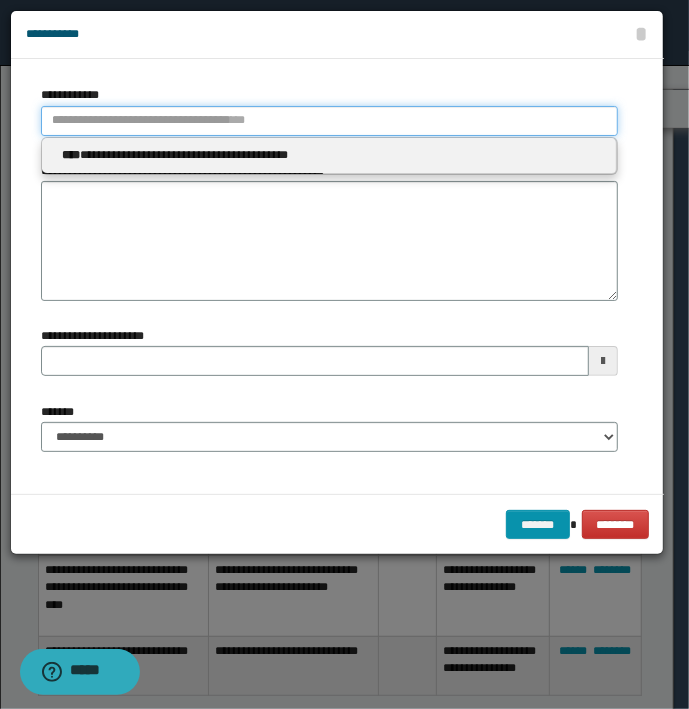 type 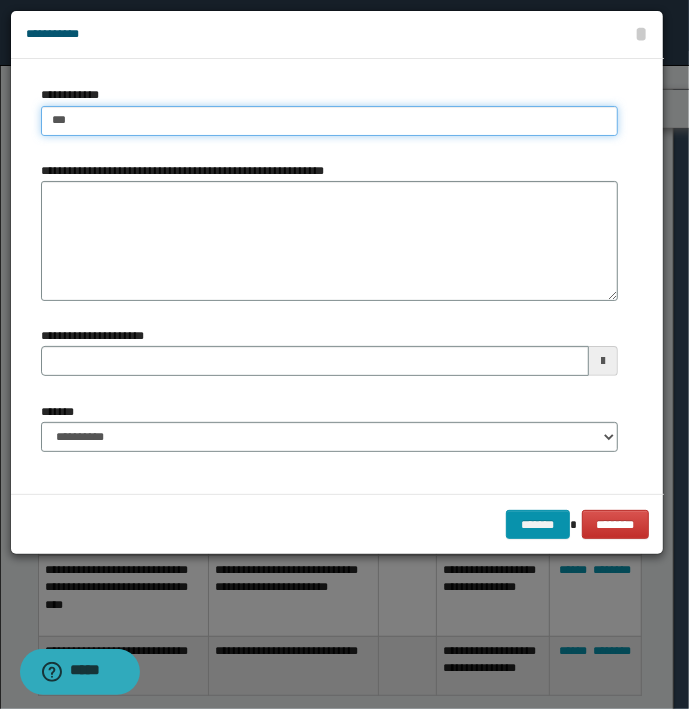 type on "****" 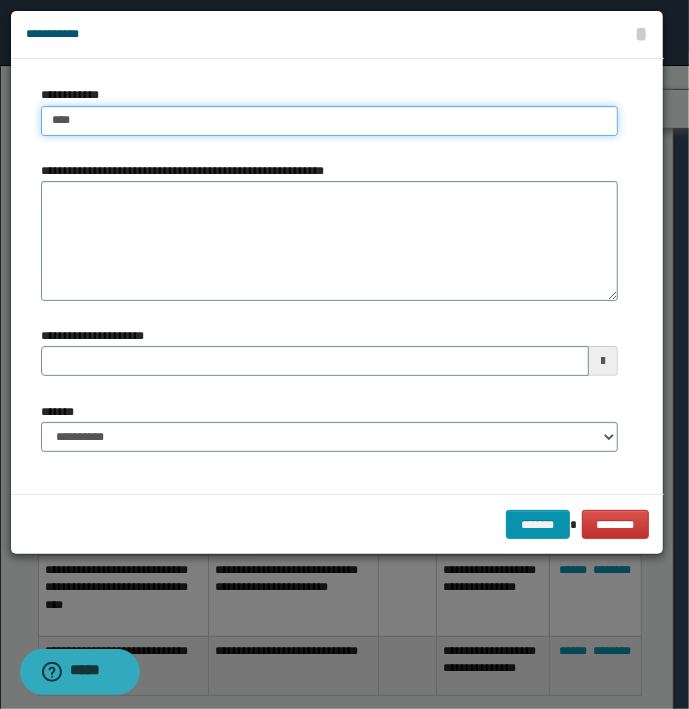 type on "****" 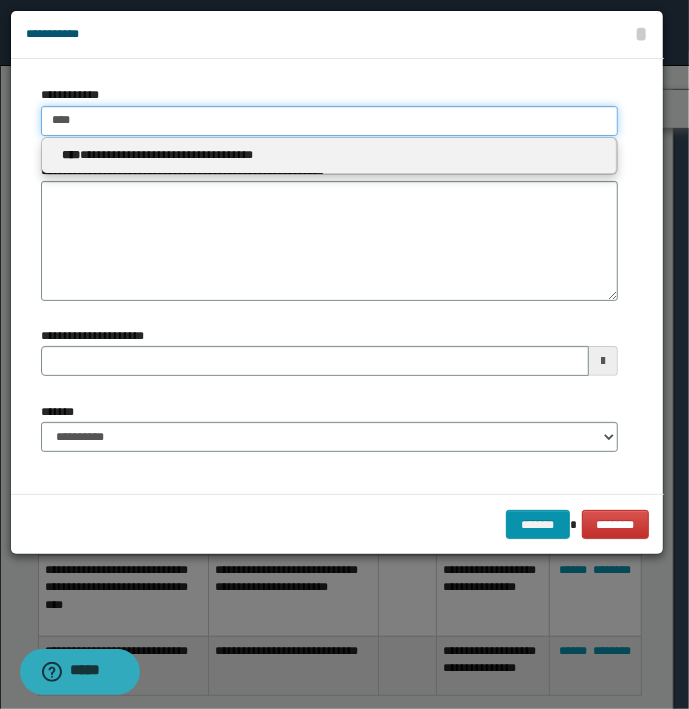 type 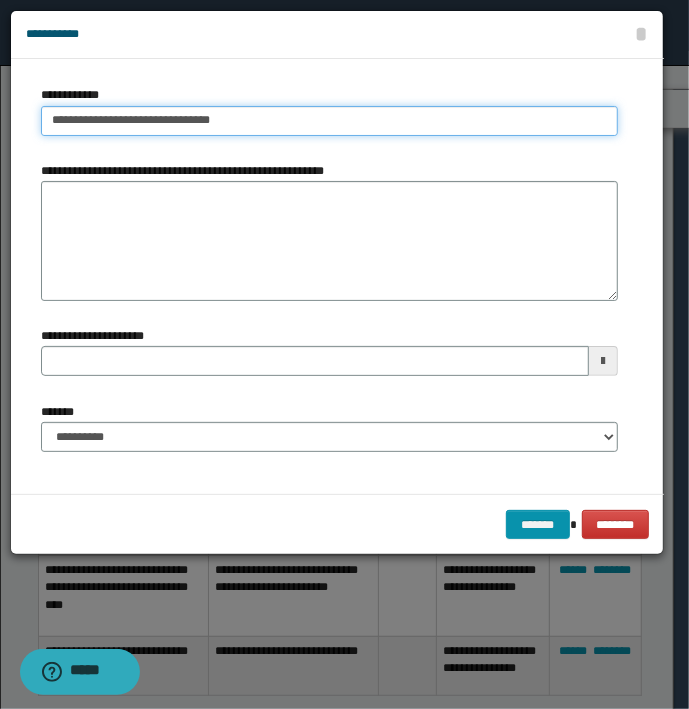 type on "**********" 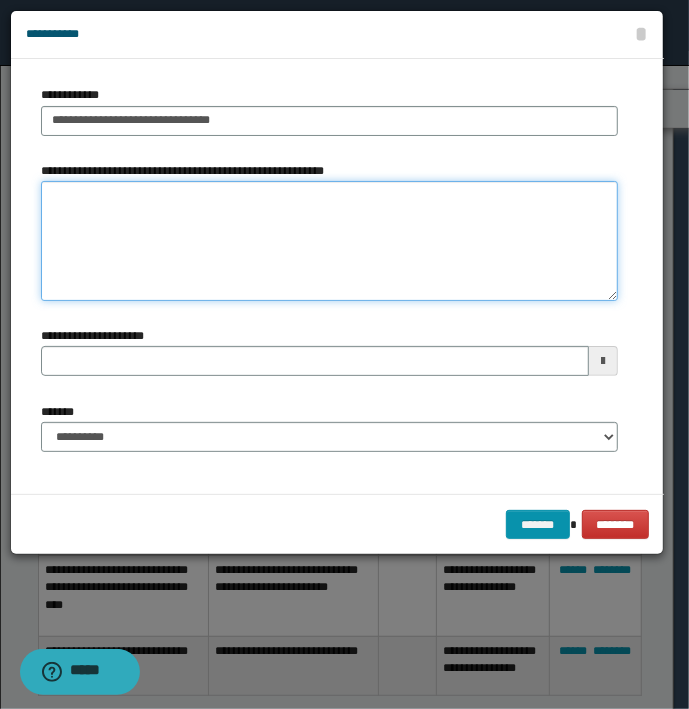type 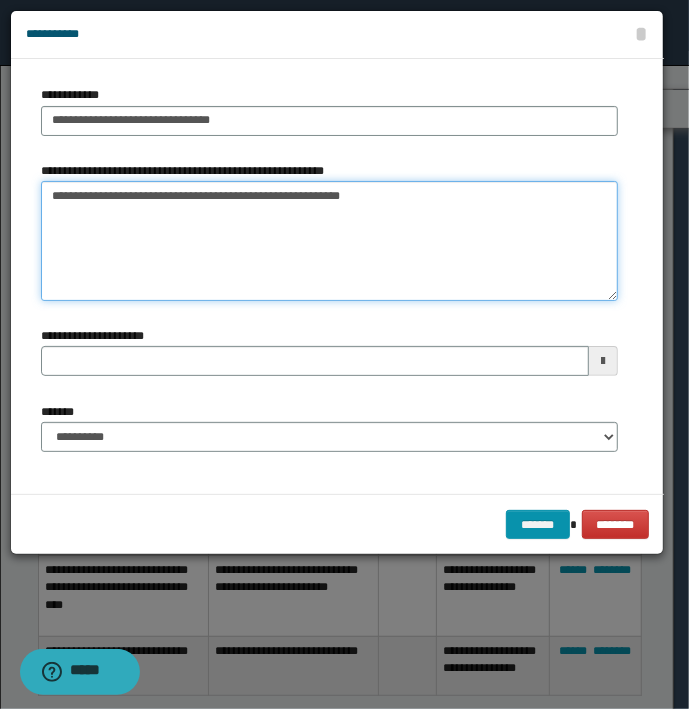 click on "**********" at bounding box center [329, 241] 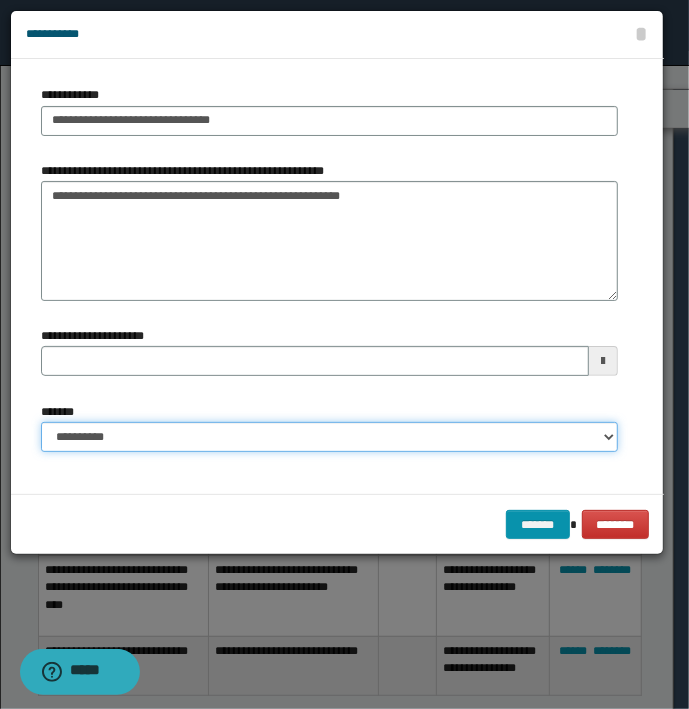 click on "**********" at bounding box center [329, 437] 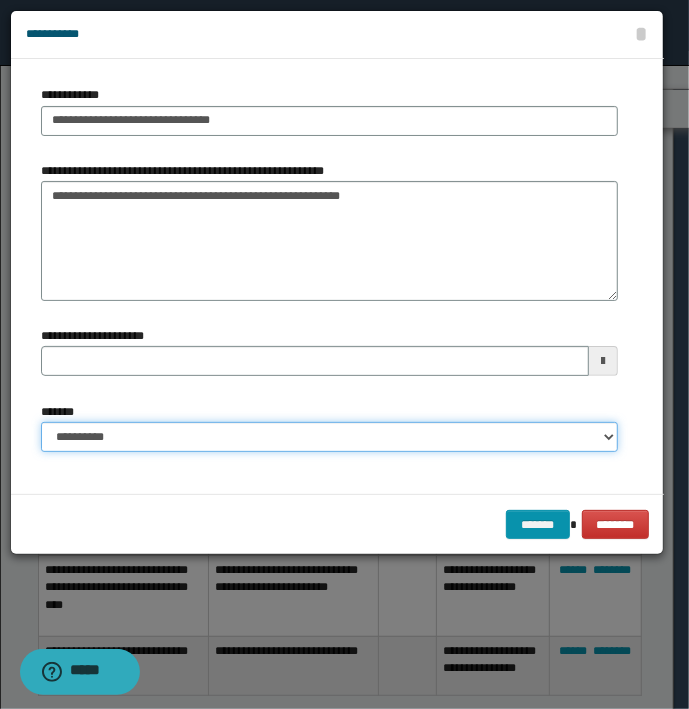 select on "*" 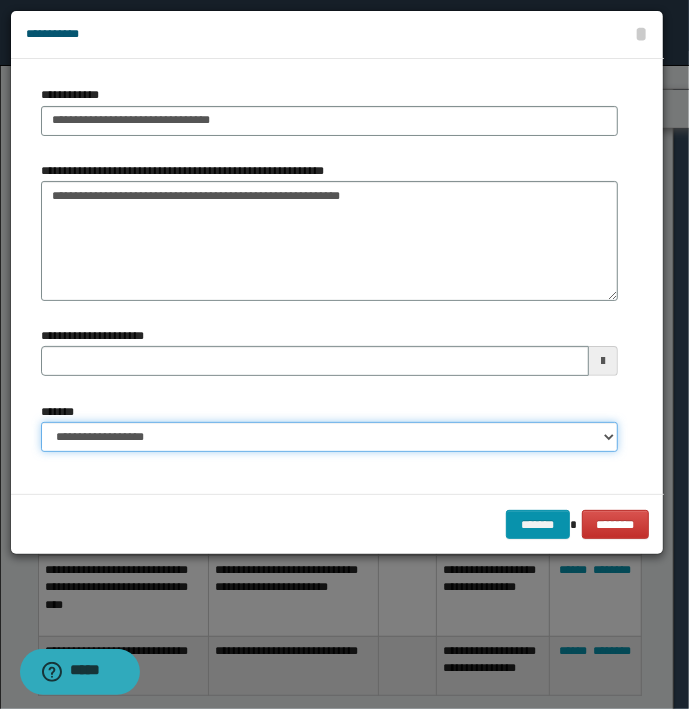 click on "**********" at bounding box center [329, 437] 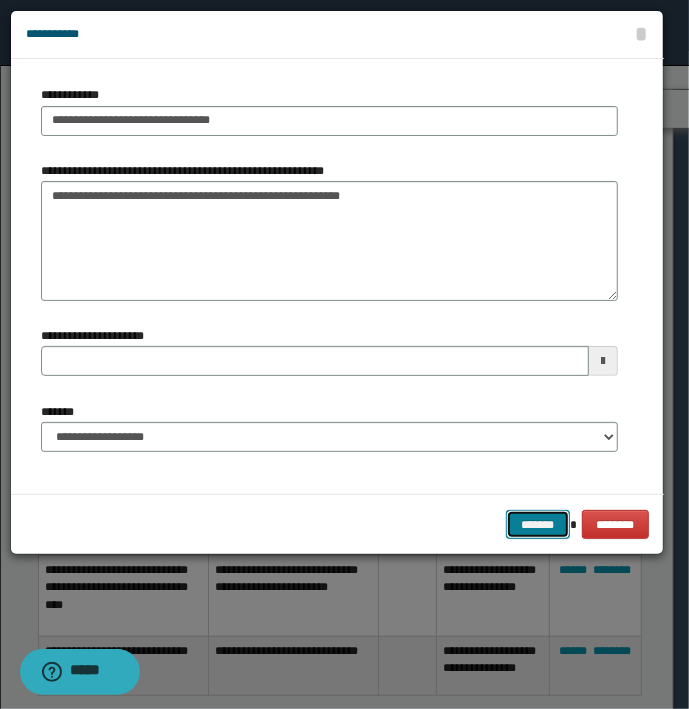 click on "*******" at bounding box center [538, 525] 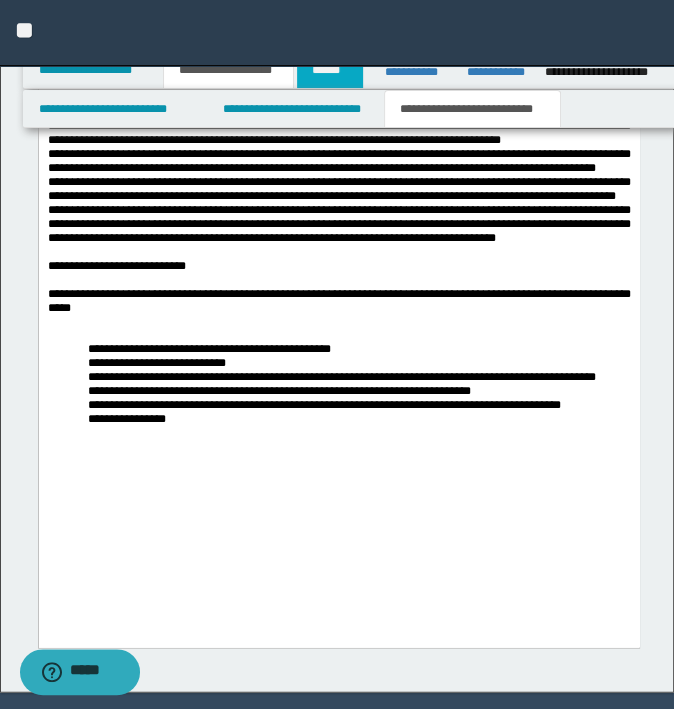 scroll, scrollTop: 2587, scrollLeft: 0, axis: vertical 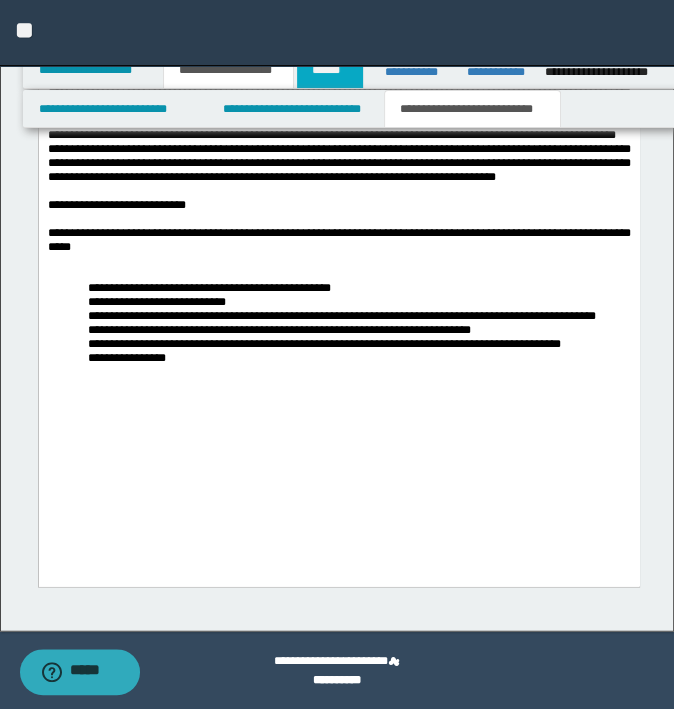 click on "******" at bounding box center (330, 70) 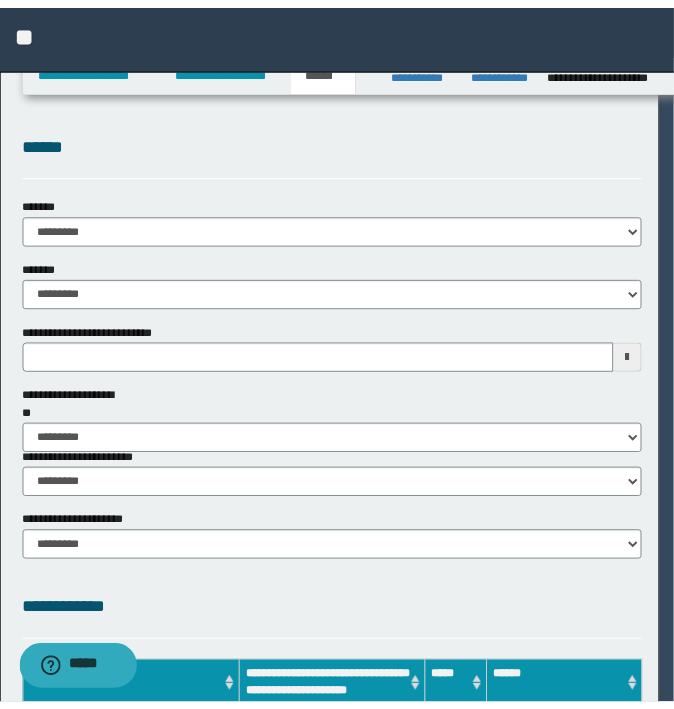 scroll, scrollTop: 0, scrollLeft: 0, axis: both 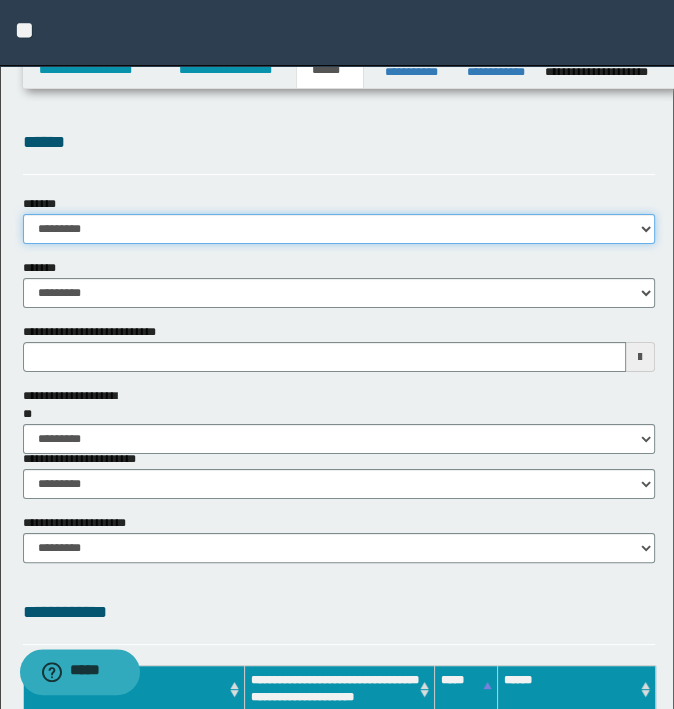 click on "**********" at bounding box center (339, 229) 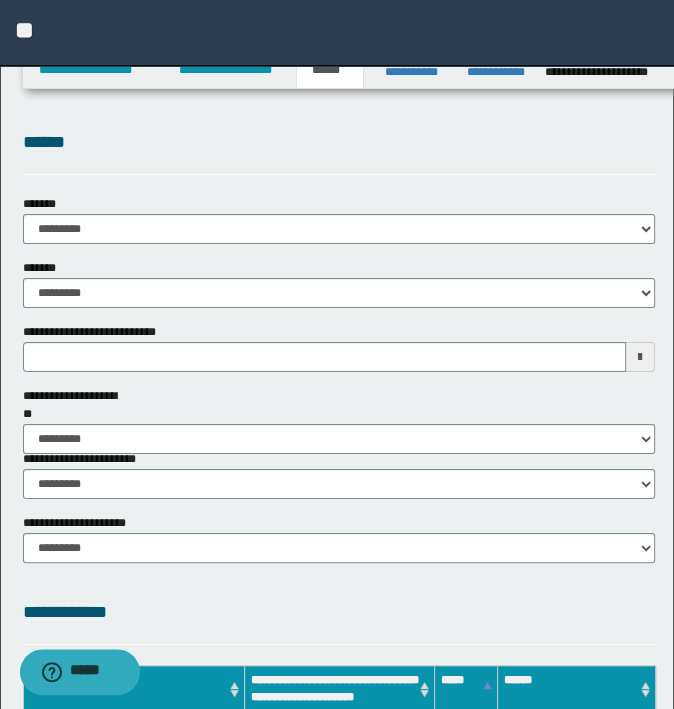drag, startPoint x: 210, startPoint y: 171, endPoint x: 221, endPoint y: 168, distance: 11.401754 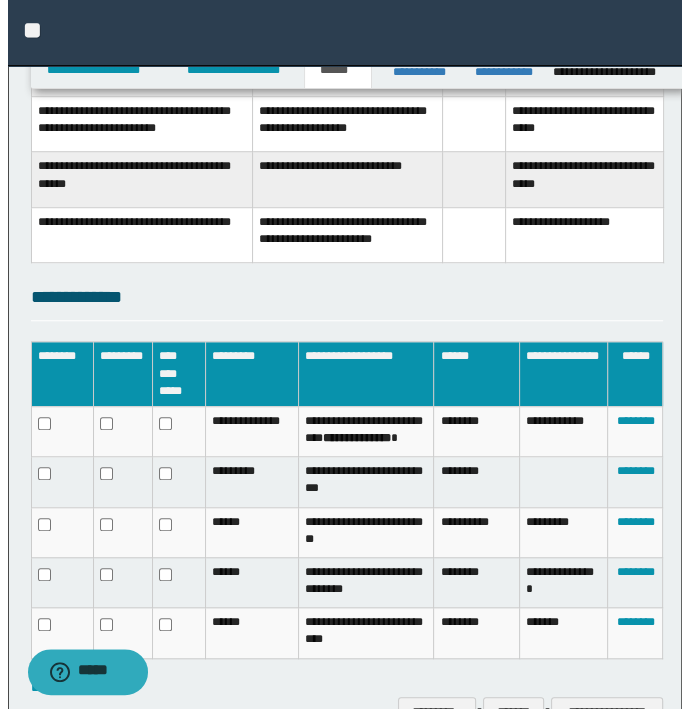 scroll, scrollTop: 896, scrollLeft: 0, axis: vertical 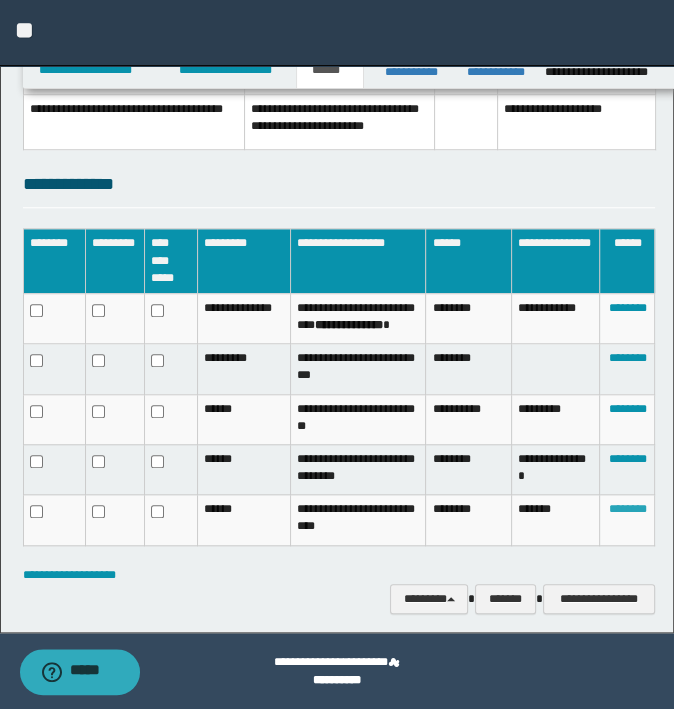 click on "********" at bounding box center (627, 509) 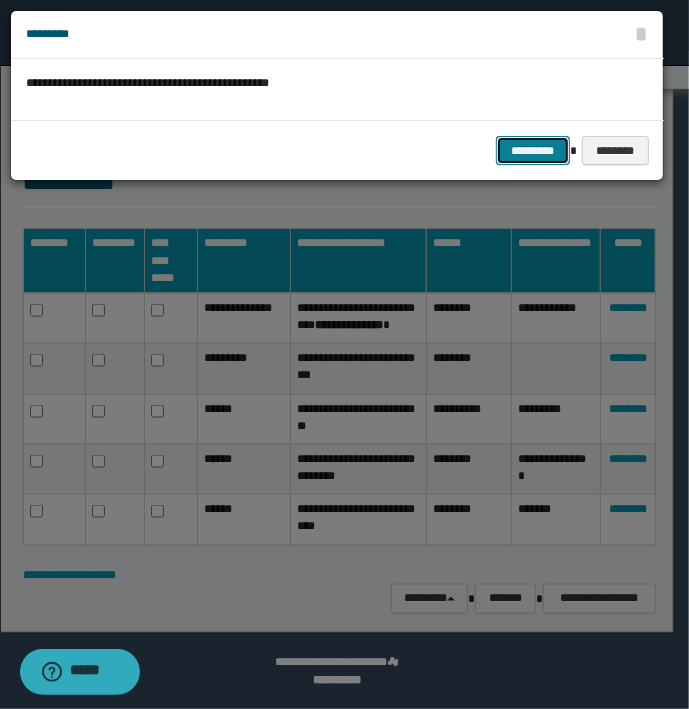 click on "*********" at bounding box center [533, 151] 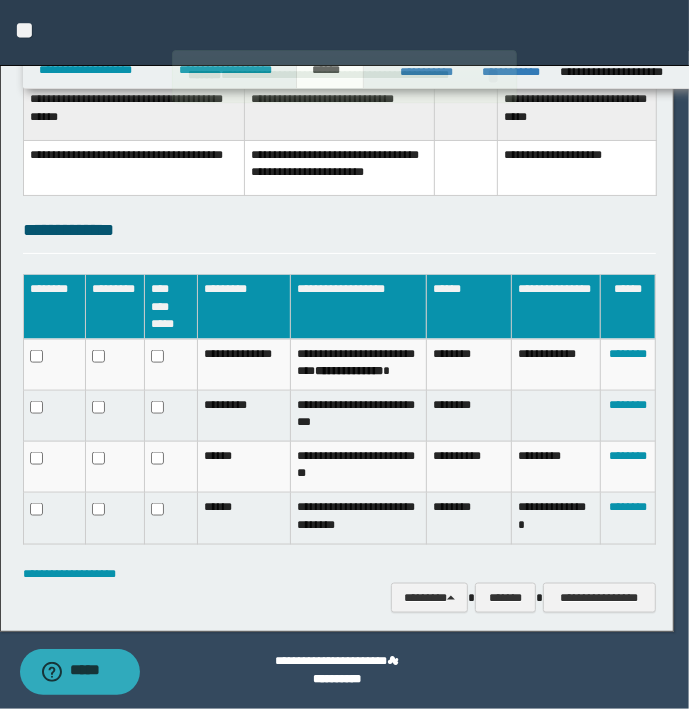 scroll, scrollTop: 815, scrollLeft: 0, axis: vertical 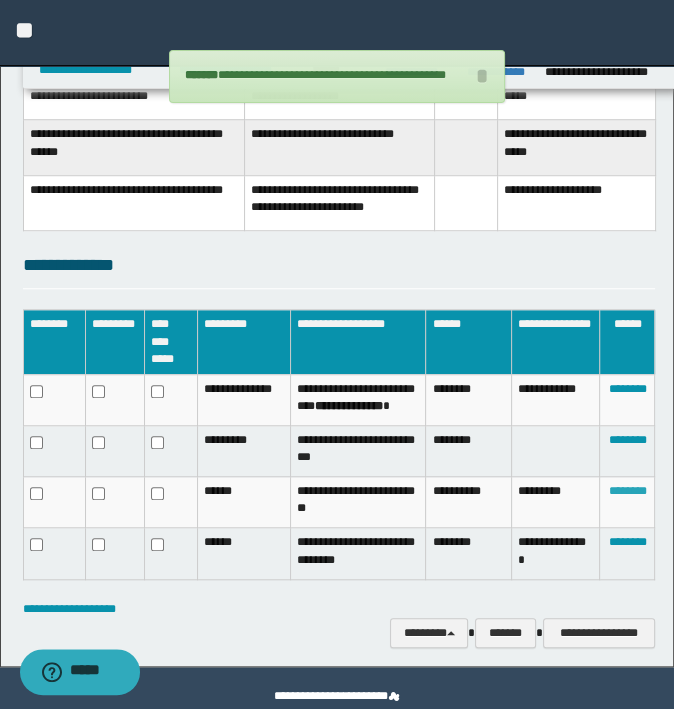 click on "********" at bounding box center [627, 491] 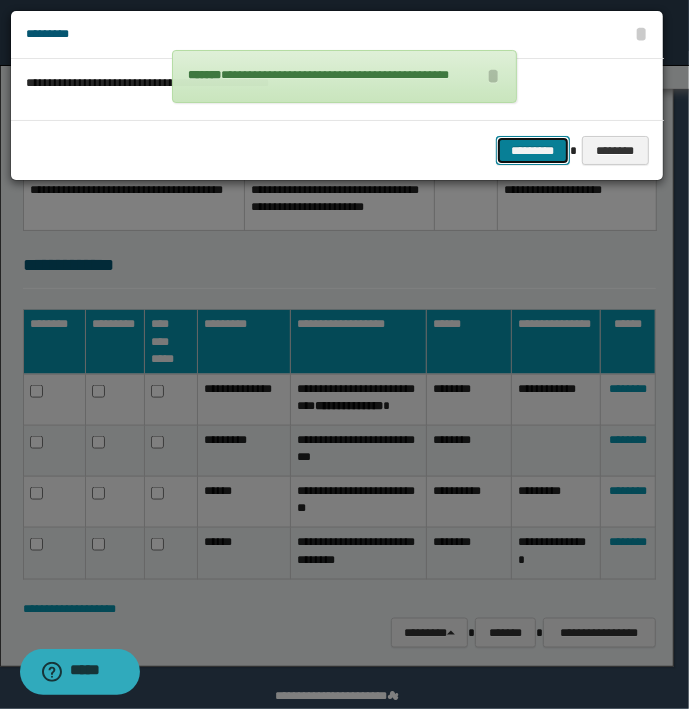 click on "*********" at bounding box center (533, 151) 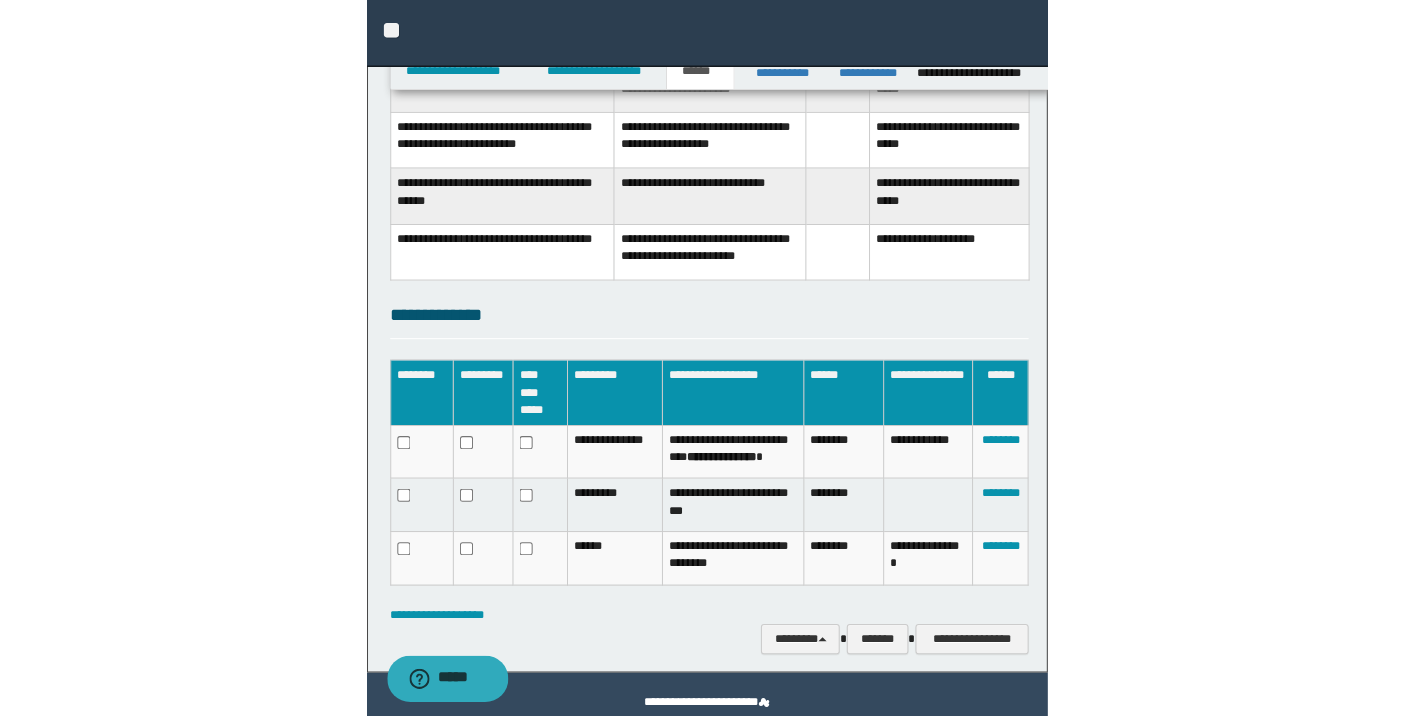 scroll, scrollTop: 308, scrollLeft: 0, axis: vertical 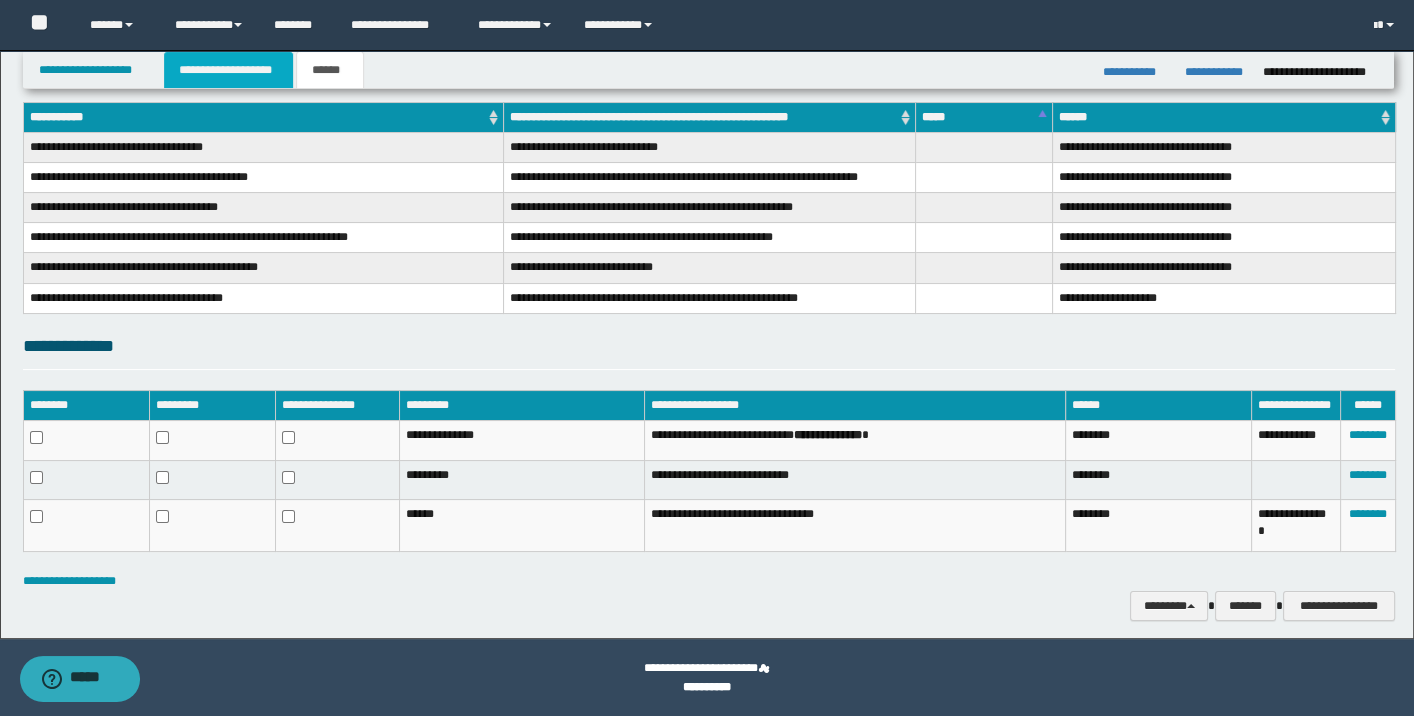 click on "**********" at bounding box center (228, 70) 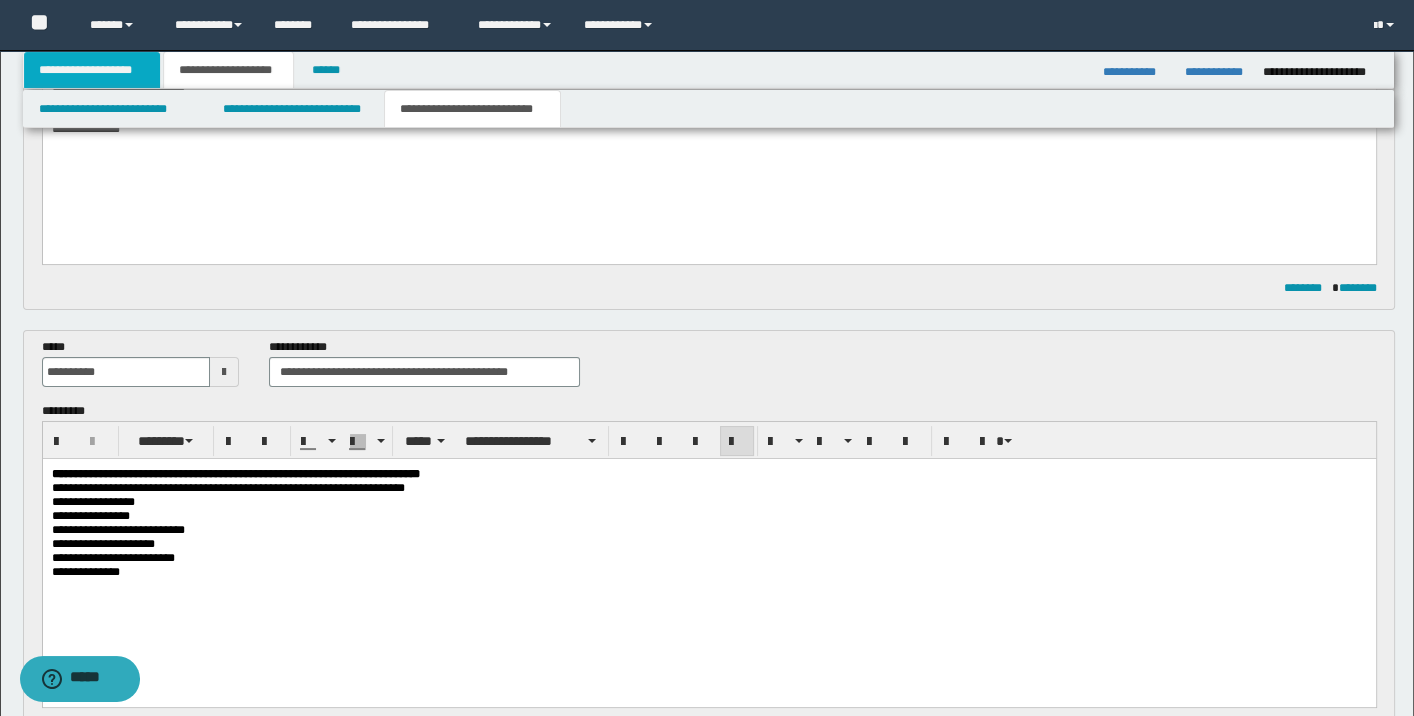 click on "**********" at bounding box center [92, 70] 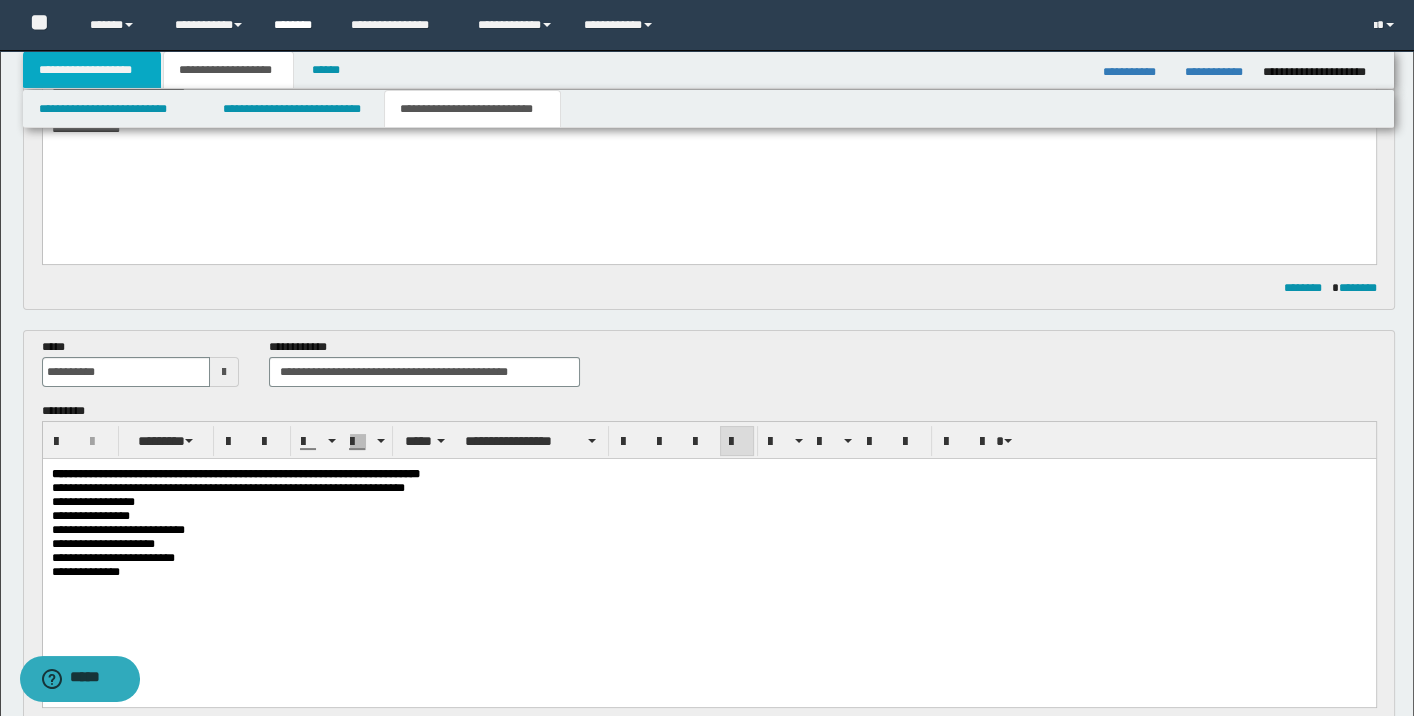 scroll, scrollTop: 166, scrollLeft: 0, axis: vertical 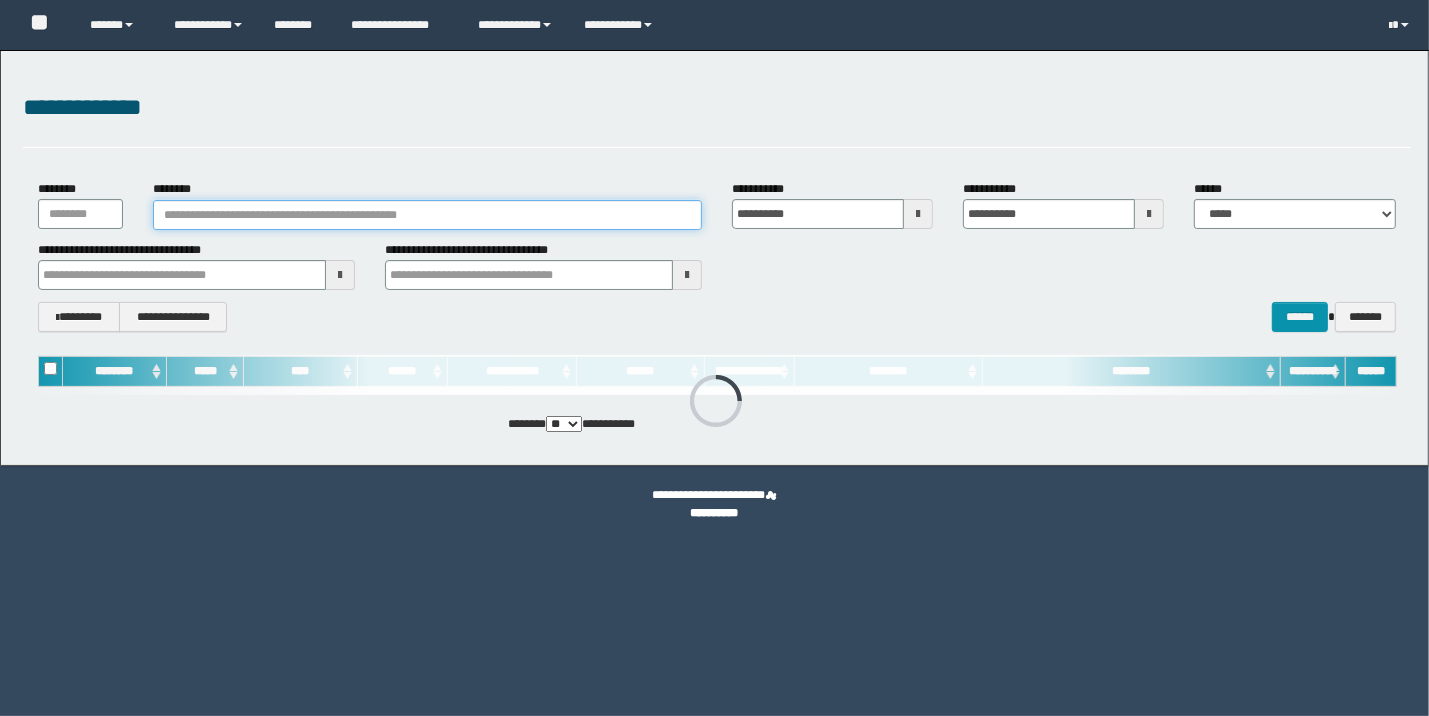 click on "********" at bounding box center (427, 215) 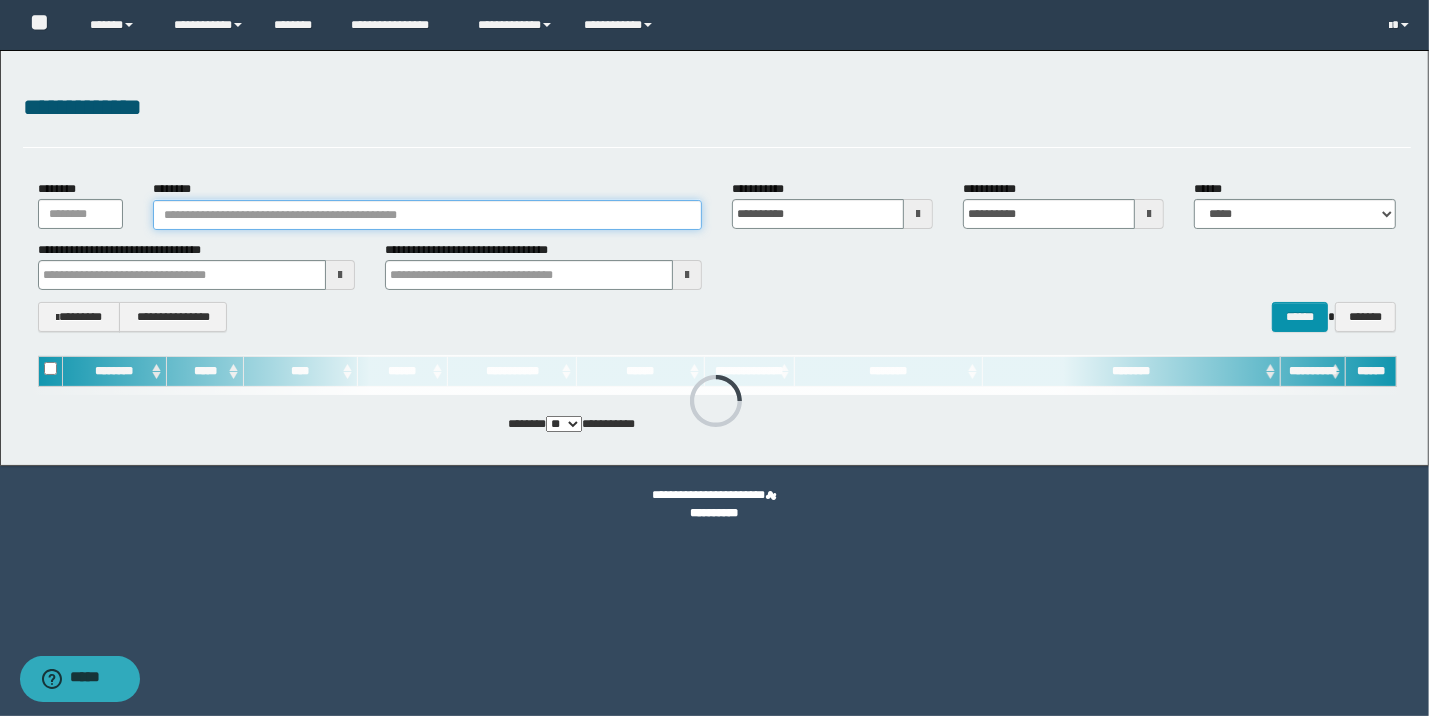 paste on "**********" 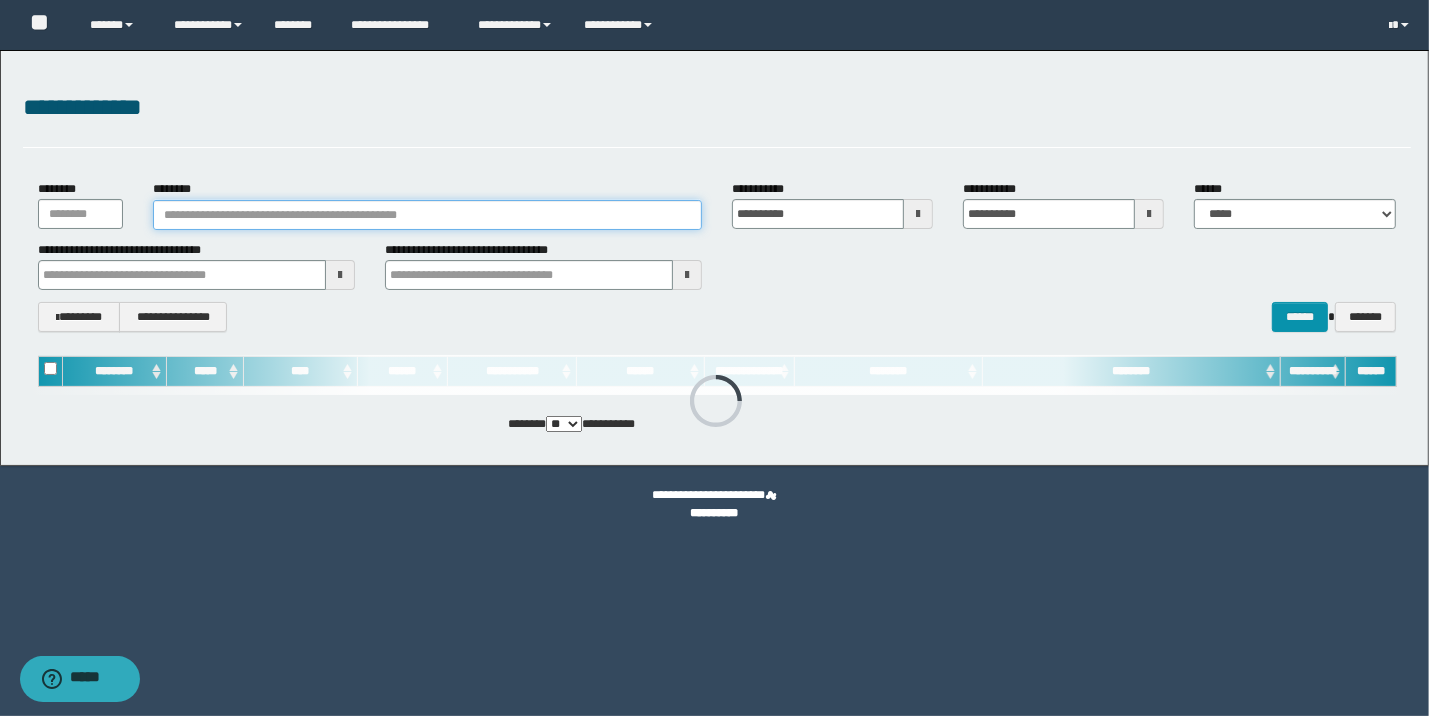 type on "**********" 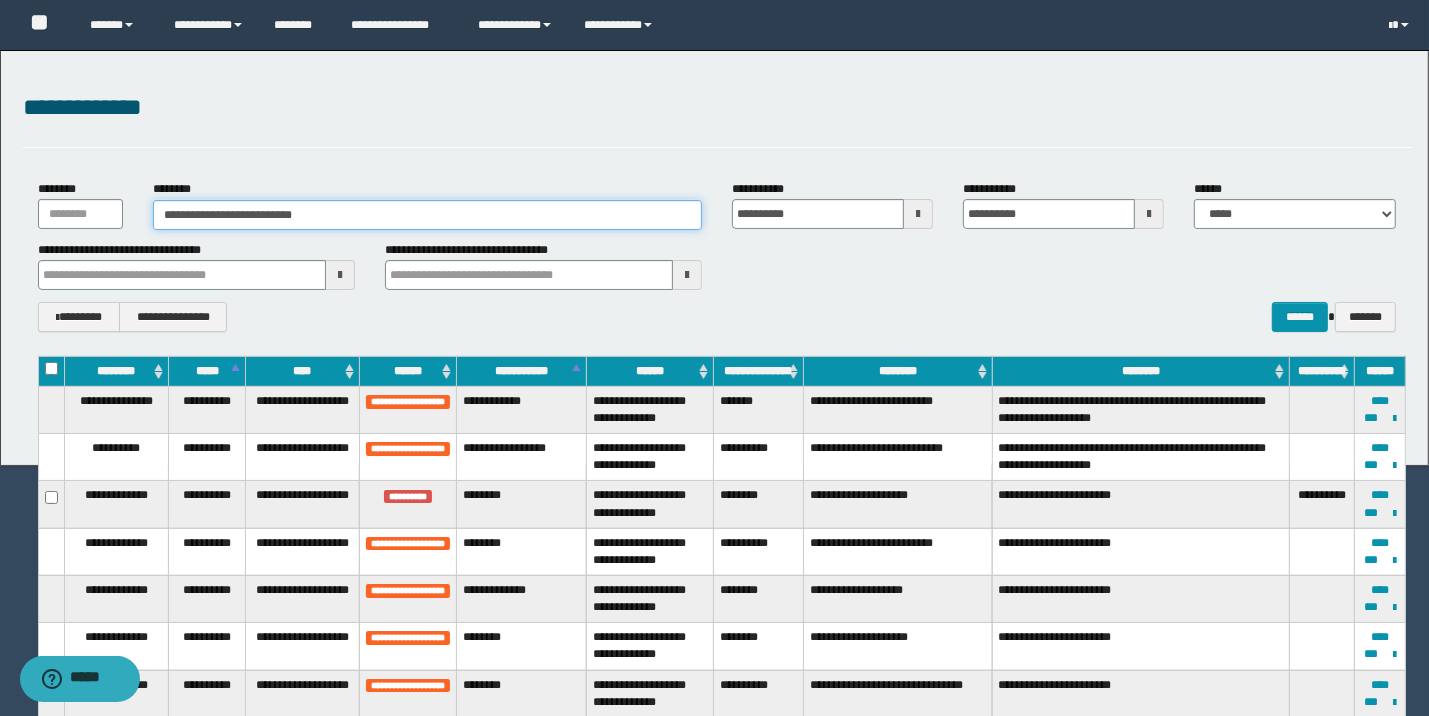type on "**********" 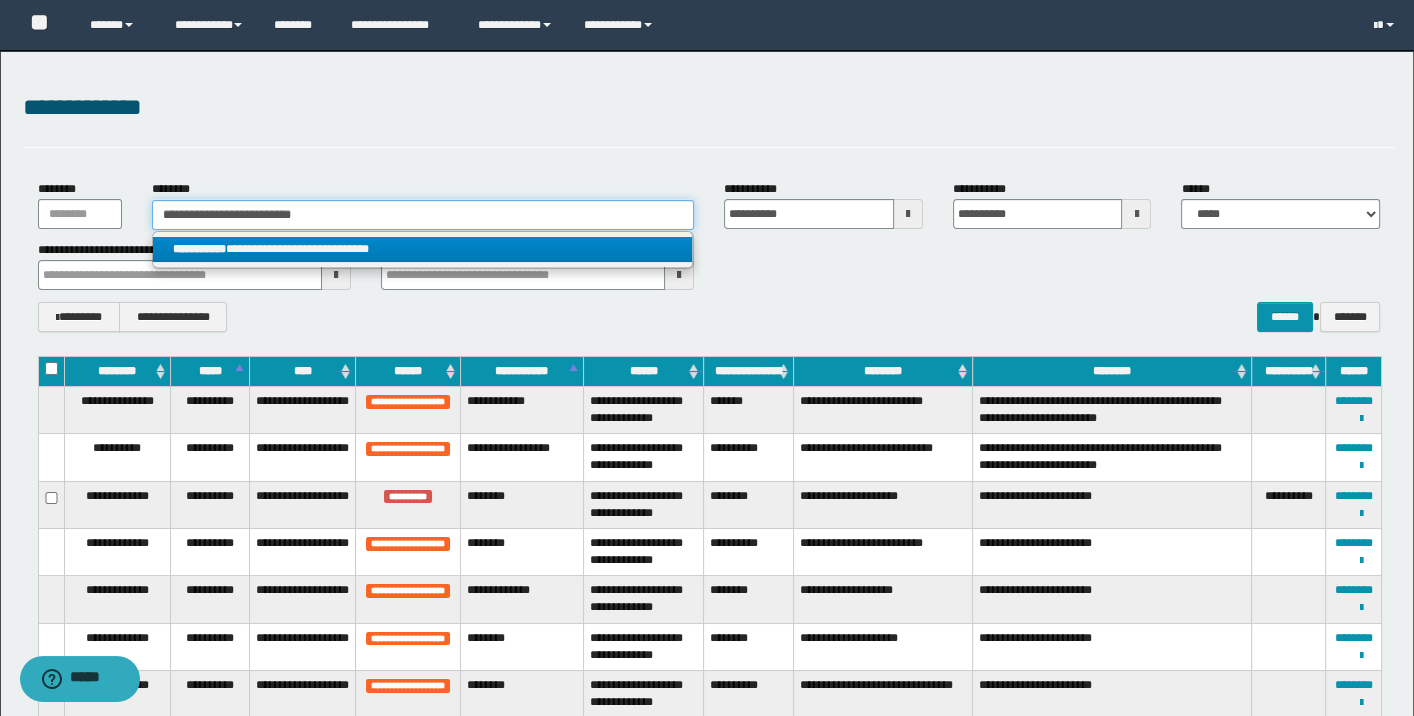 type on "**********" 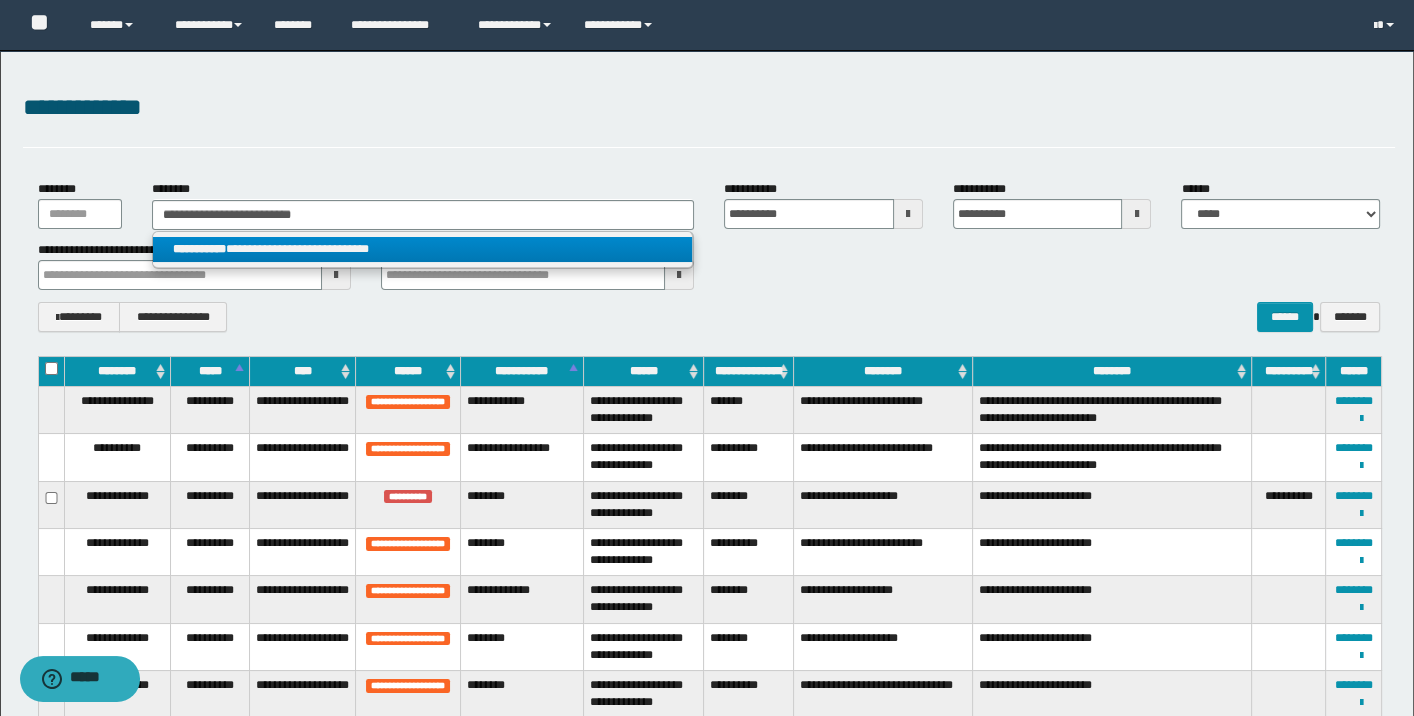 click on "**********" at bounding box center (423, 249) 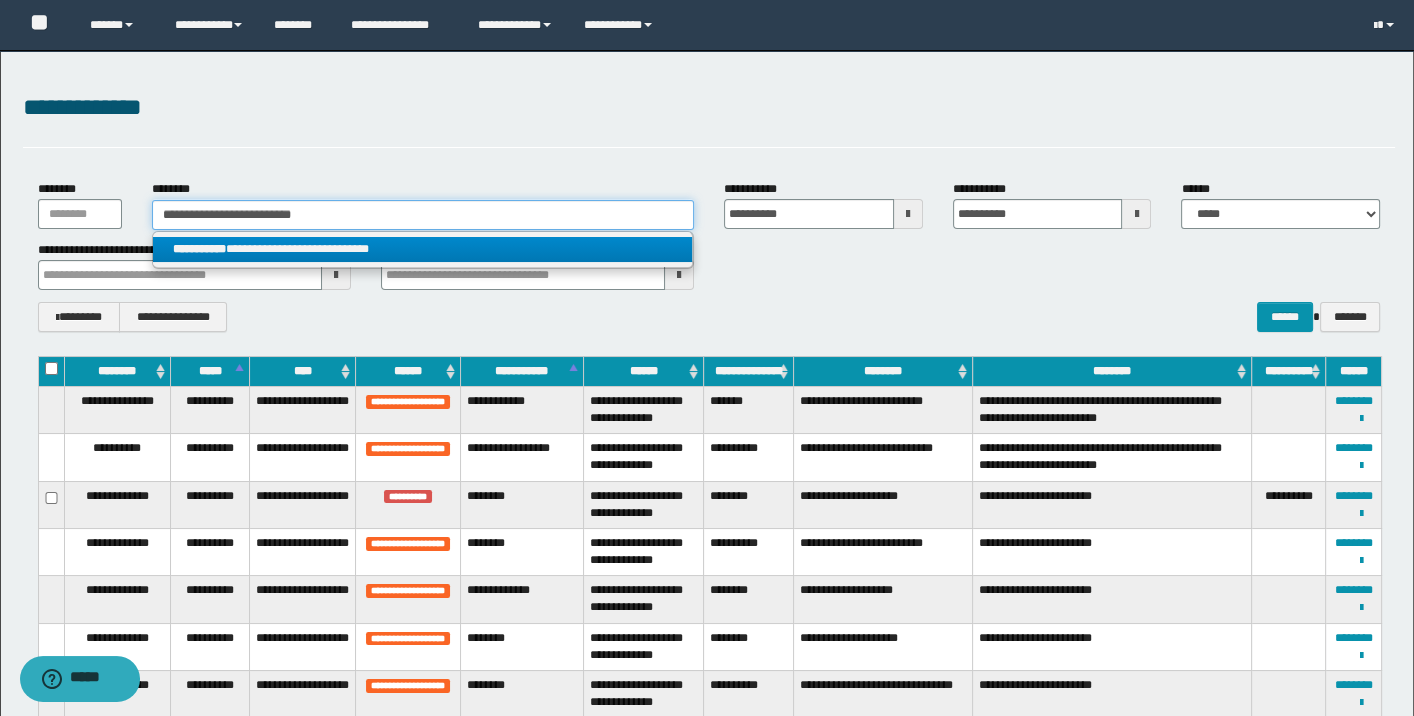 type 